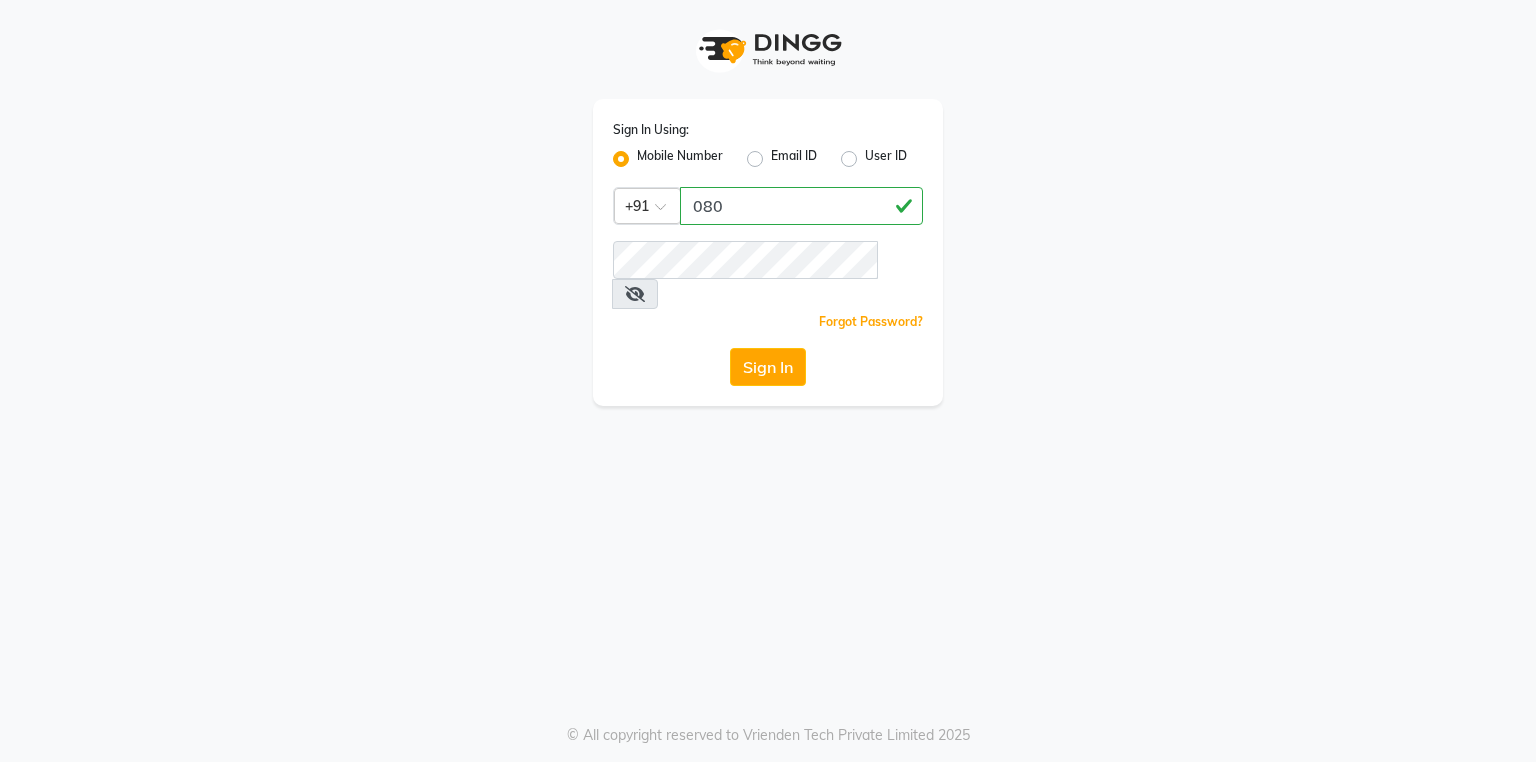 scroll, scrollTop: 0, scrollLeft: 0, axis: both 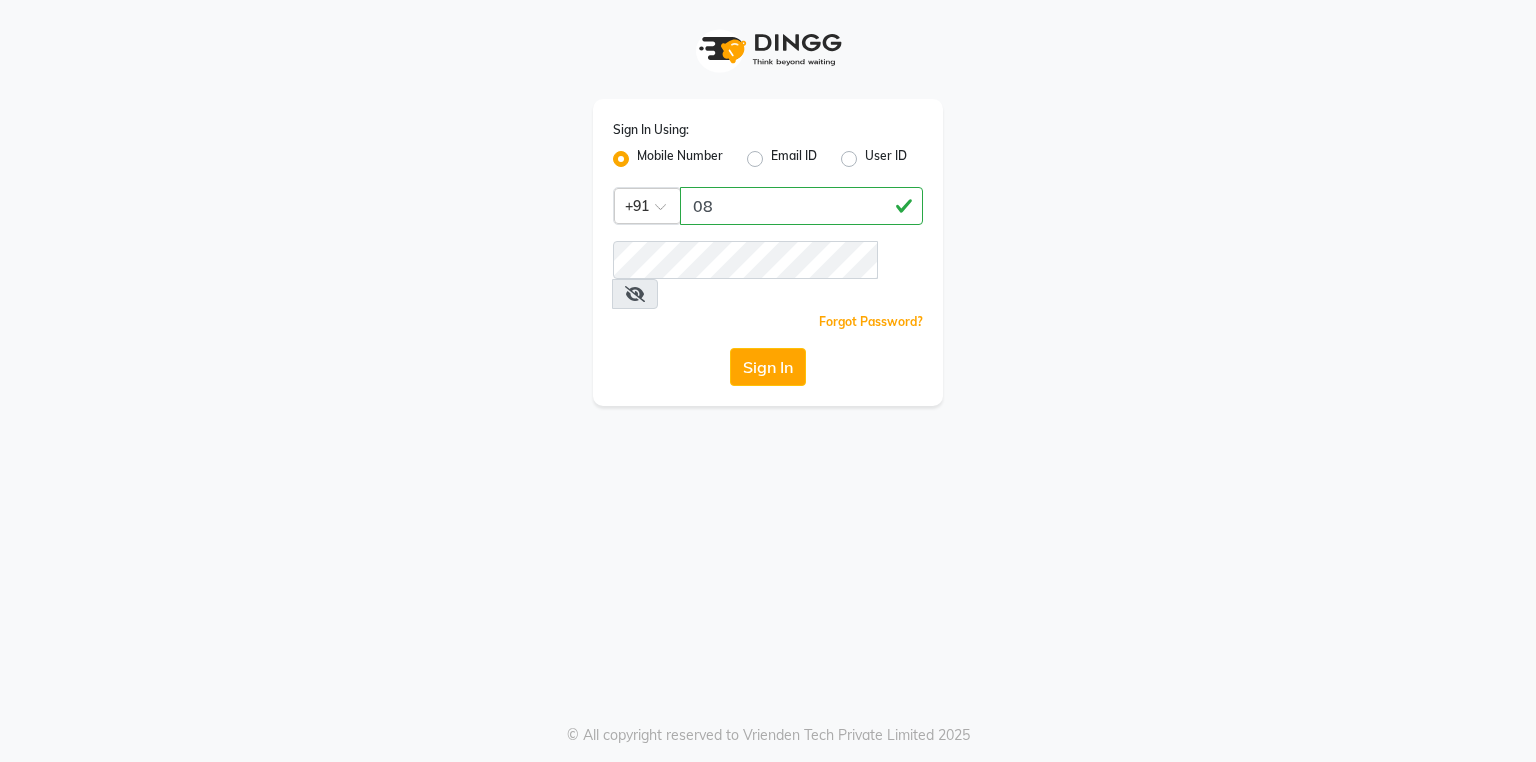 type on "0" 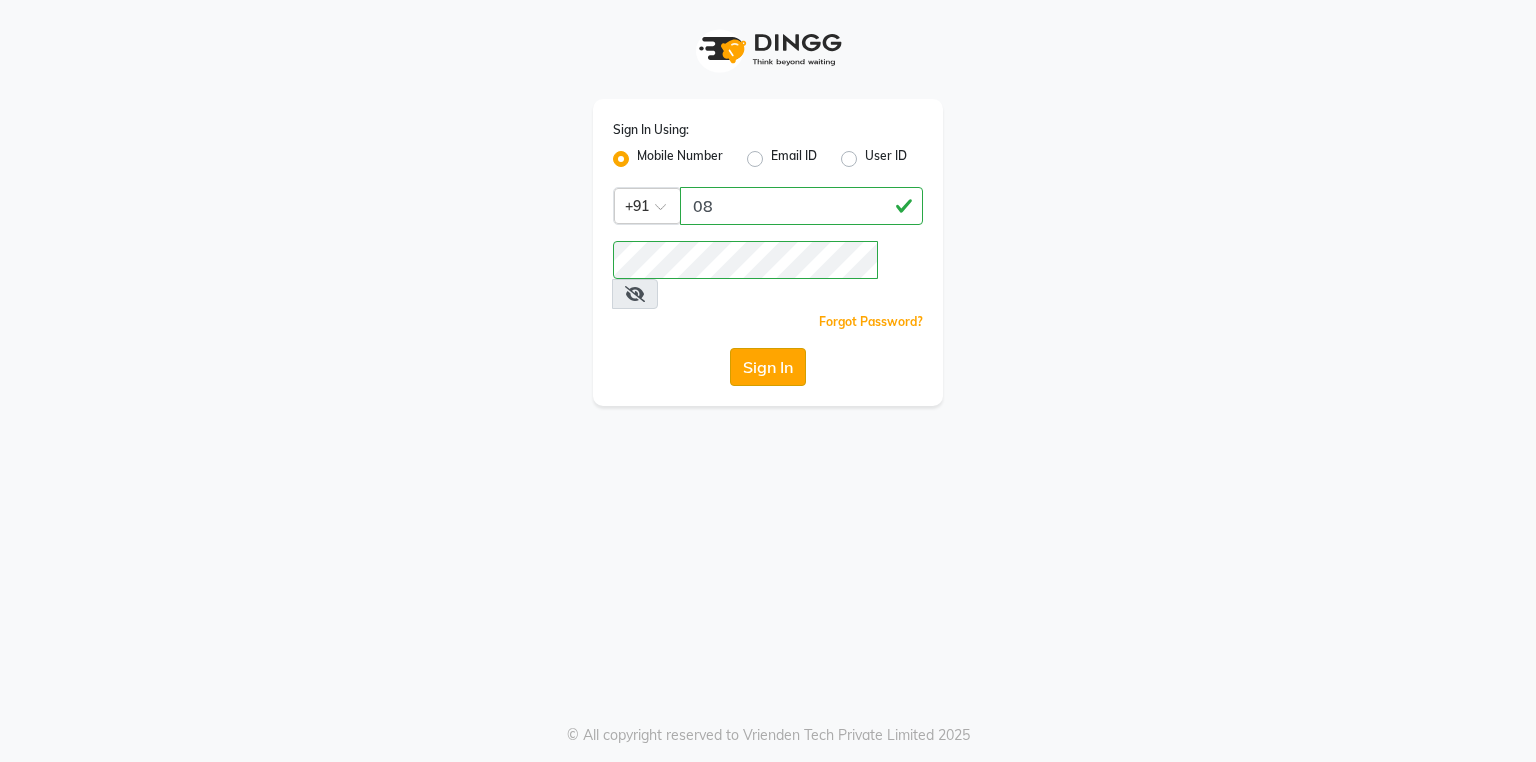 click on "Sign In" 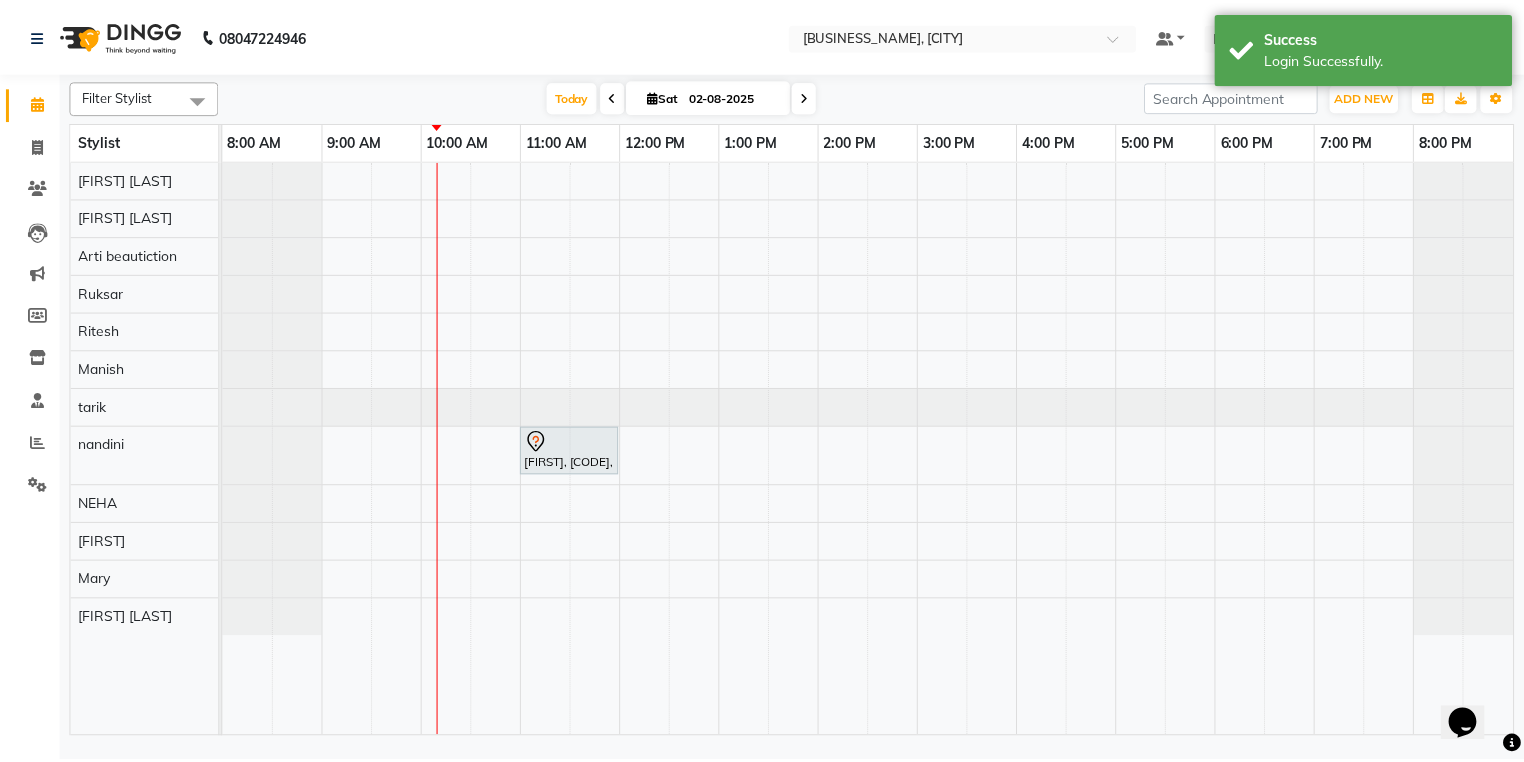 scroll, scrollTop: 0, scrollLeft: 0, axis: both 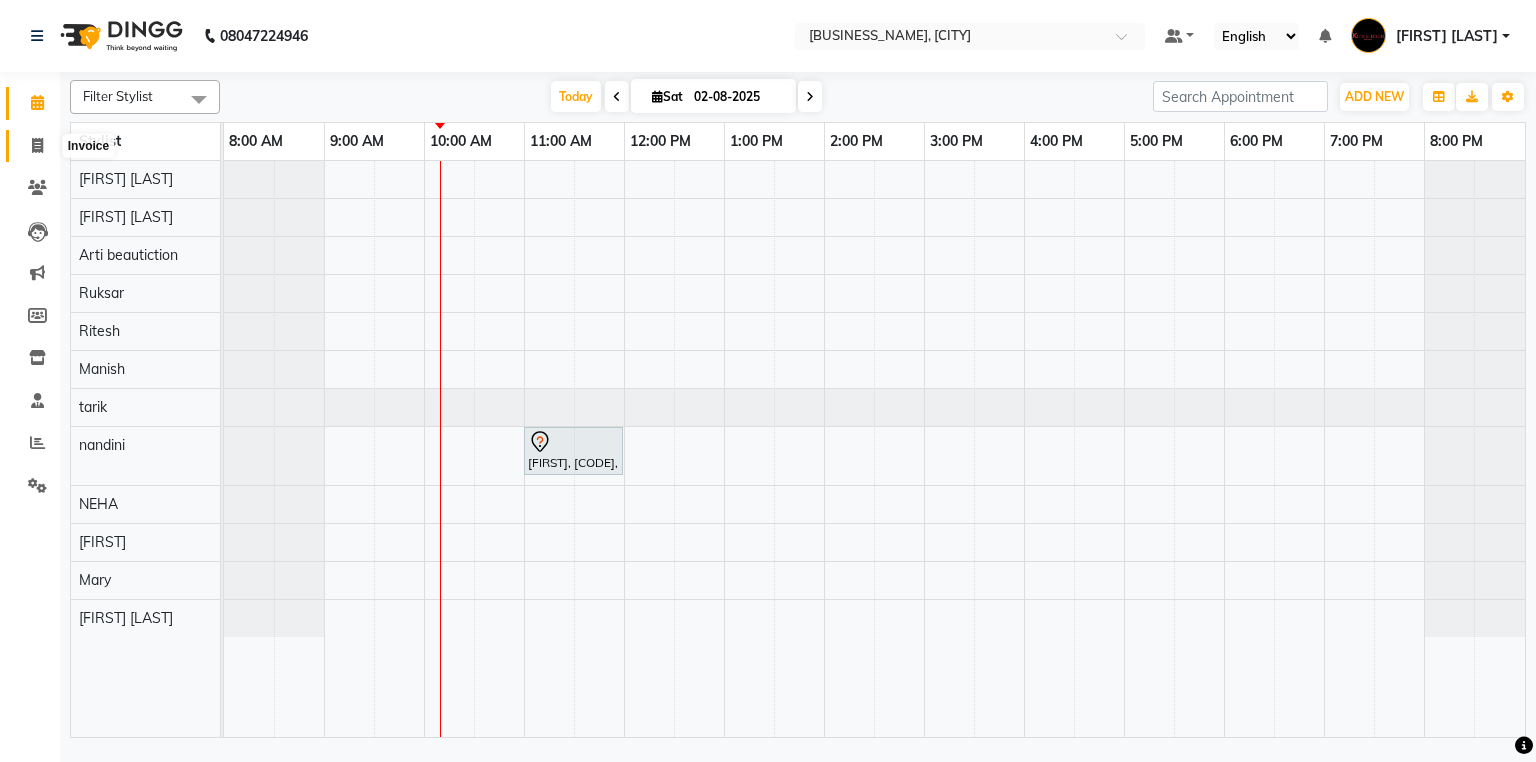 click 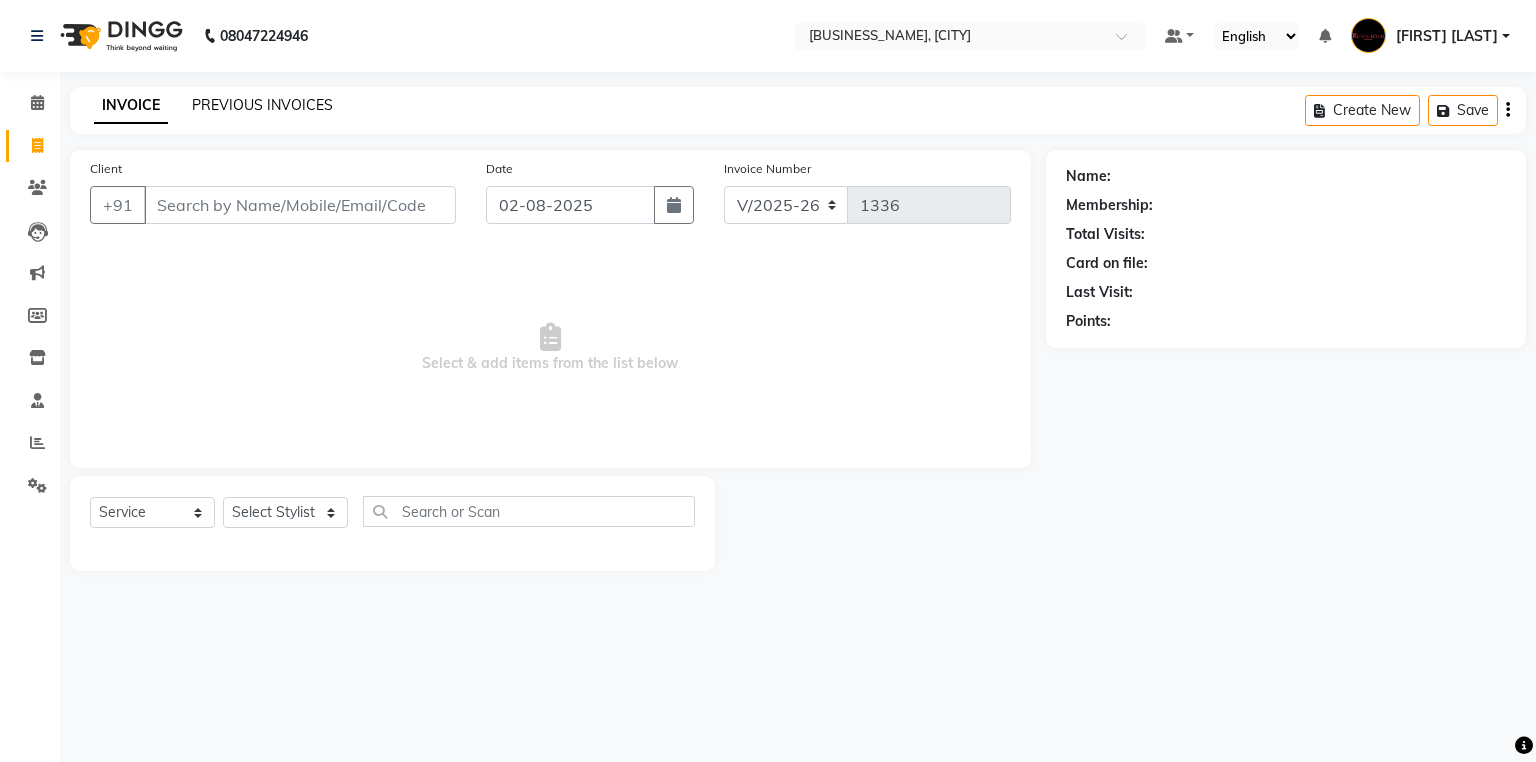 click on "PREVIOUS INVOICES" 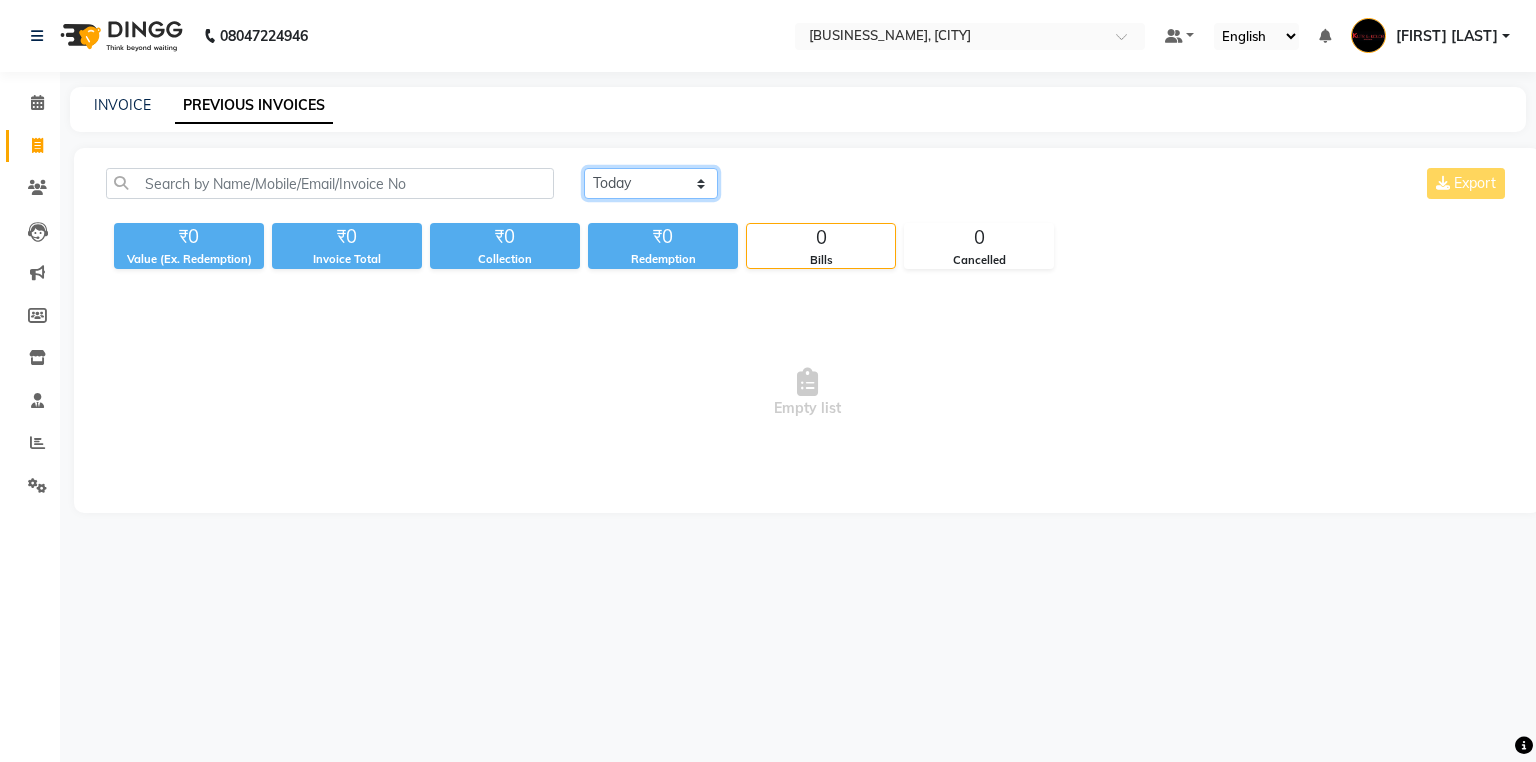click on "Today Yesterday Custom Range" 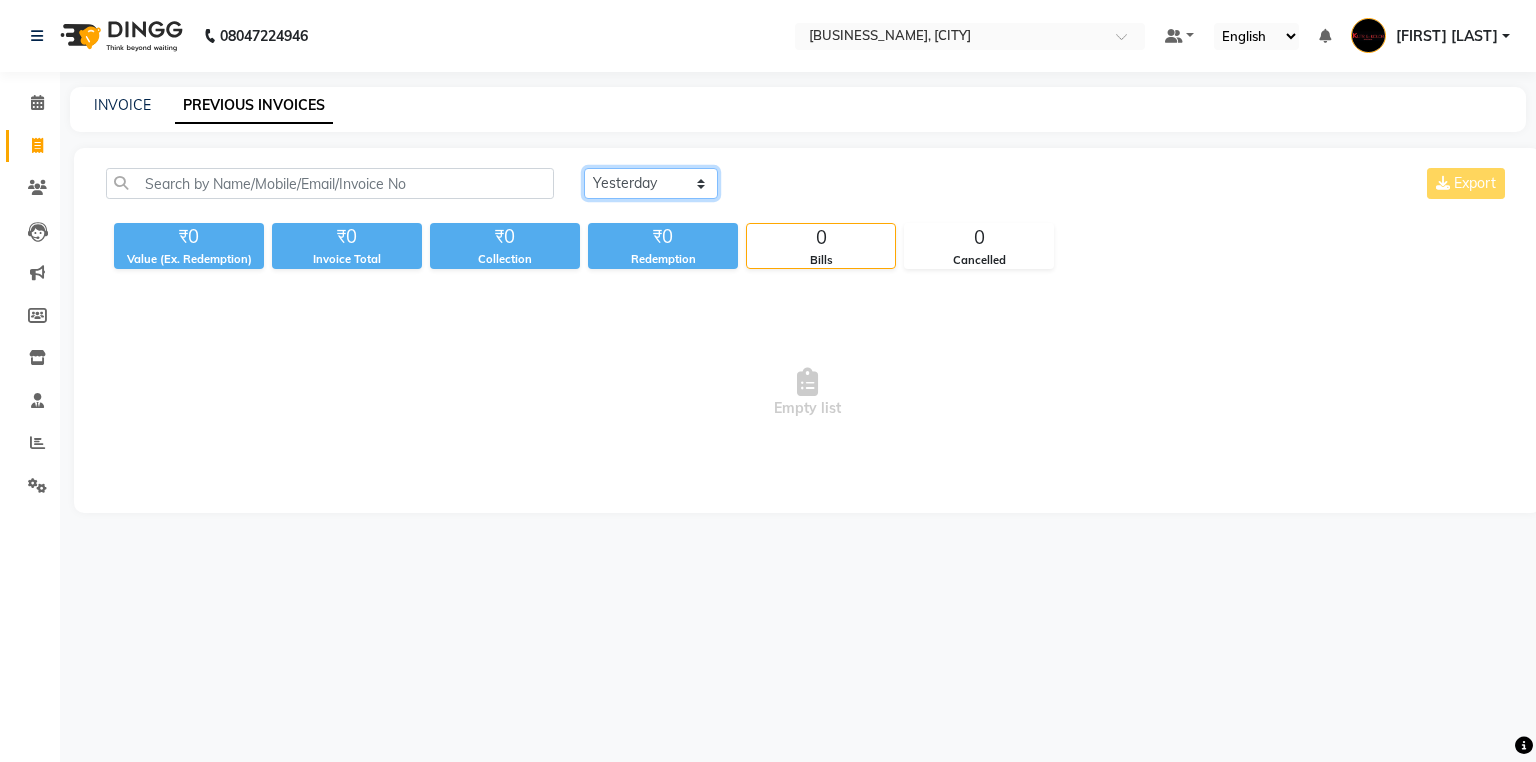 click on "Today Yesterday Custom Range" 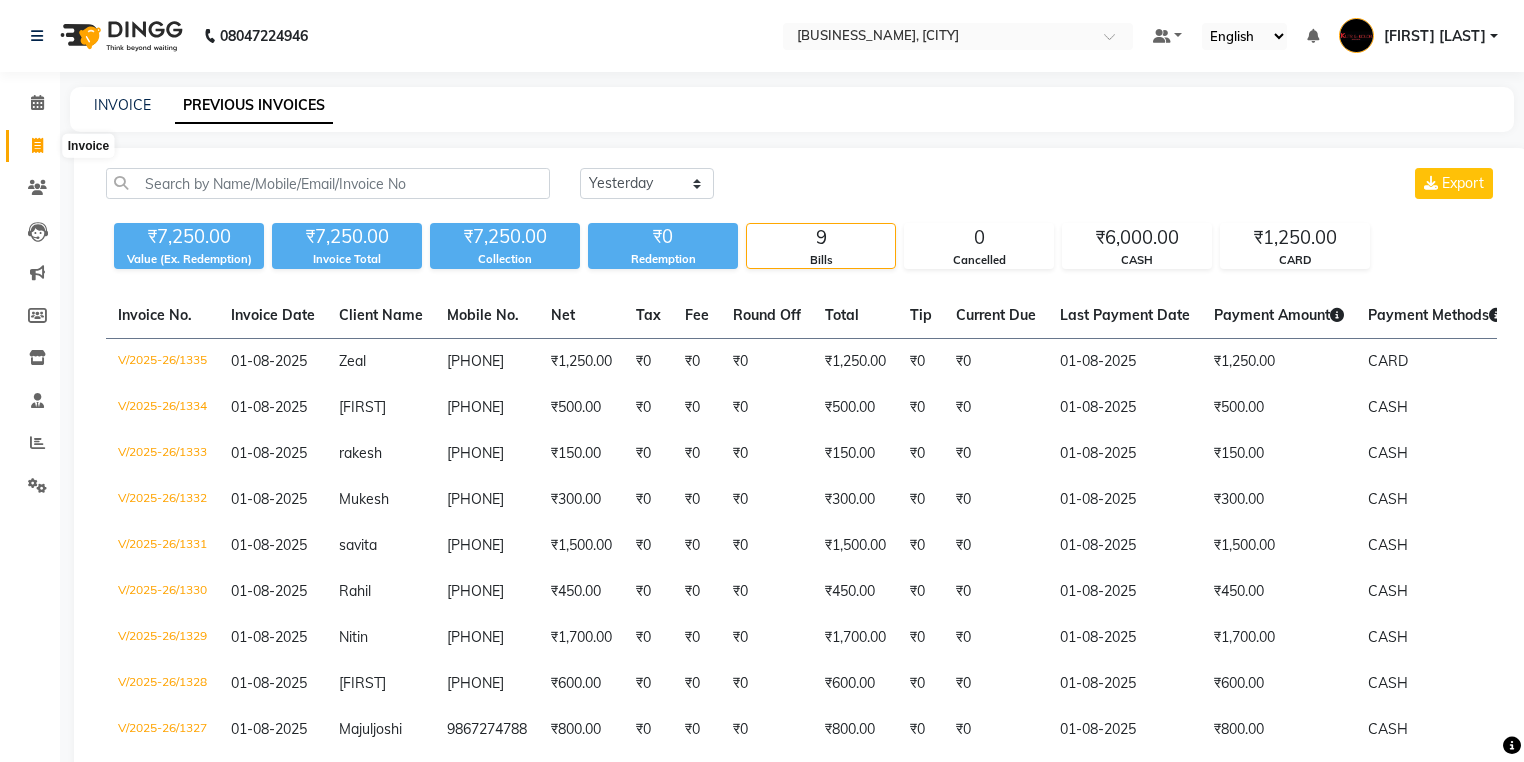 click 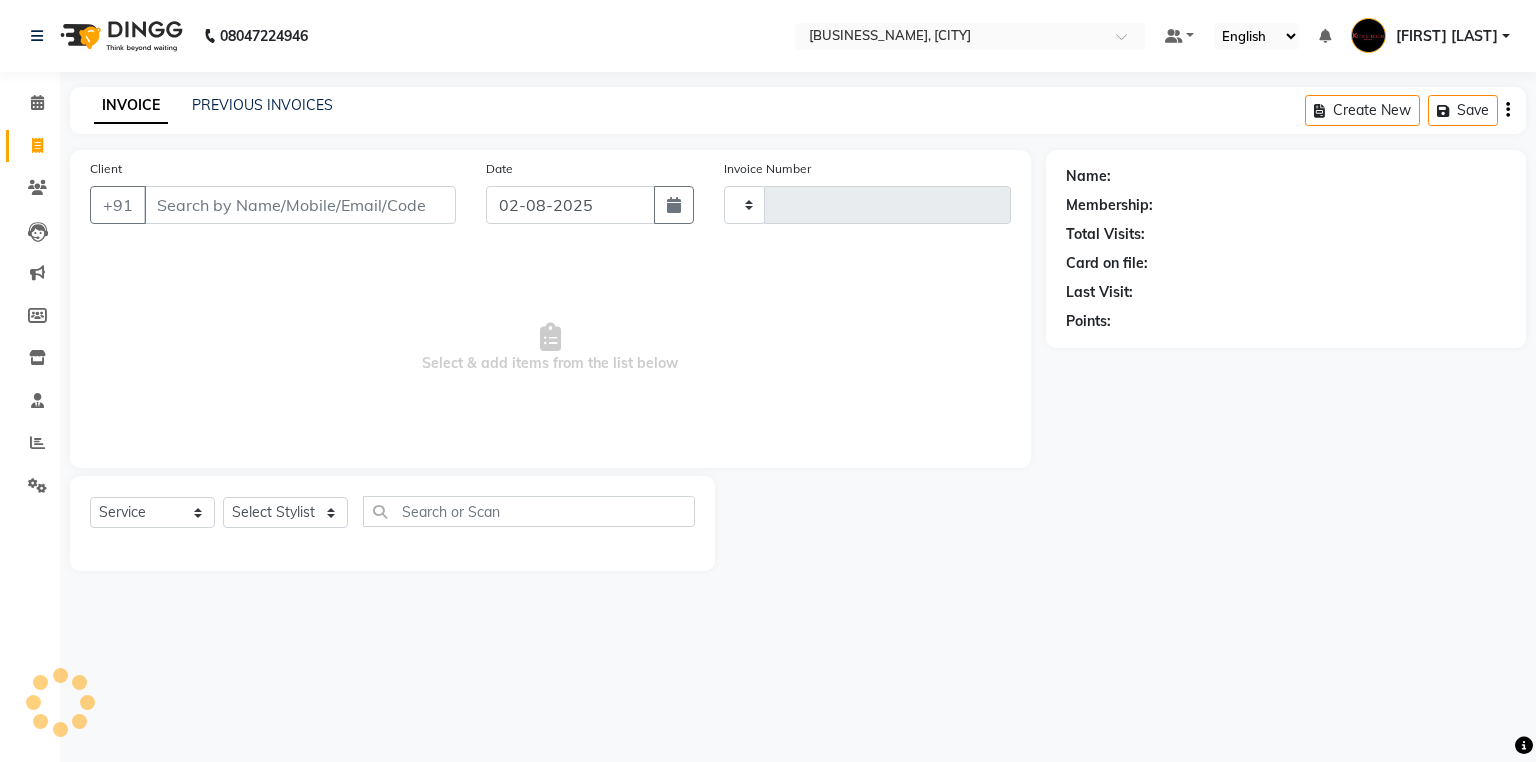 type on "1336" 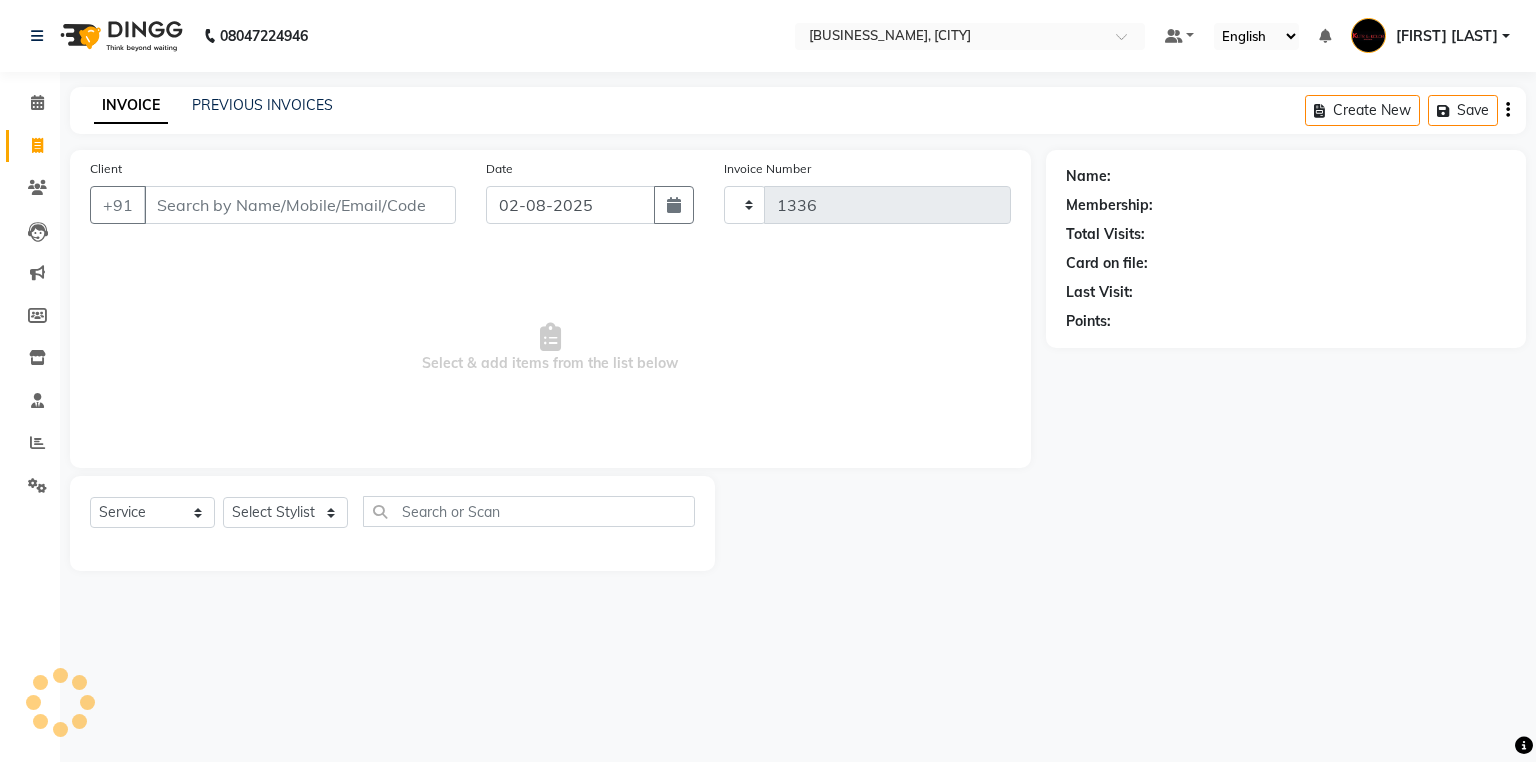 select on "7374" 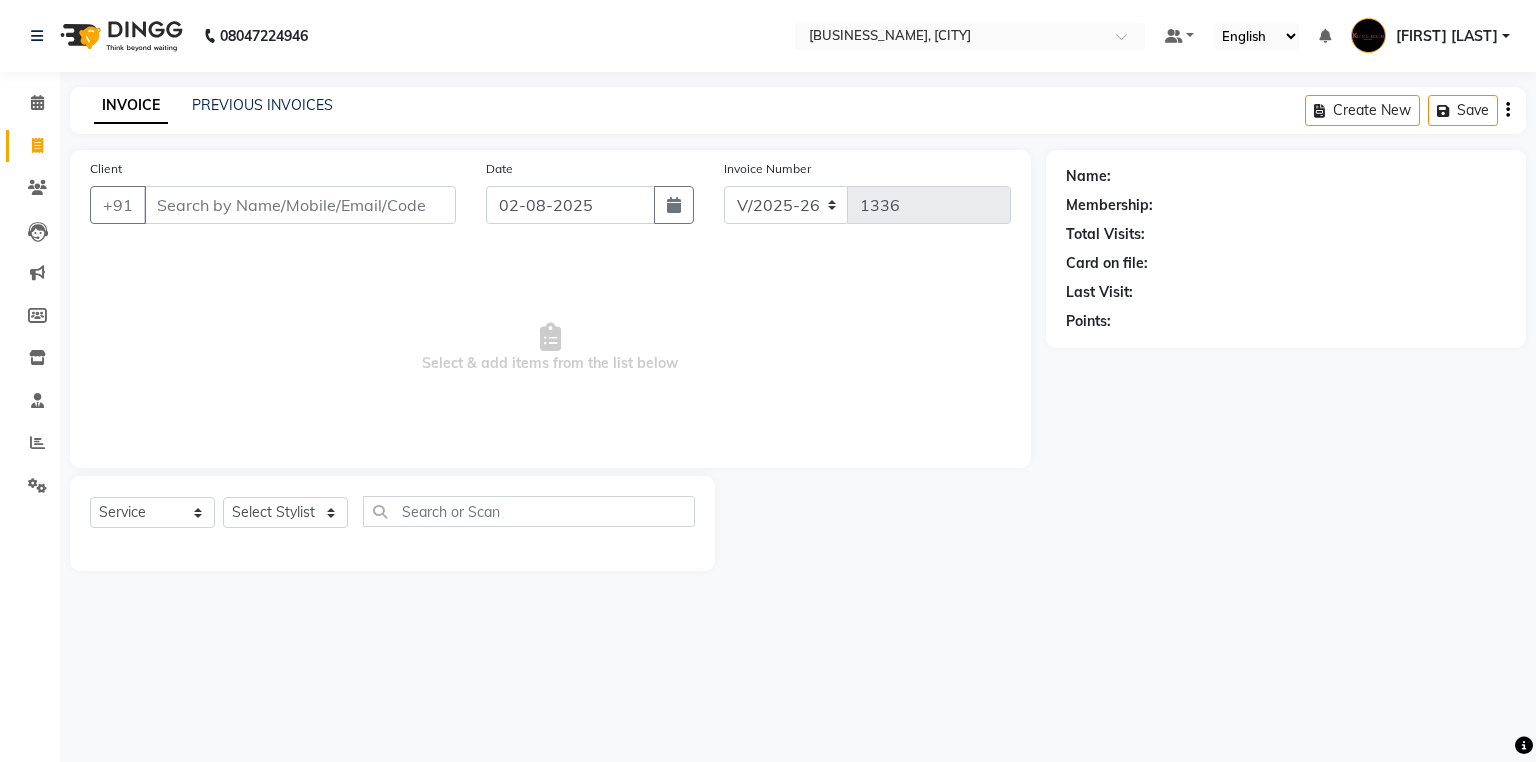 click on "Client" at bounding box center (300, 205) 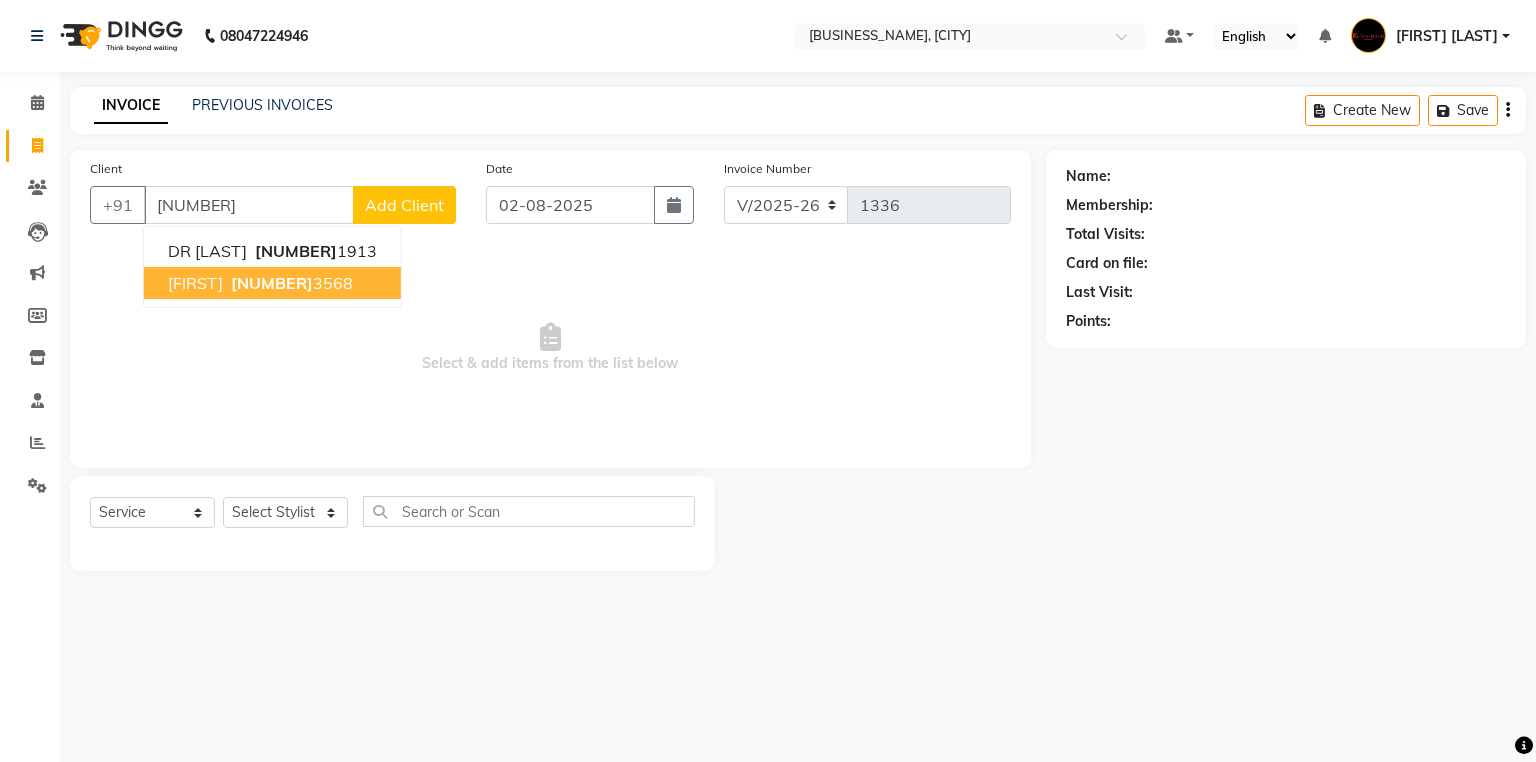 click on "[FIRST]" at bounding box center [195, 283] 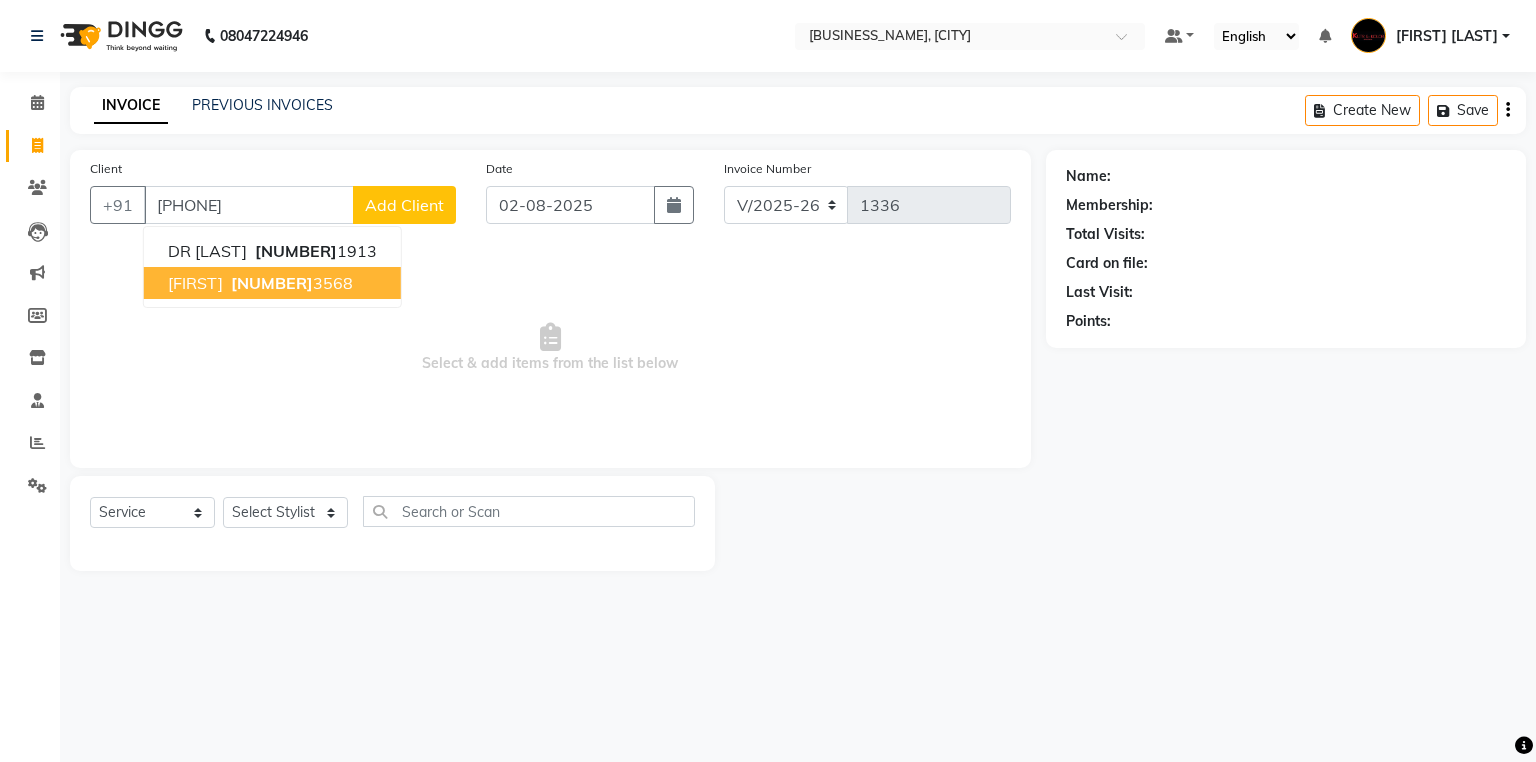 type on "[PHONE]" 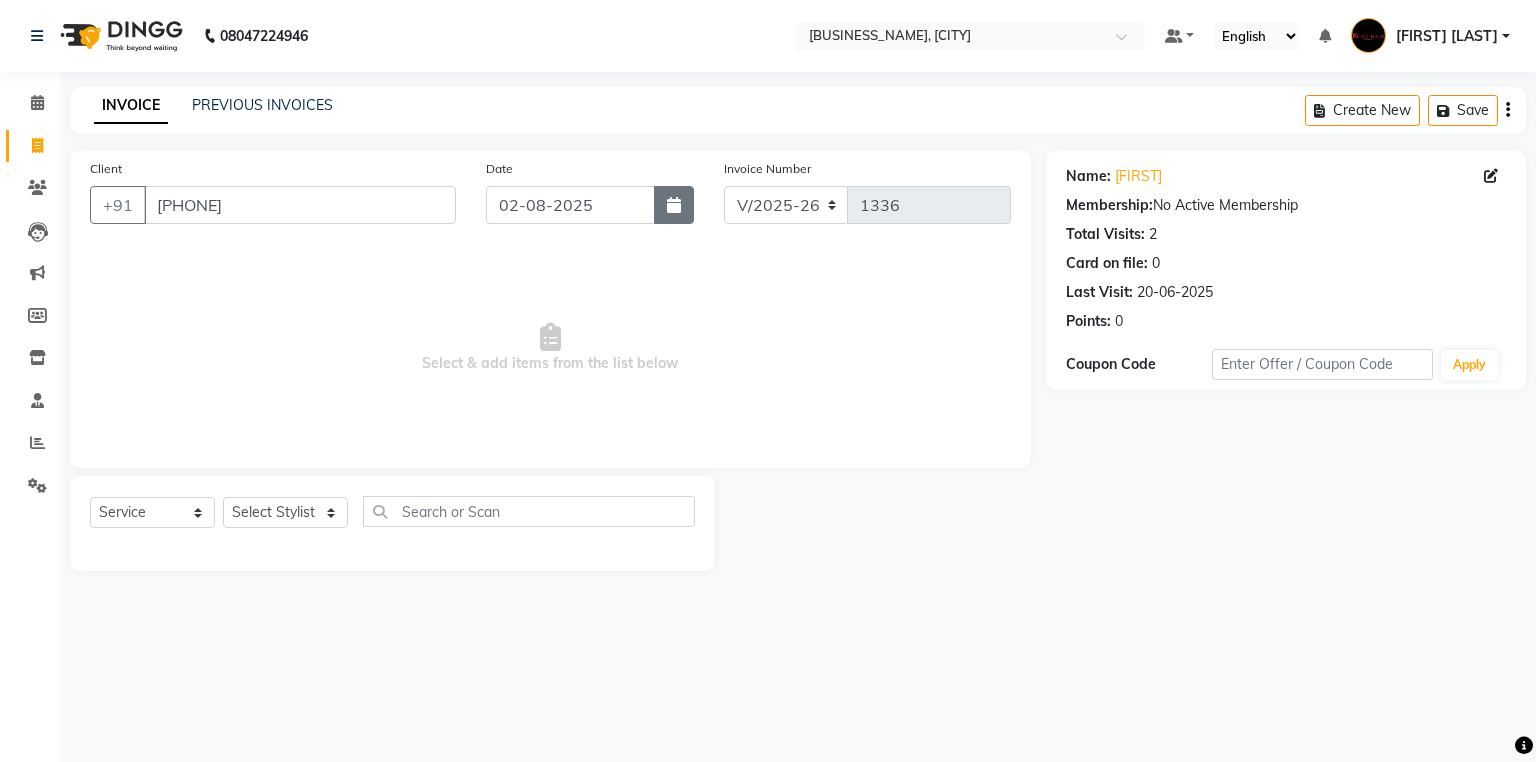 click 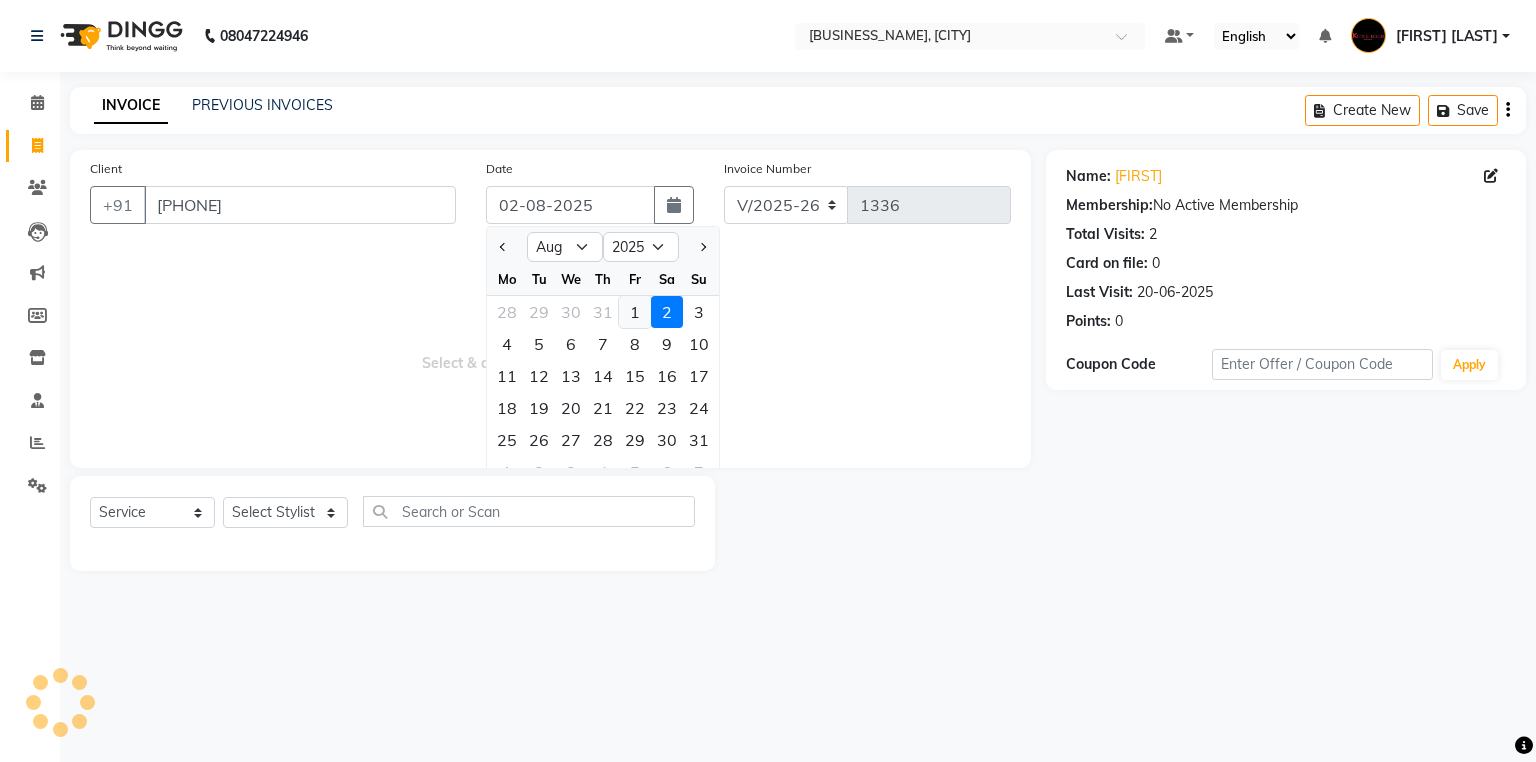 click on "1" 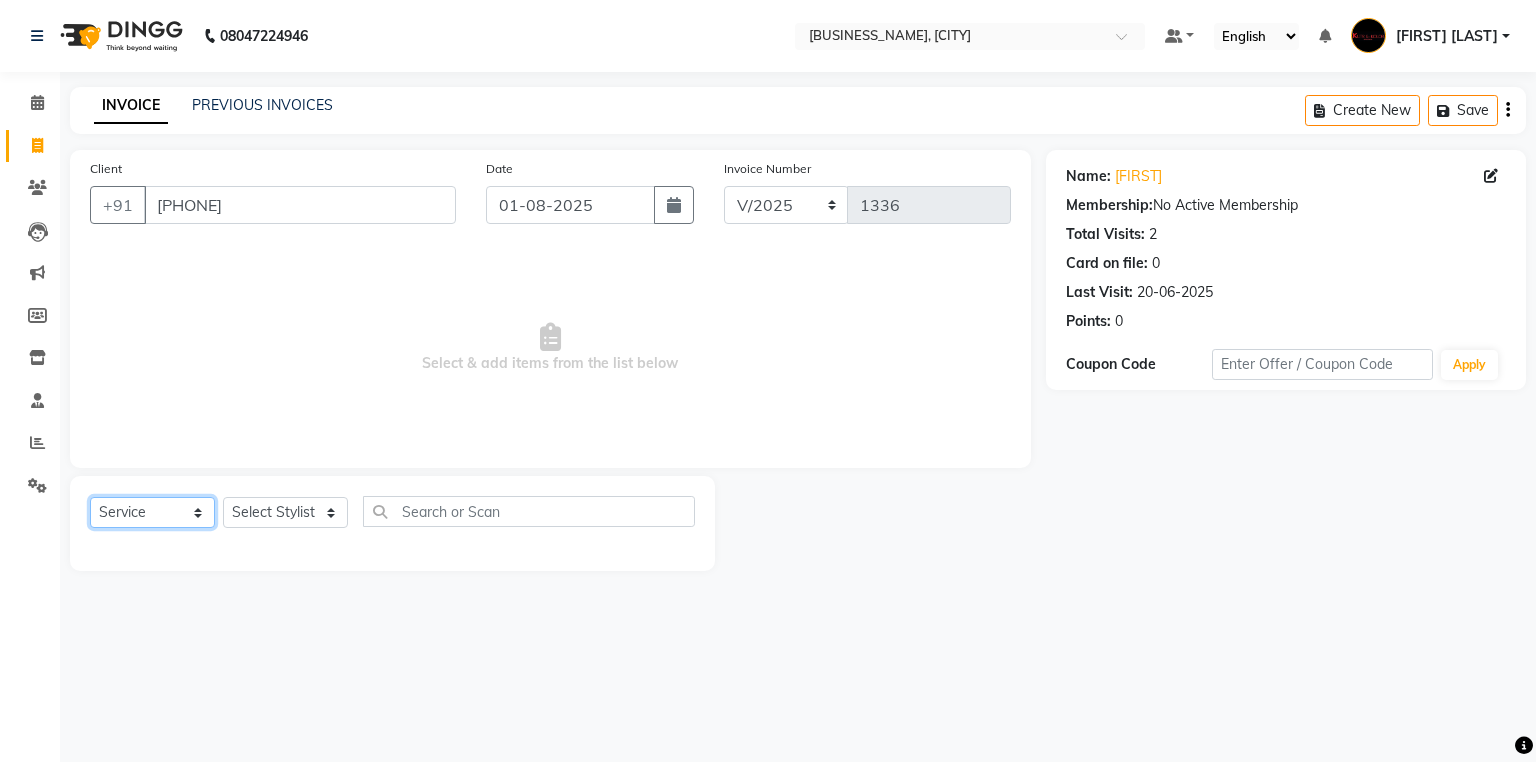 click on "Select  Service  Product  Membership  Package Voucher Prepaid Gift Card" 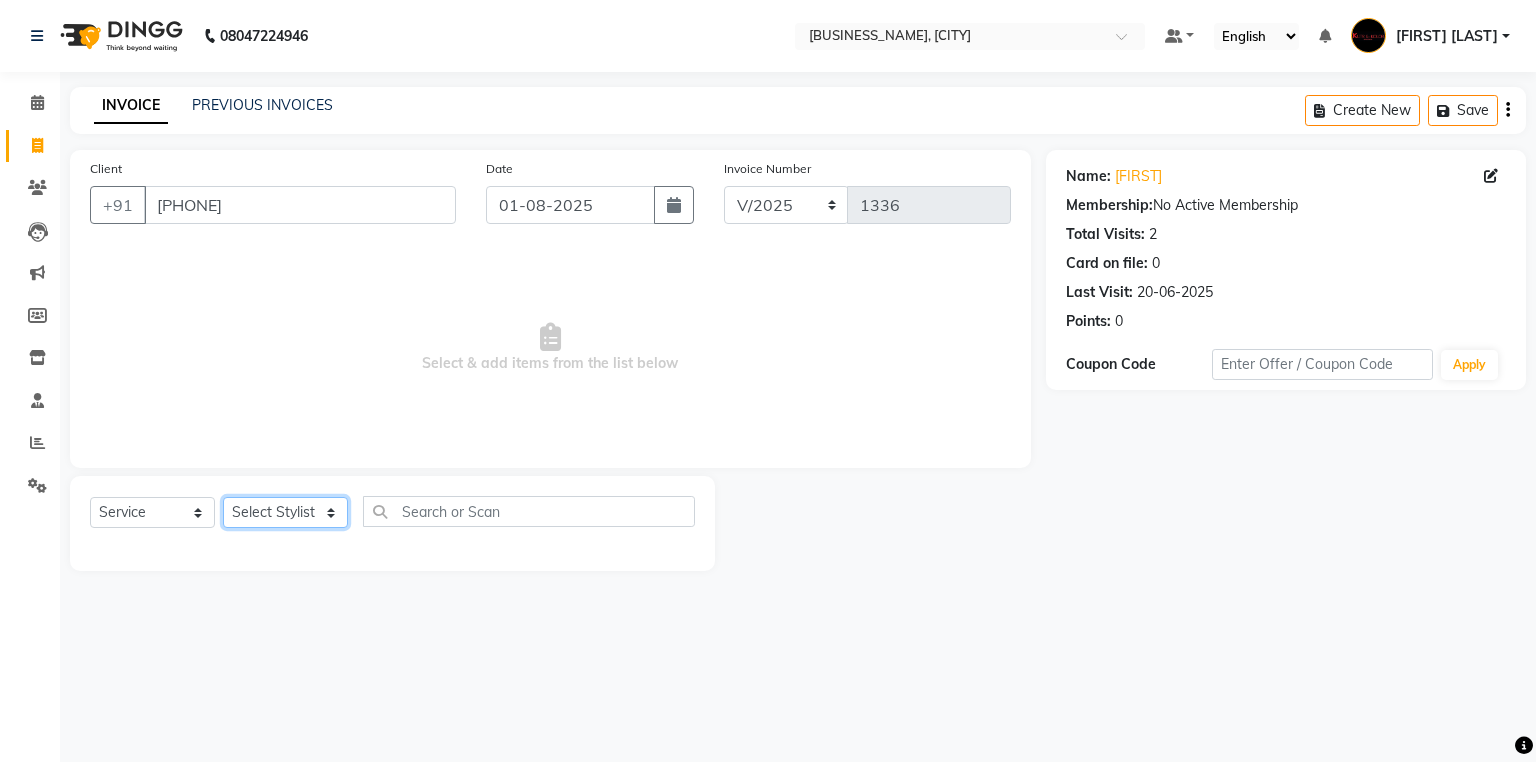 click on "Select Stylist [FIRST] [LAST] [FIRST] [ROLE] [FIRST] [LAST] [FIRST] [FIRST] [FIRST] [FIRST] [FIRST] [FIRST] [FIRST] [FIRST] [FIRST] [FIRST] [FIRST]" 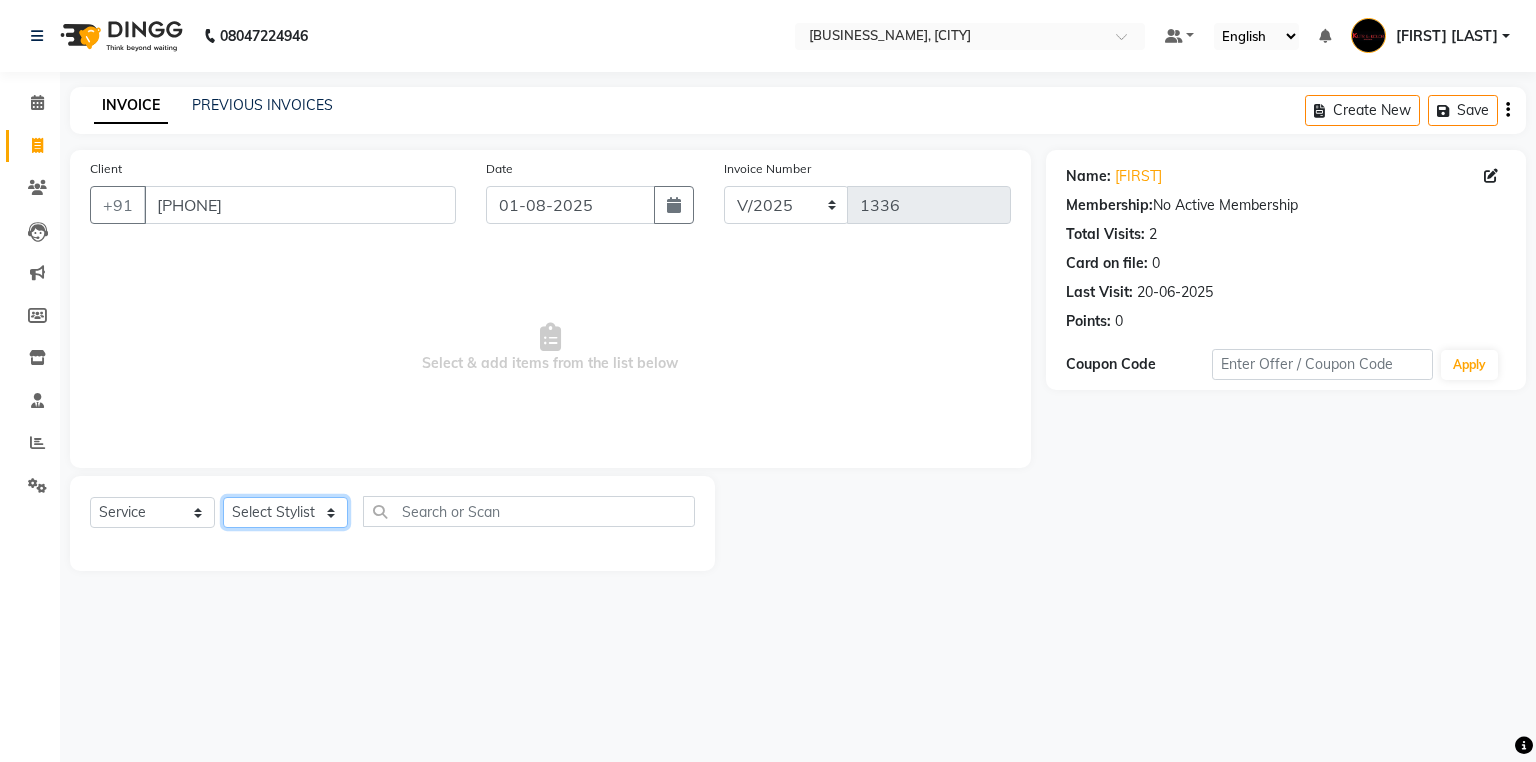 click on "Select Stylist [FIRST] [LAST] [FIRST] [ROLE] [FIRST] [LAST] [FIRST] [FIRST] [FIRST] [FIRST] [FIRST] [FIRST] [FIRST] [FIRST] [FIRST] [FIRST] [FIRST]" 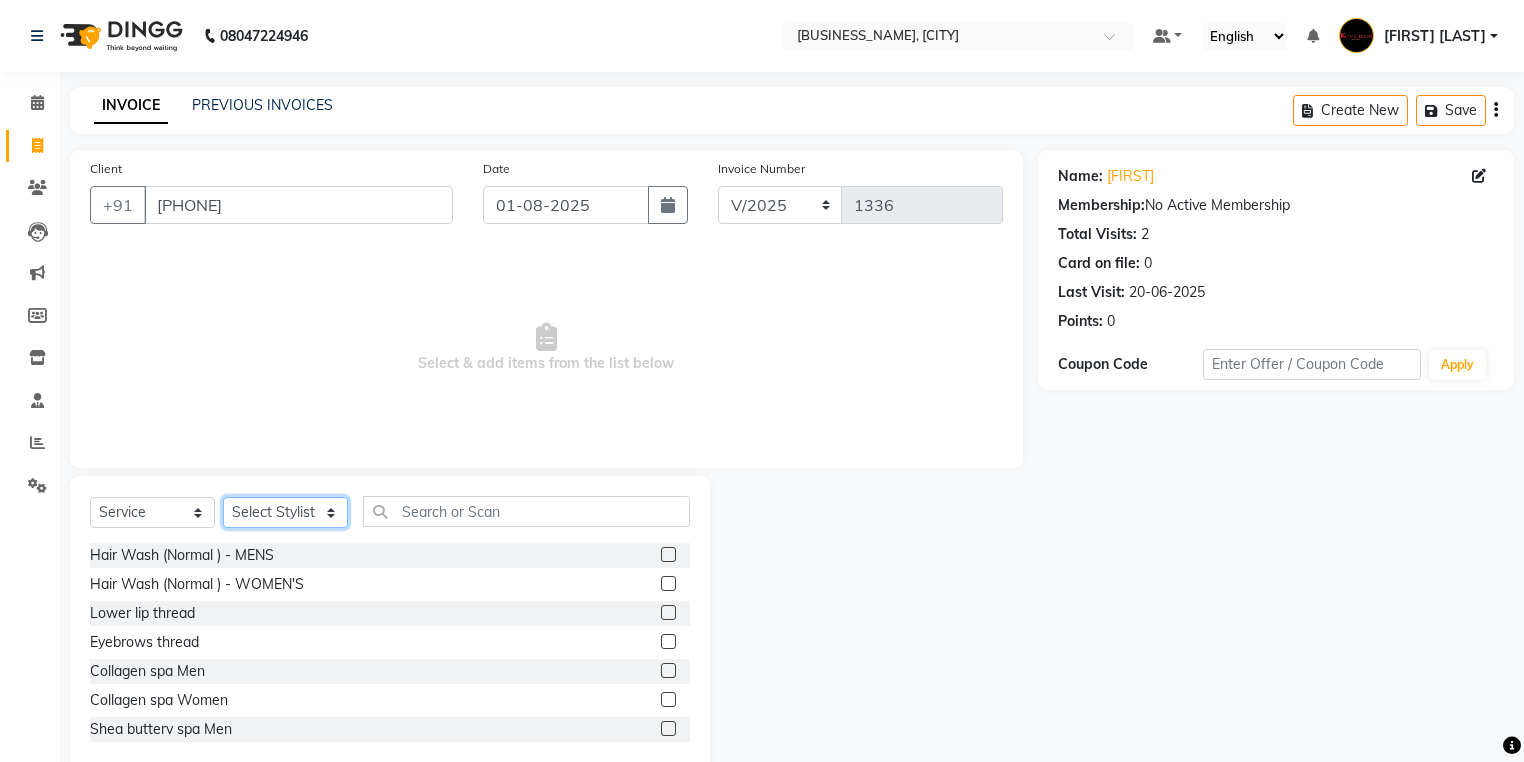 click on "Select Stylist [FIRST] [LAST] [FIRST] [ROLE] [FIRST] [LAST] [FIRST] [FIRST] [FIRST] [FIRST] [FIRST] [FIRST] [FIRST] [FIRST] [FIRST] [FIRST] [FIRST]" 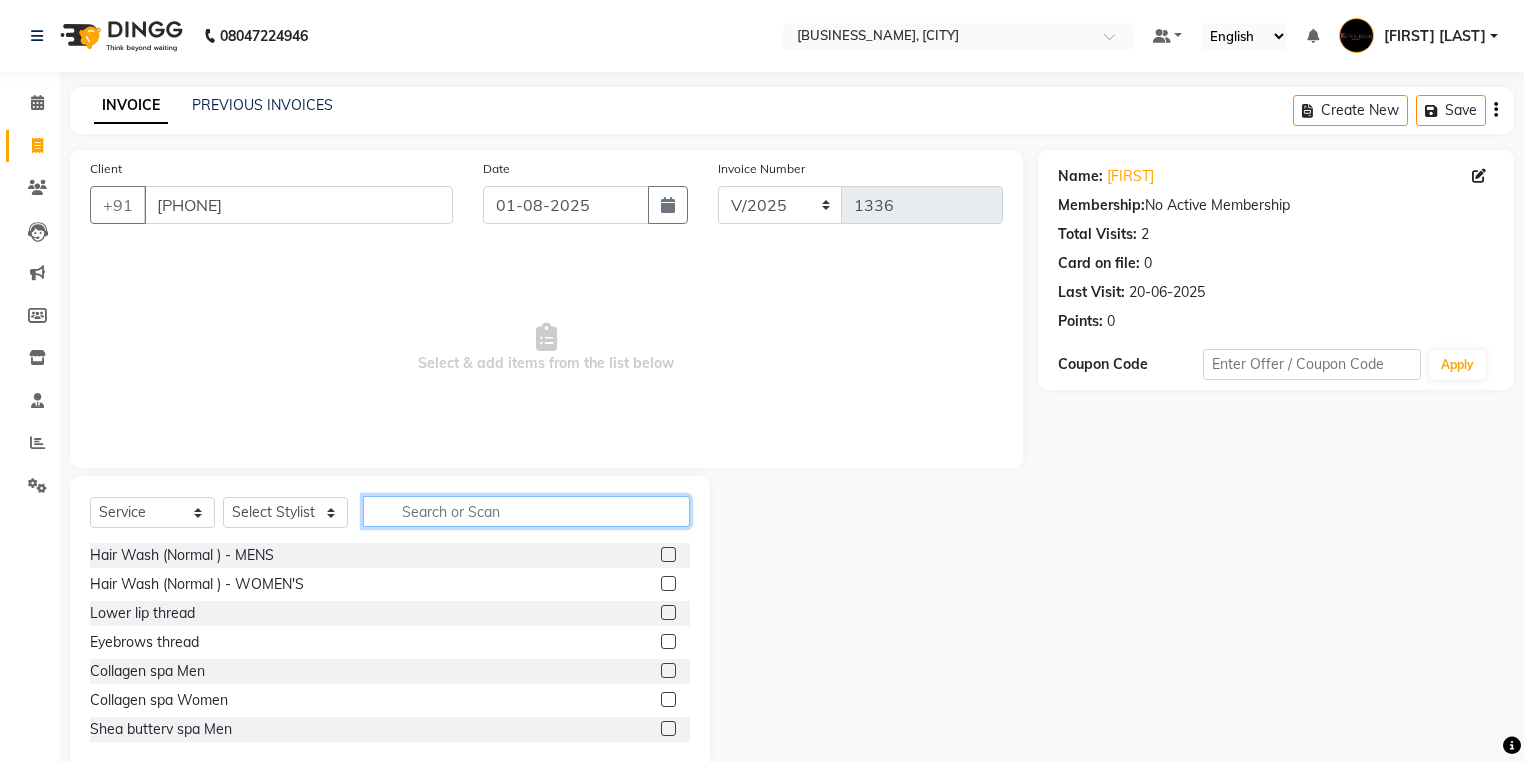 click 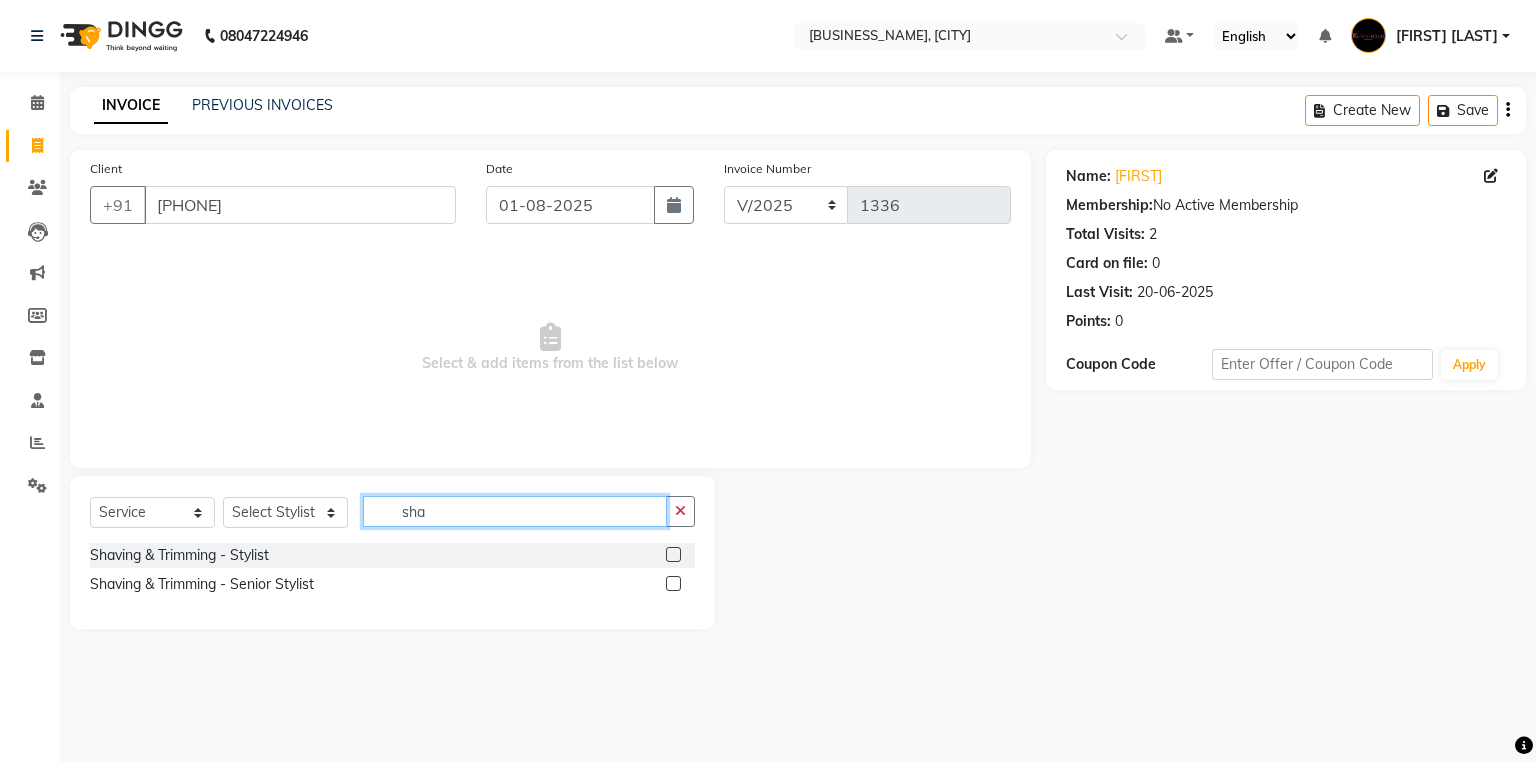 type on "sha" 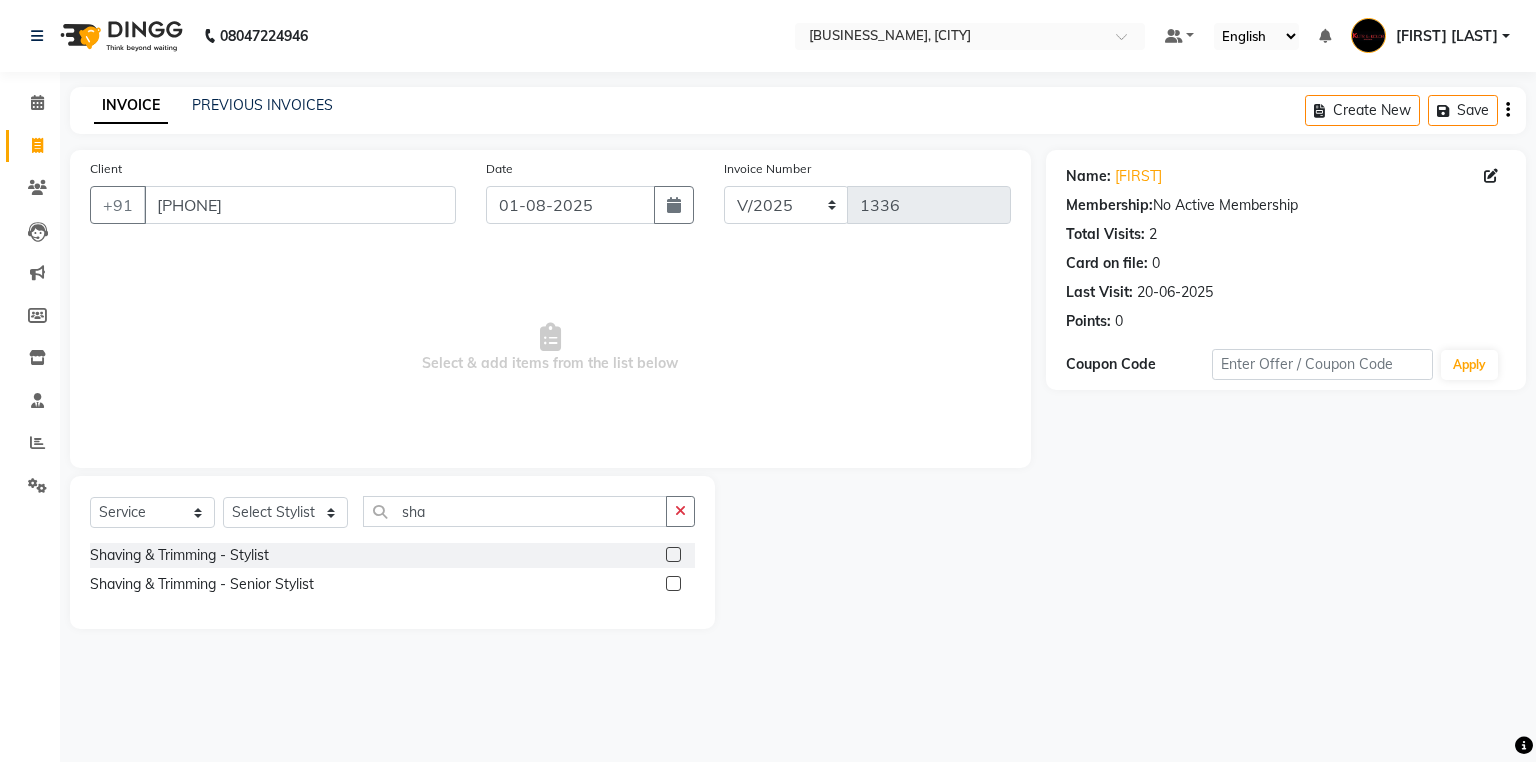 click 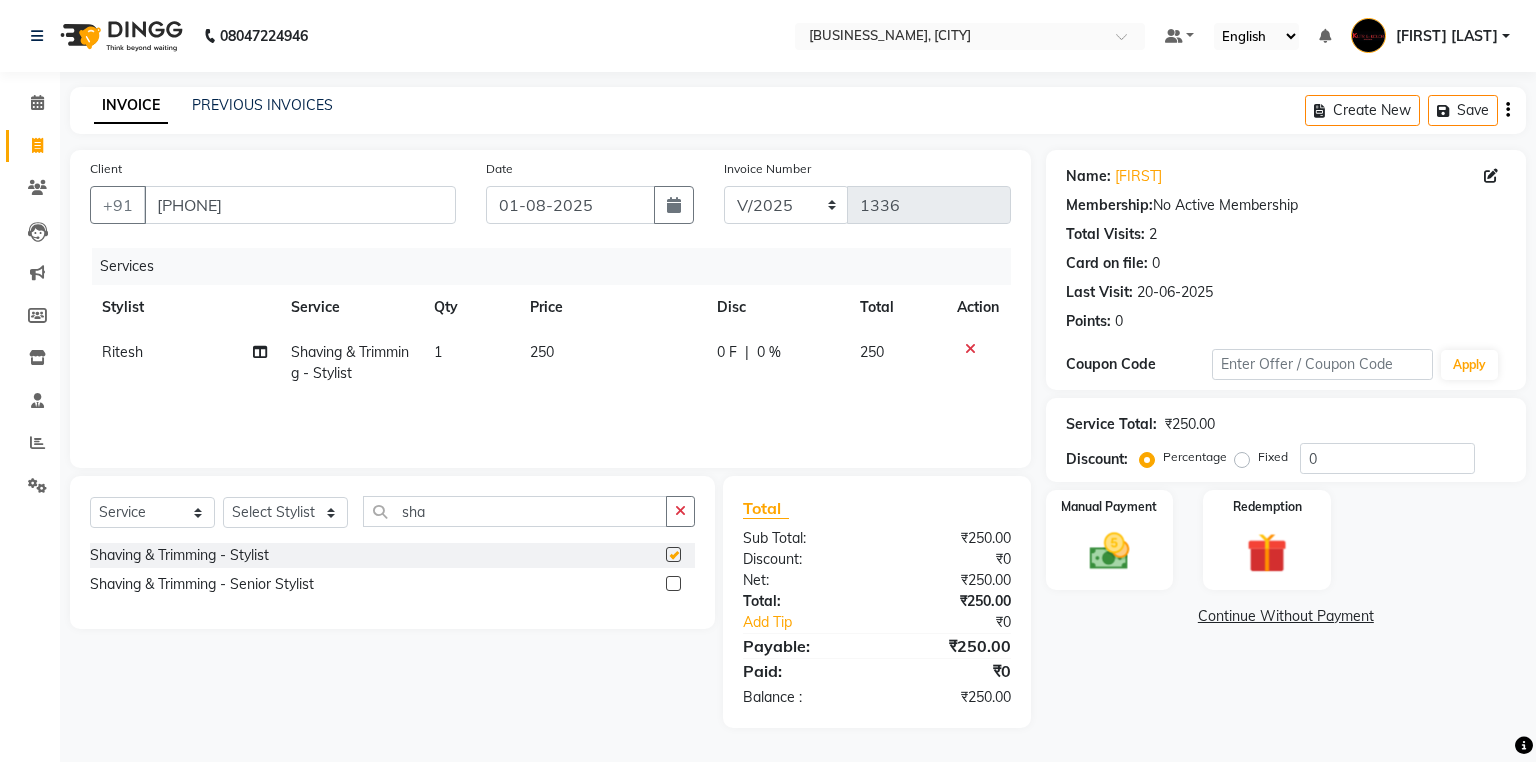 checkbox on "false" 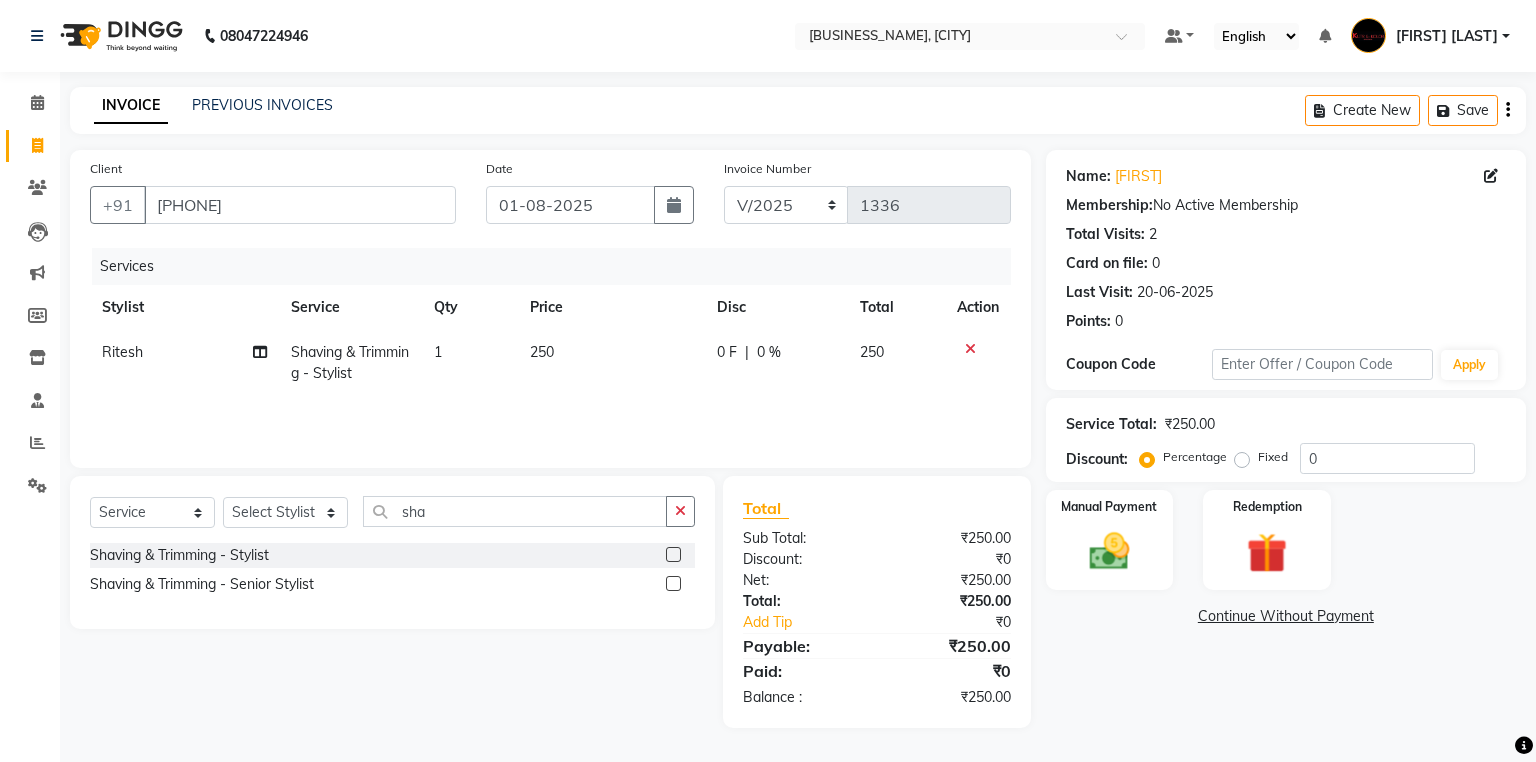 click on "0 F" 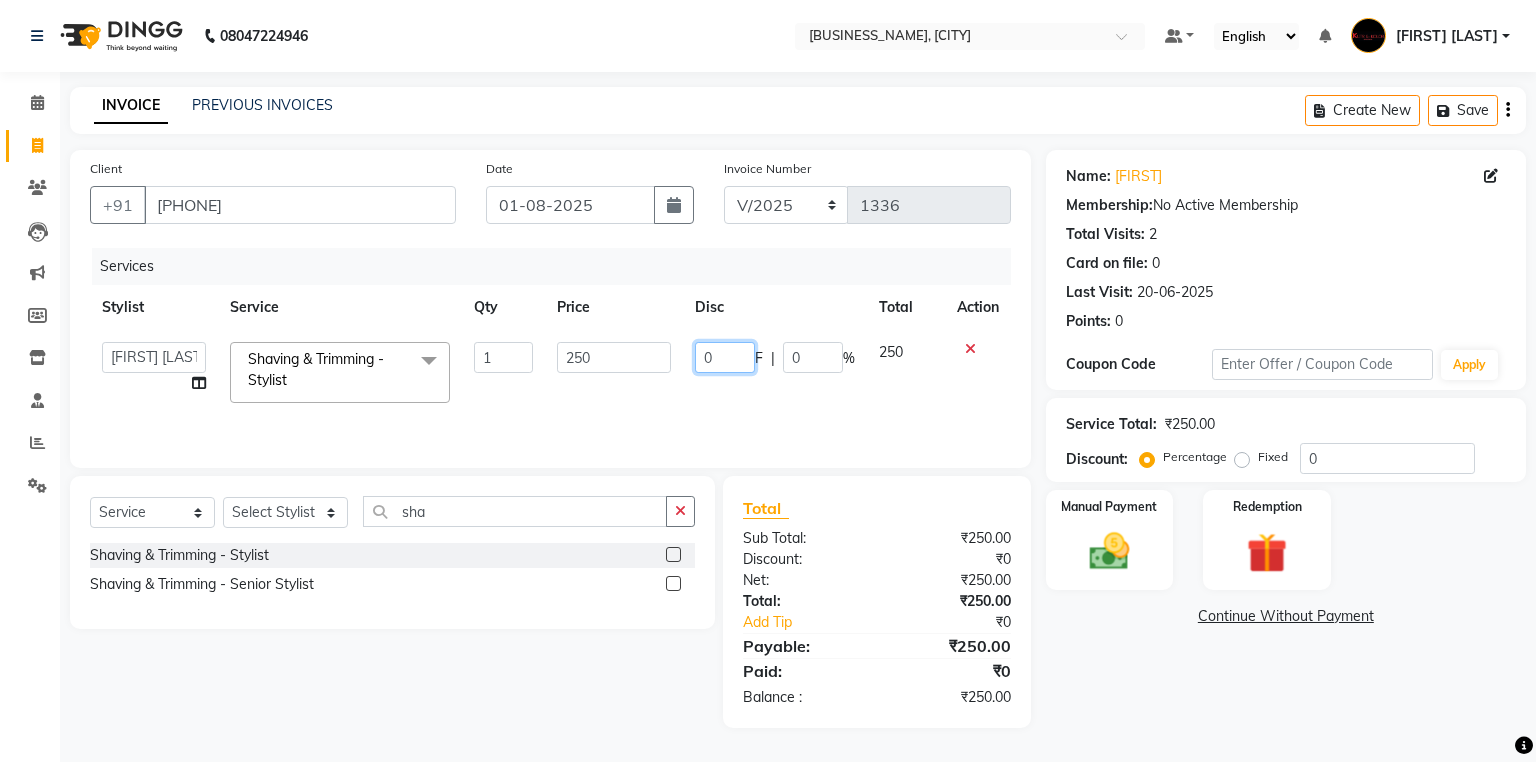 click on "0" 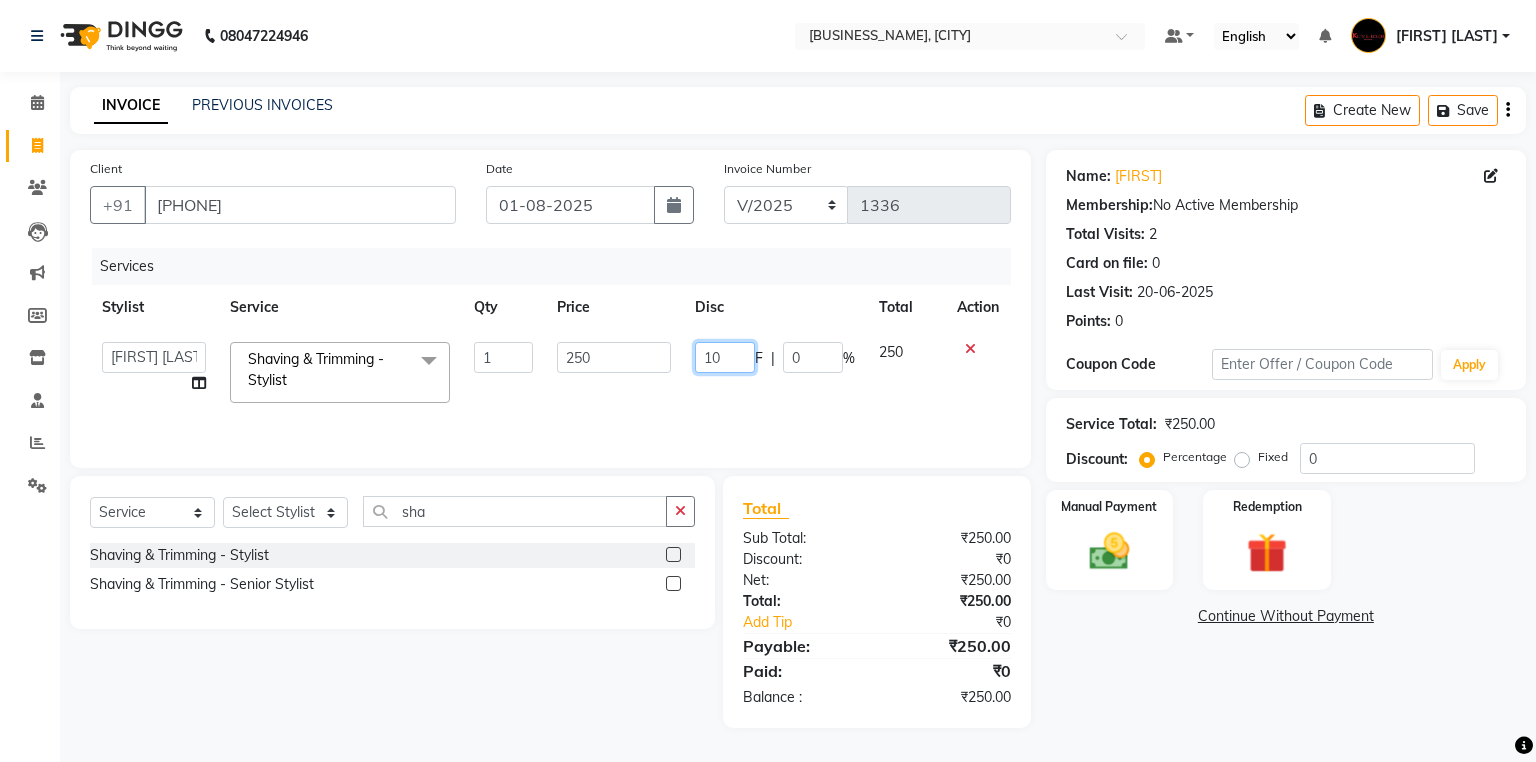 type on "100" 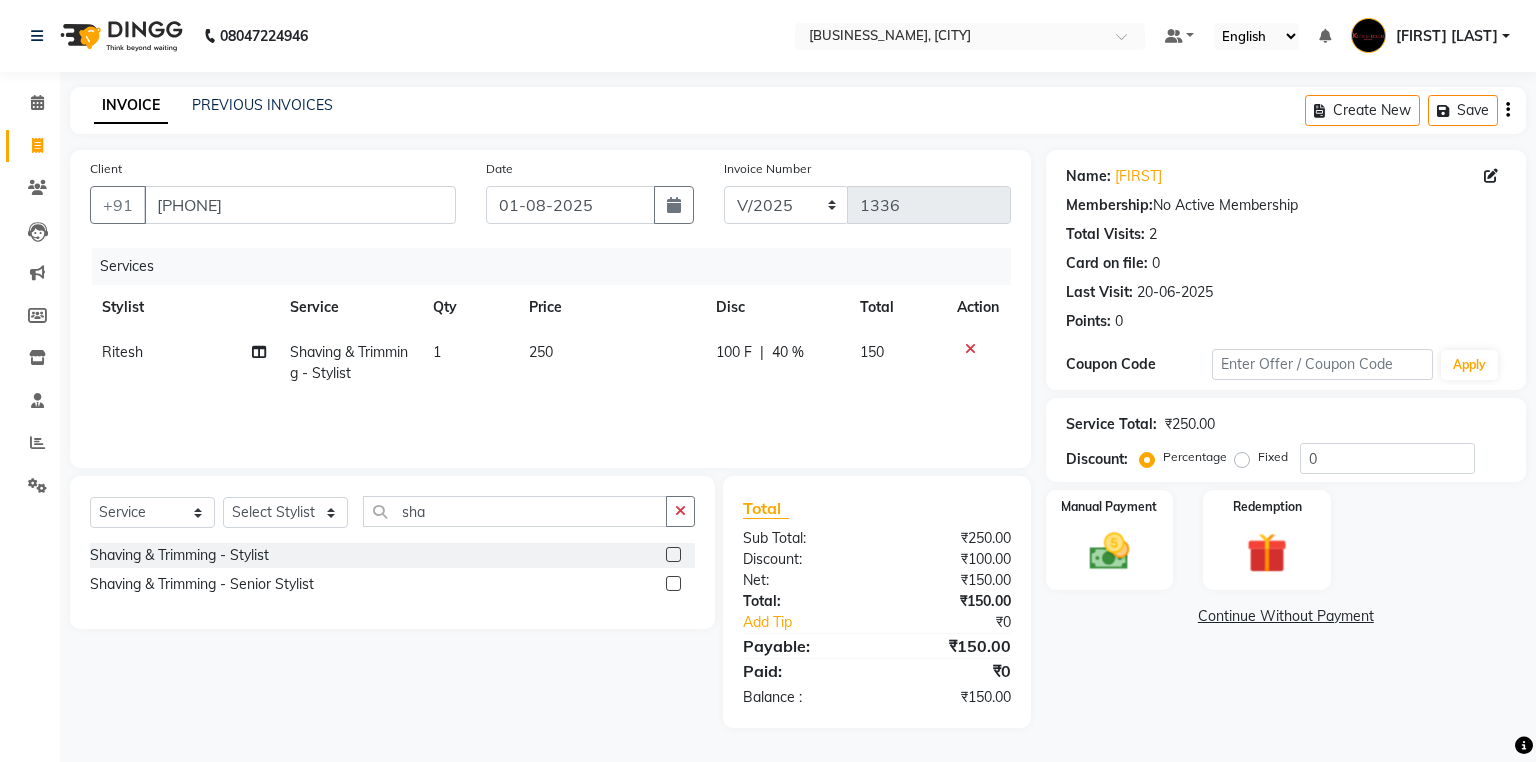 click on "Services Stylist Service Qty Price Disc Total Action [FIRST] [LAST] - Stylist 1 250 100 F | 40 % 150" 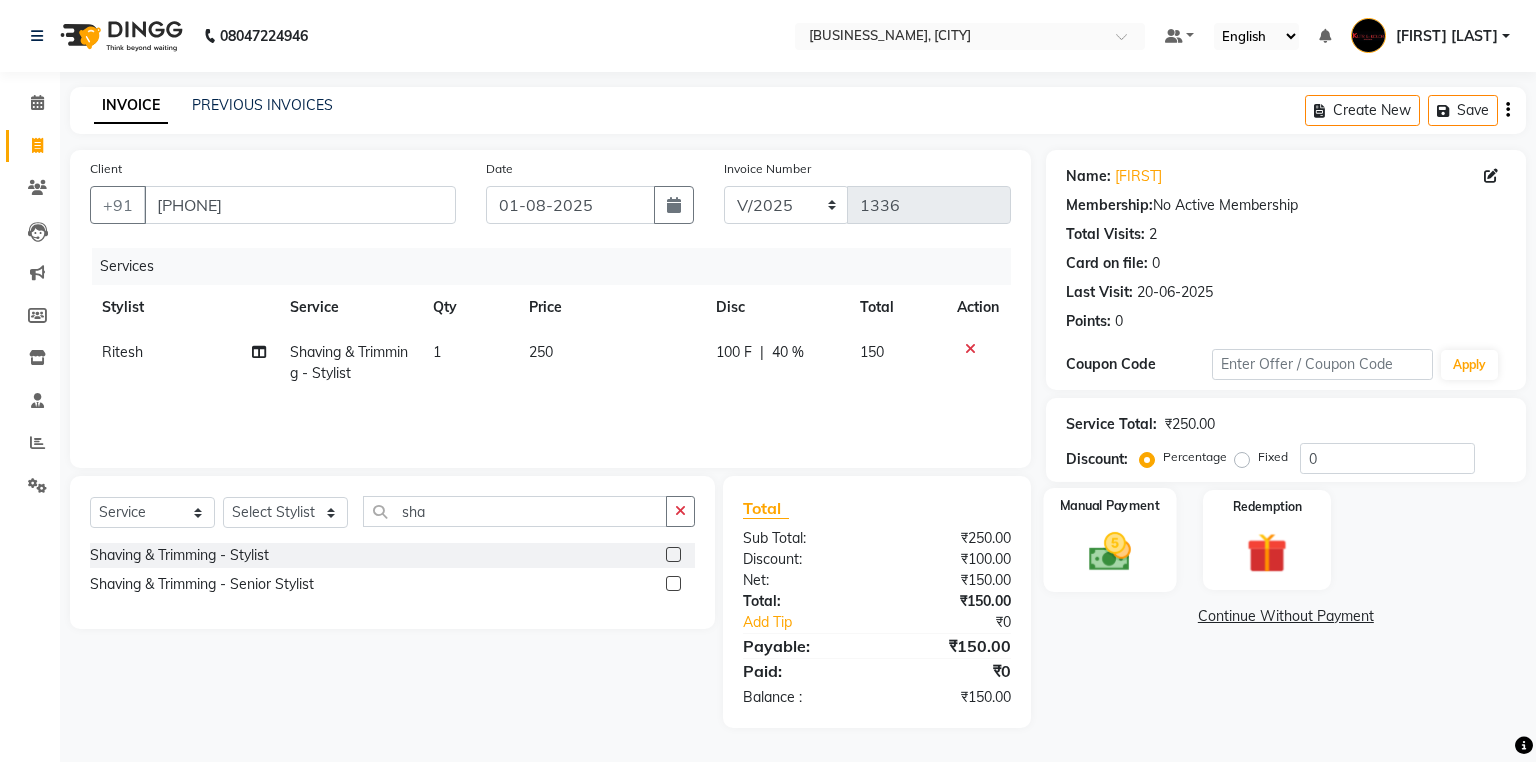 click 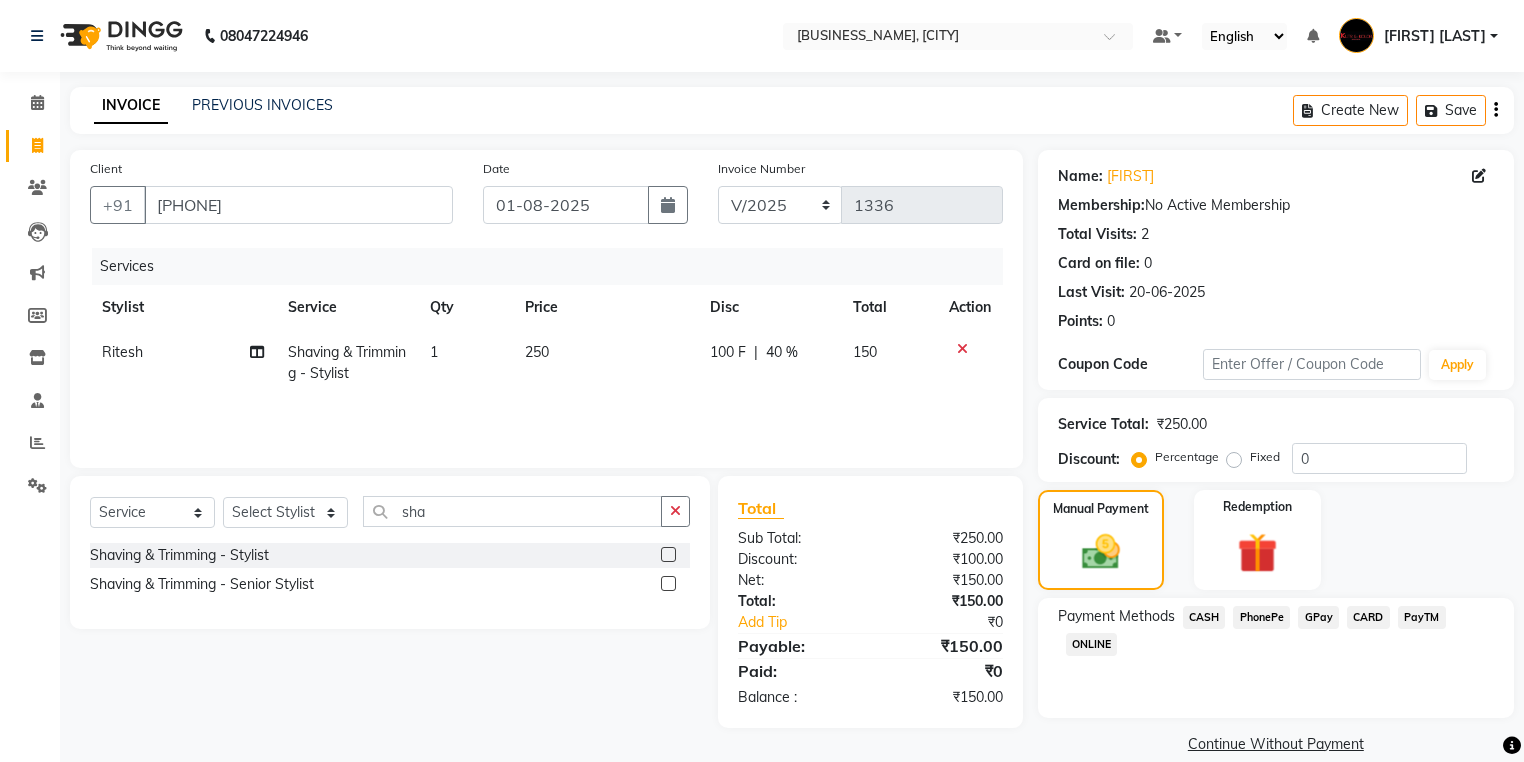 click on "GPay" 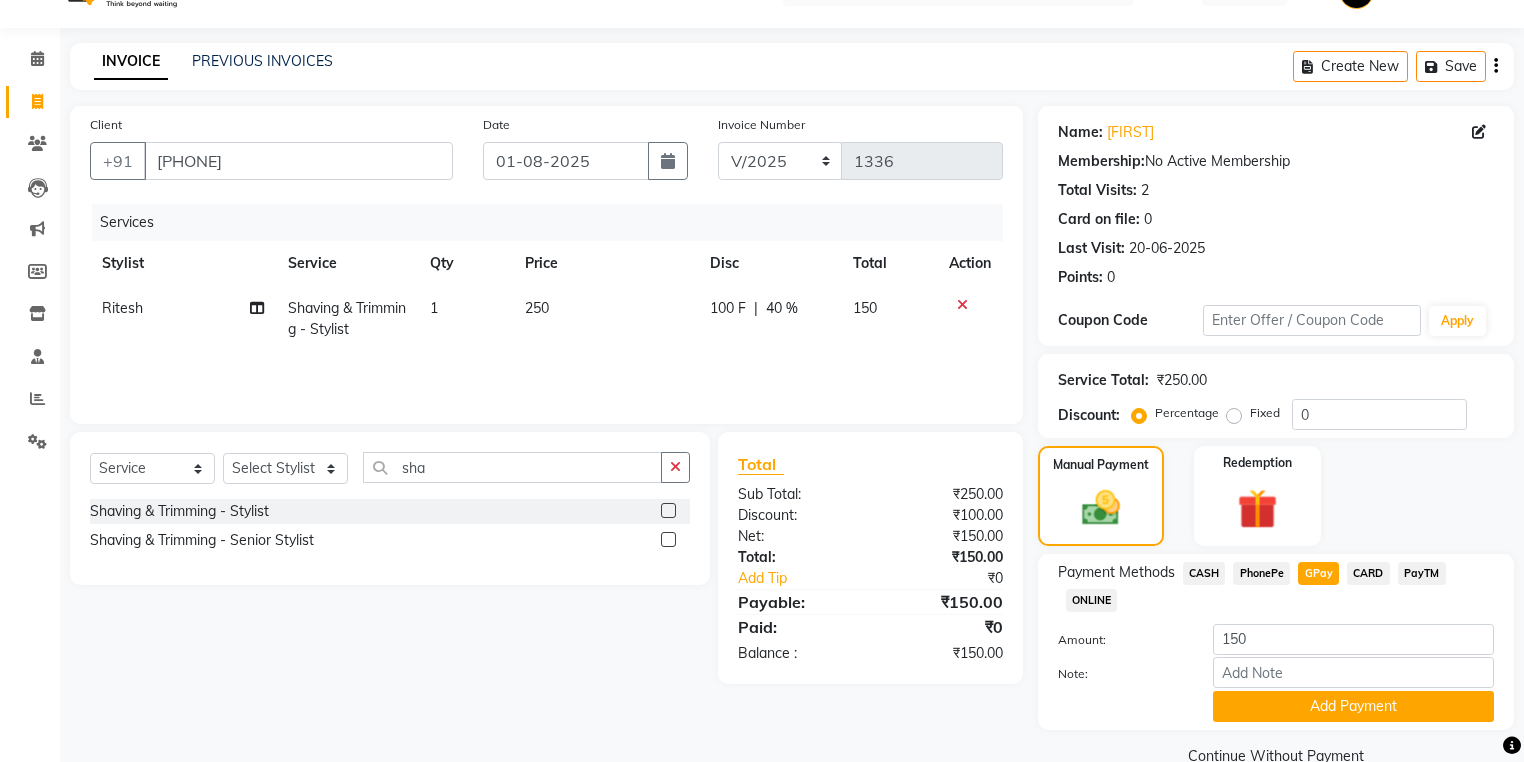 scroll, scrollTop: 84, scrollLeft: 0, axis: vertical 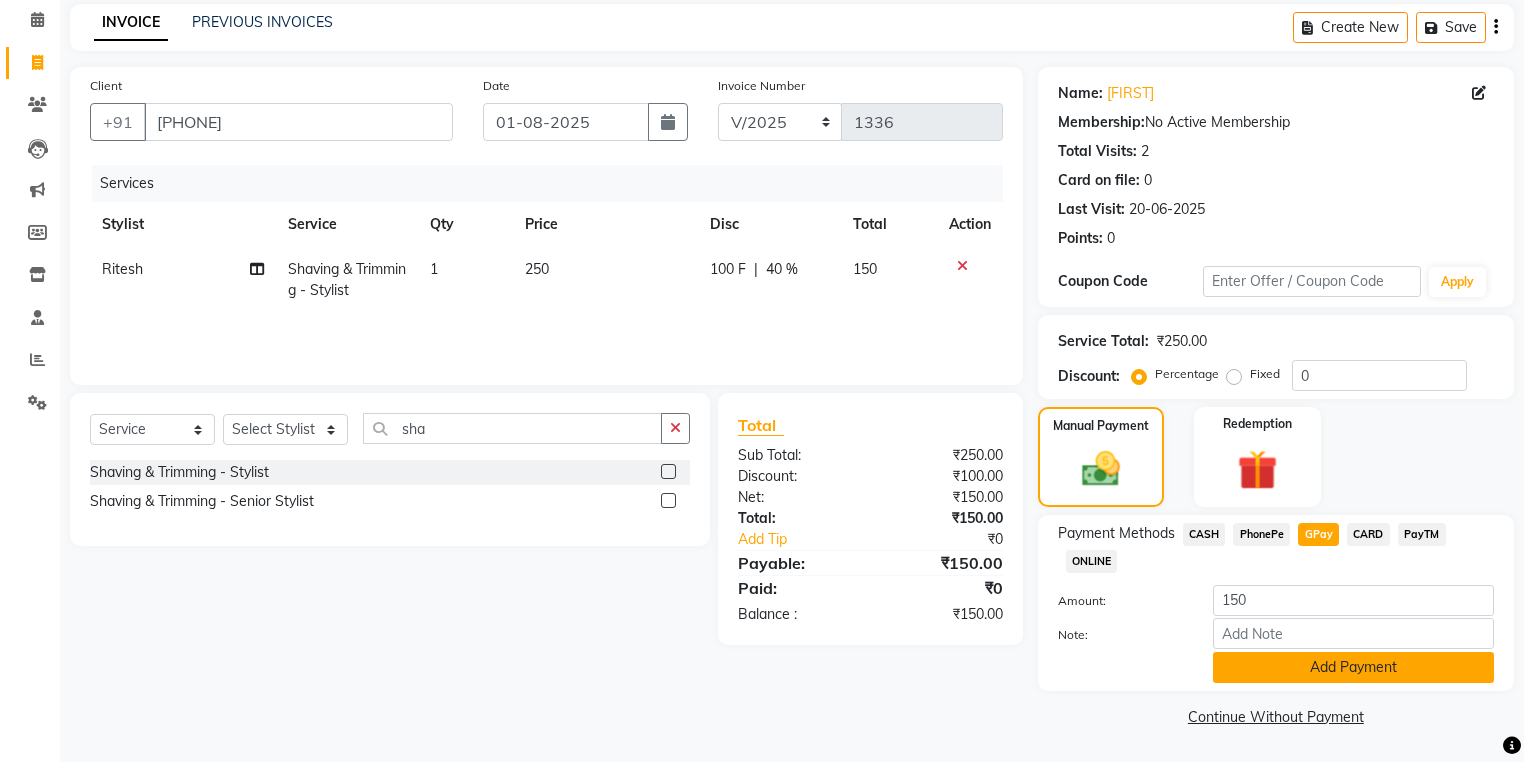 click on "Add Payment" 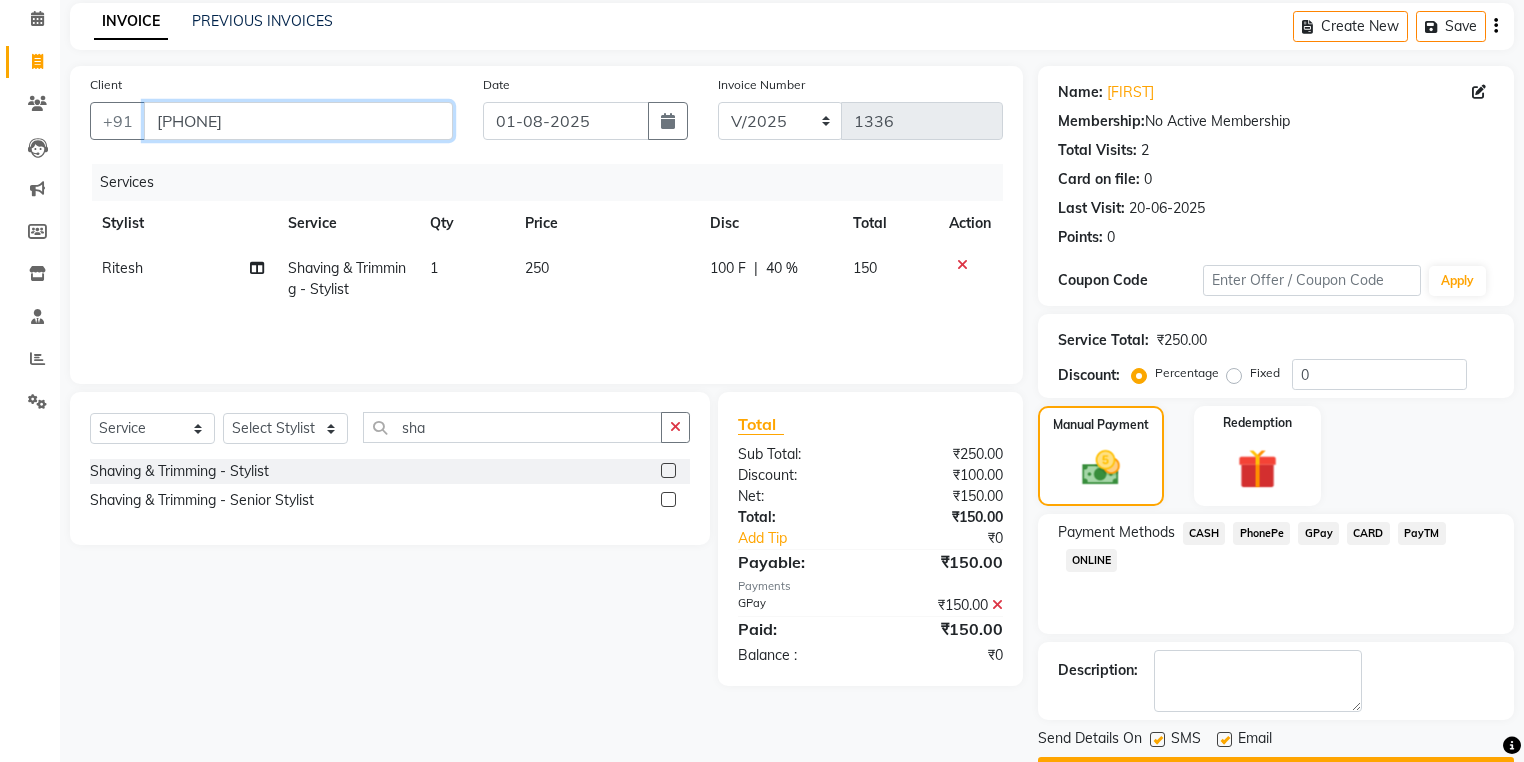 click on "[PHONE]" at bounding box center [298, 121] 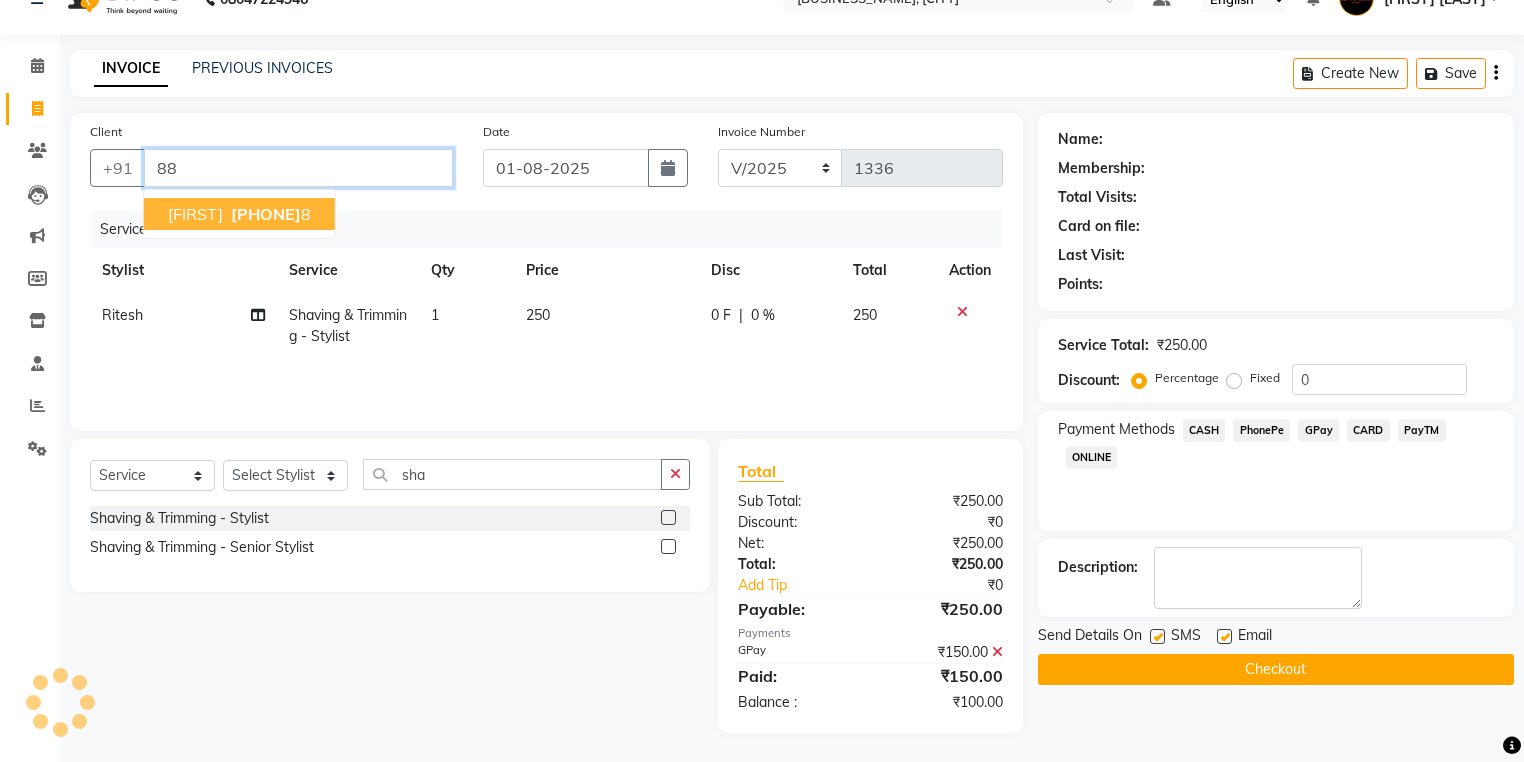 type on "8" 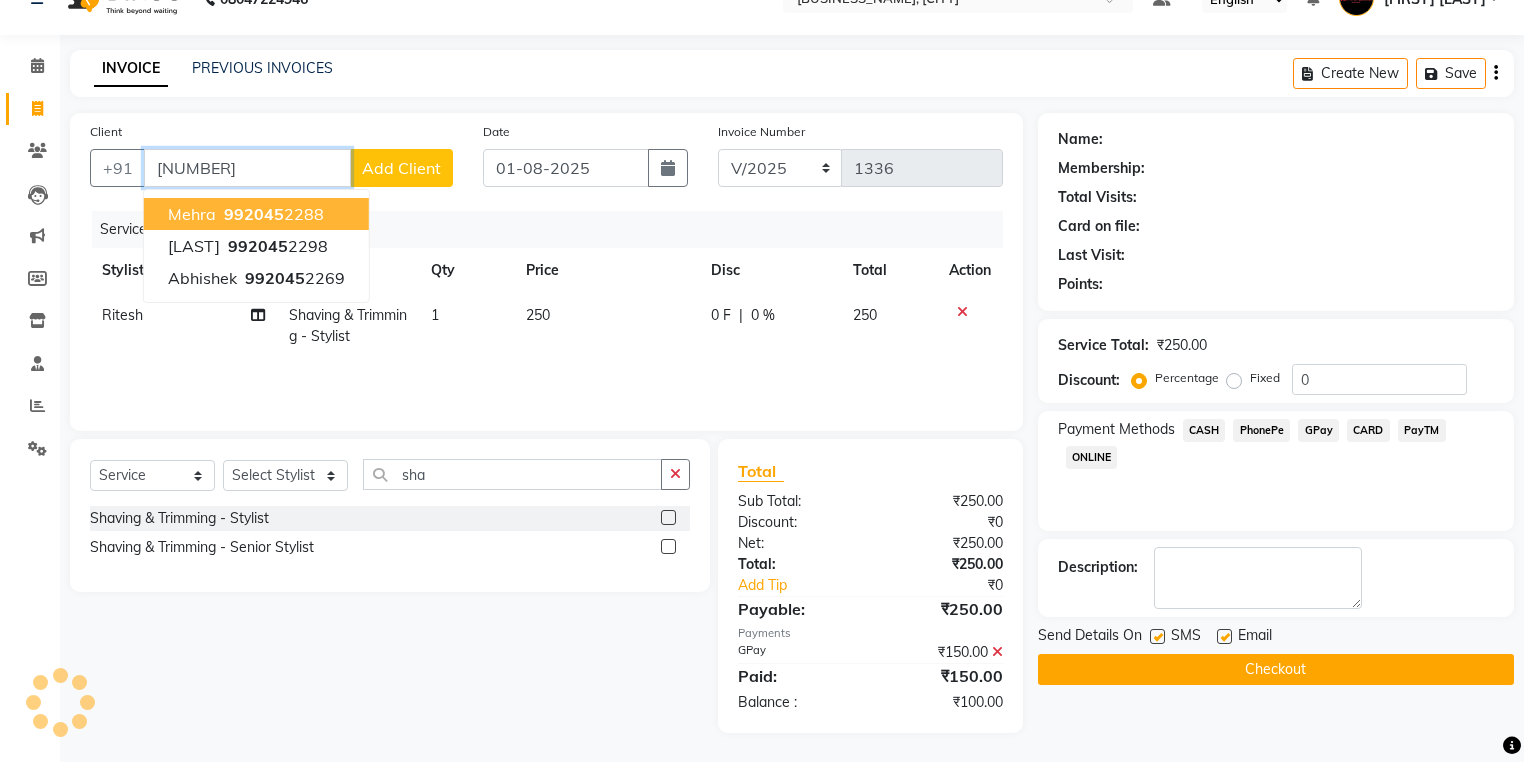 scroll, scrollTop: 37, scrollLeft: 0, axis: vertical 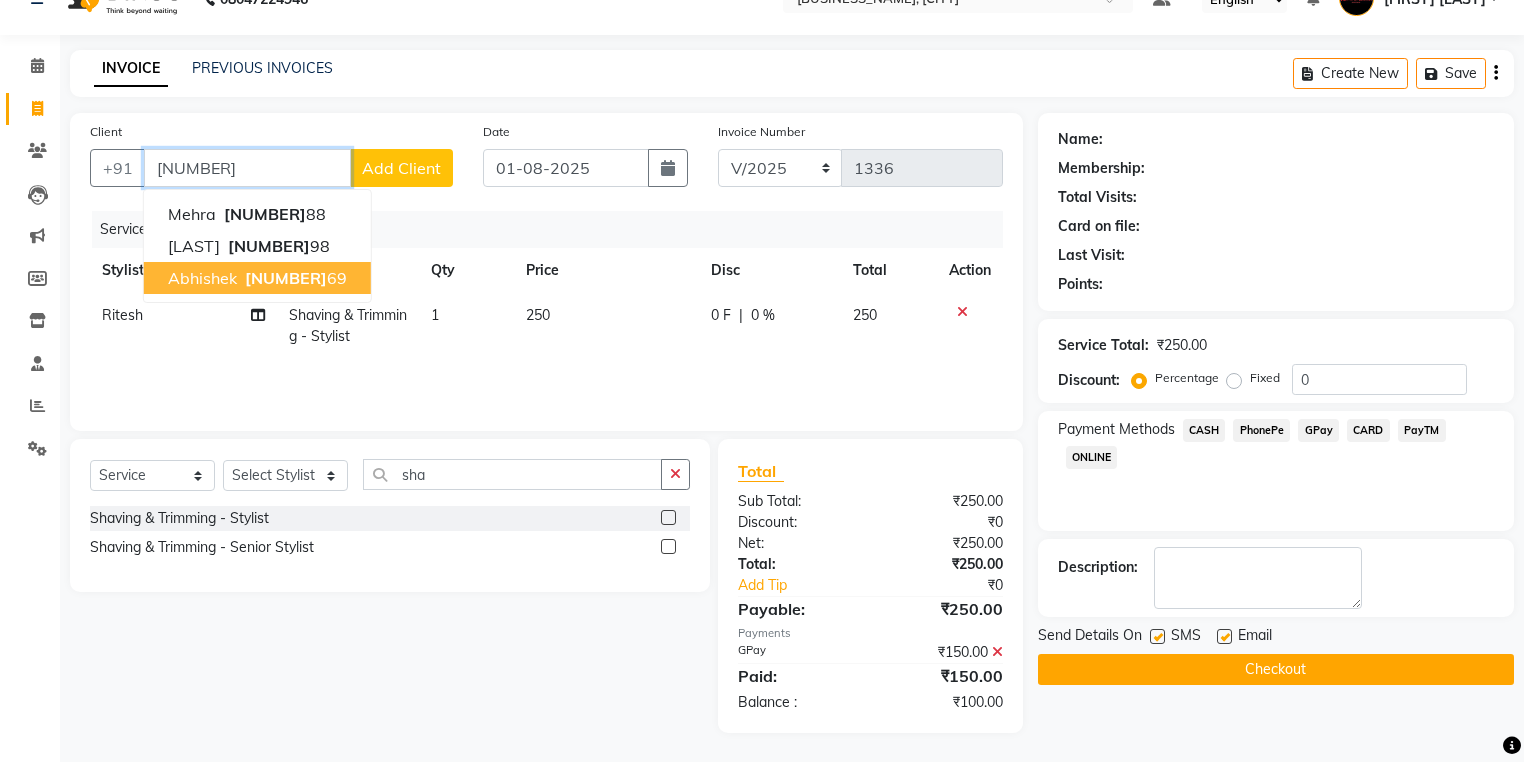 click on "[FIRST]   [PHONE]" at bounding box center (257, 278) 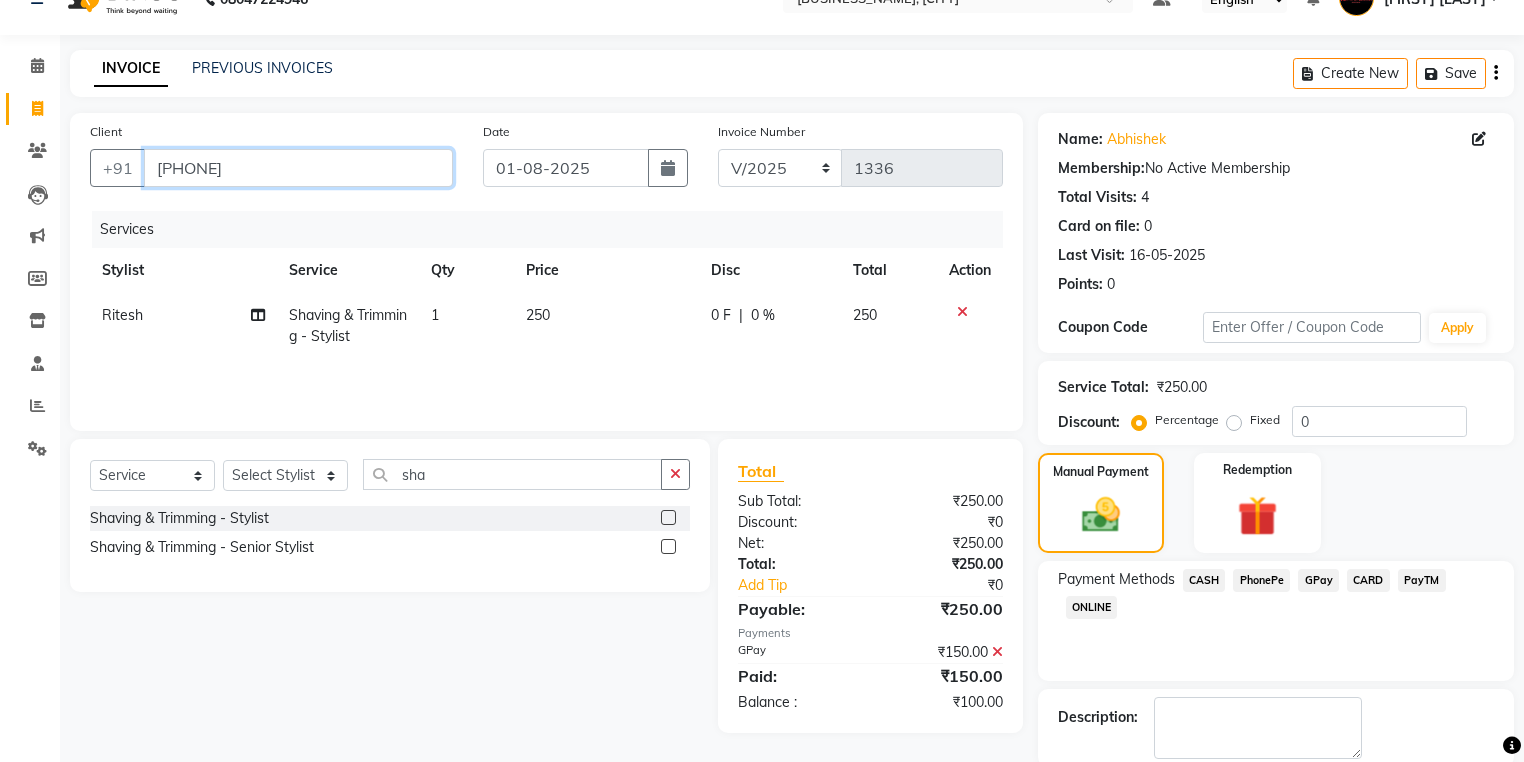 click on "[PHONE]" at bounding box center [298, 168] 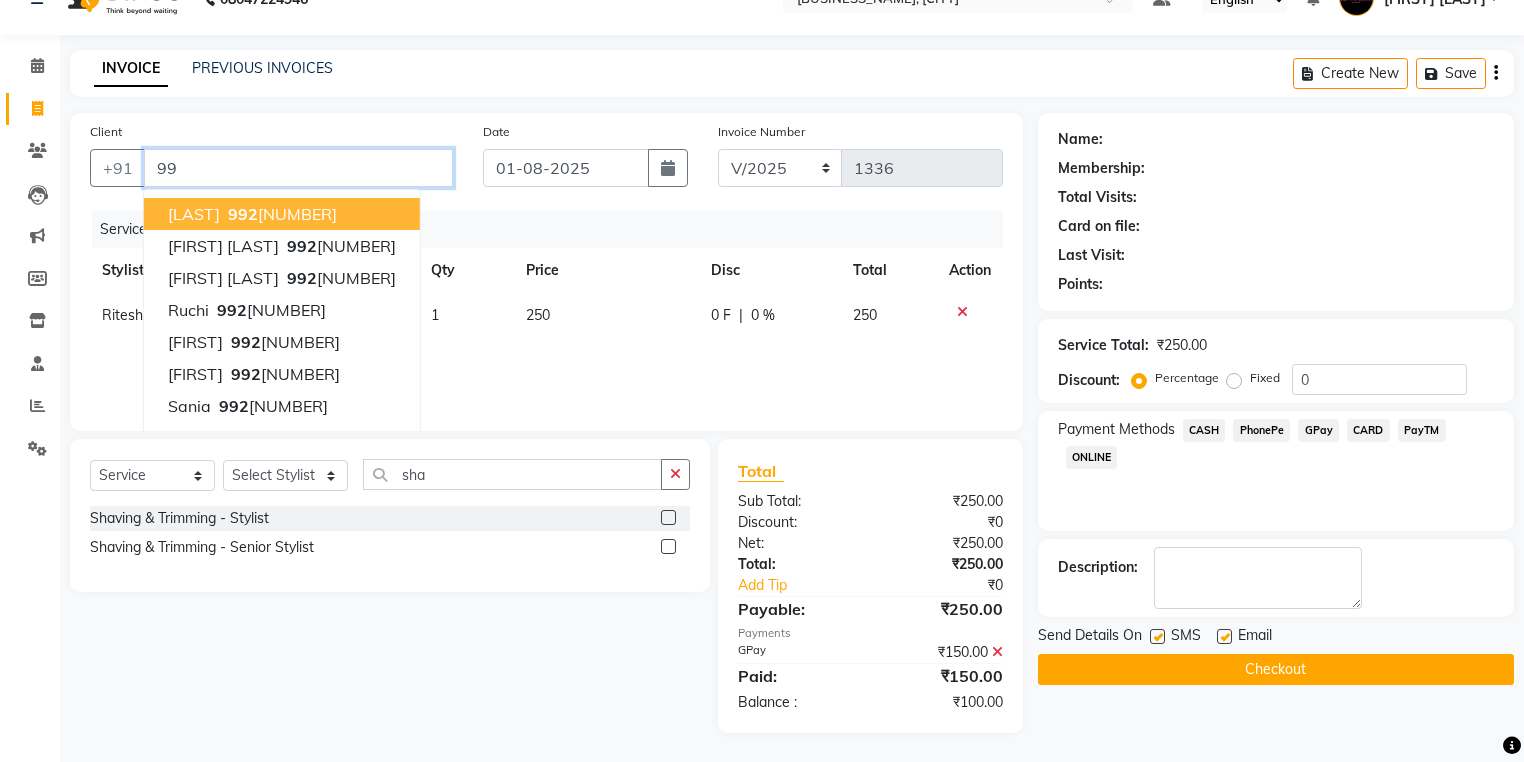 type on "9" 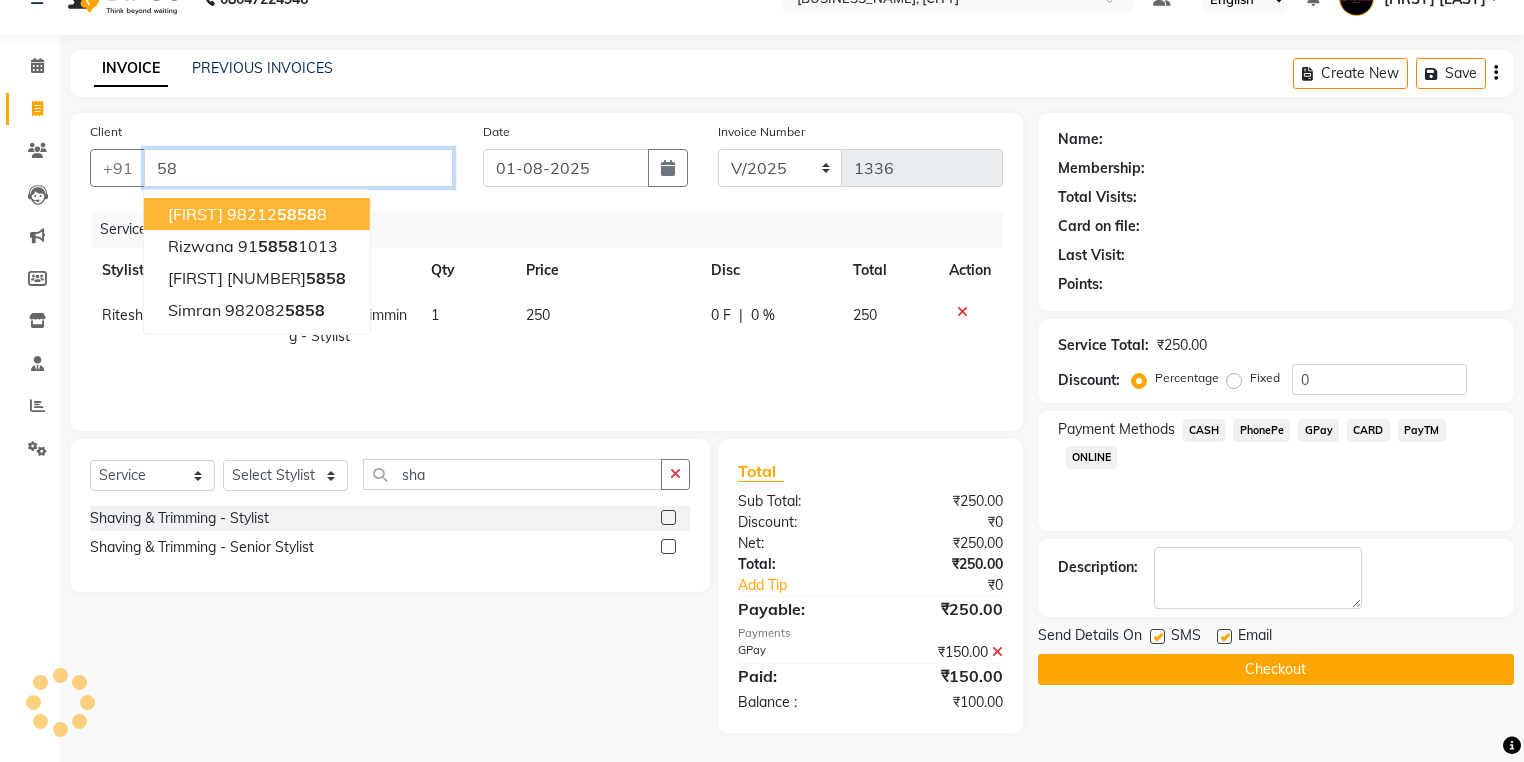 type on "5" 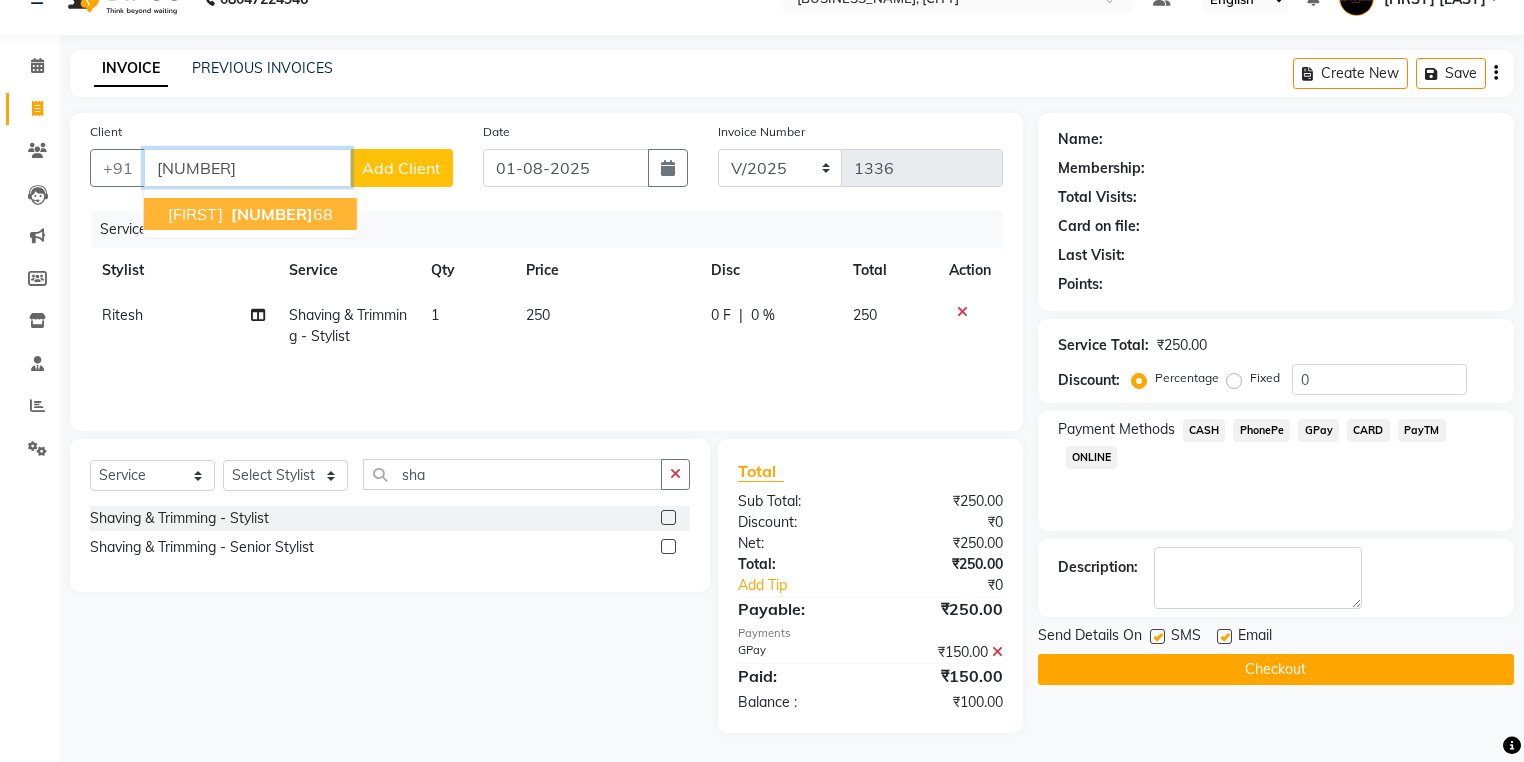 click on "[NUMBER]" at bounding box center (280, 214) 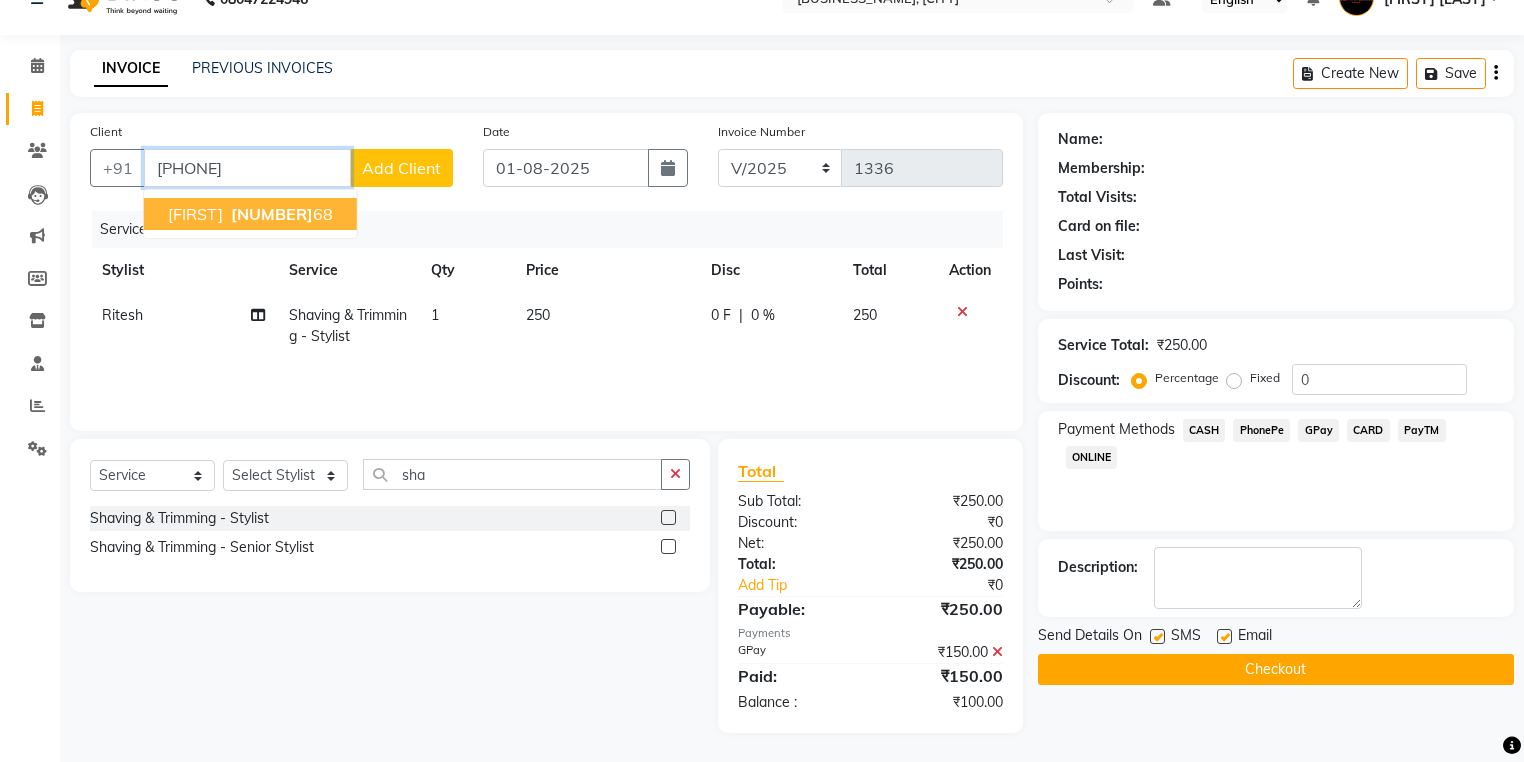 type on "[PHONE]" 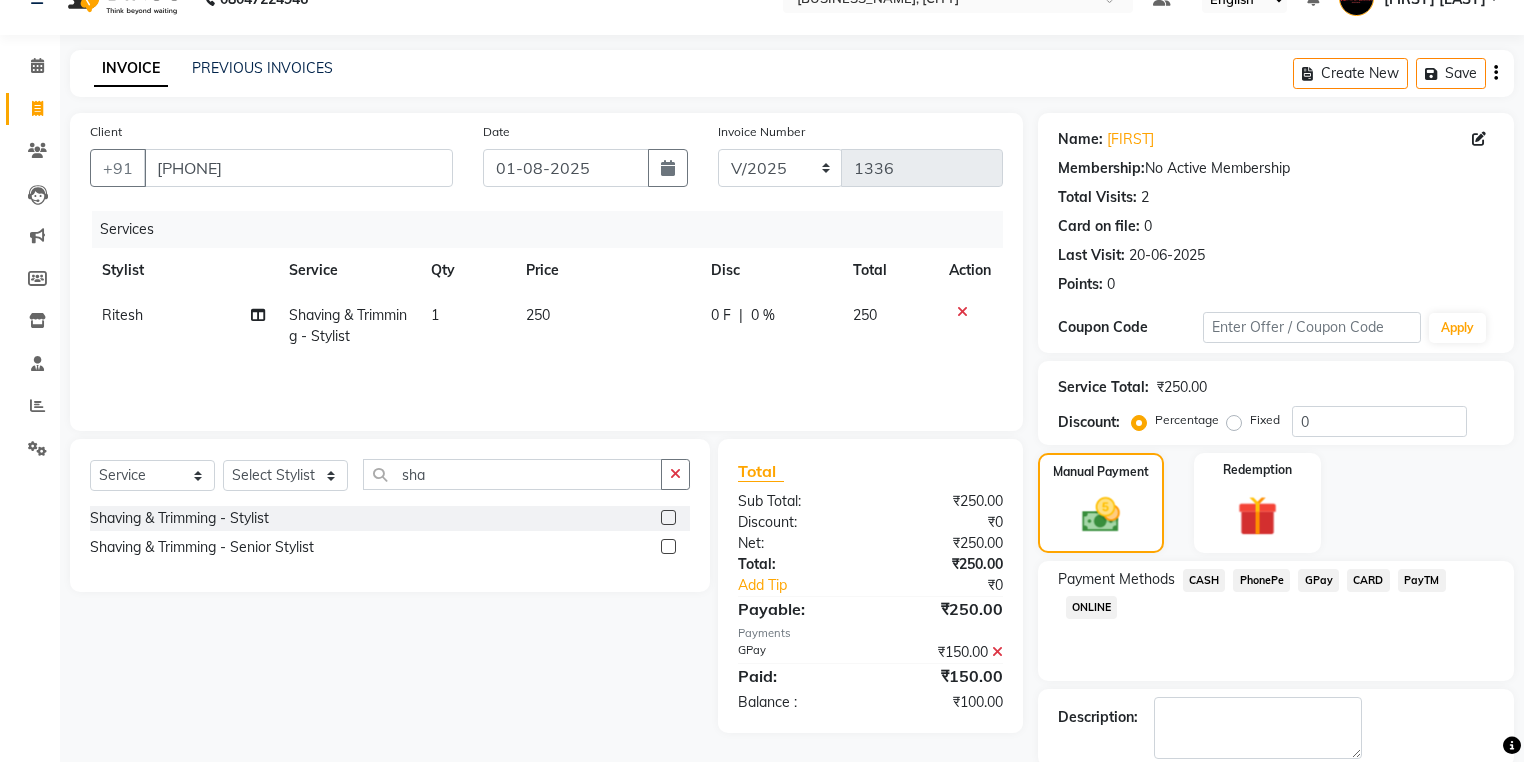 click on "0 F" 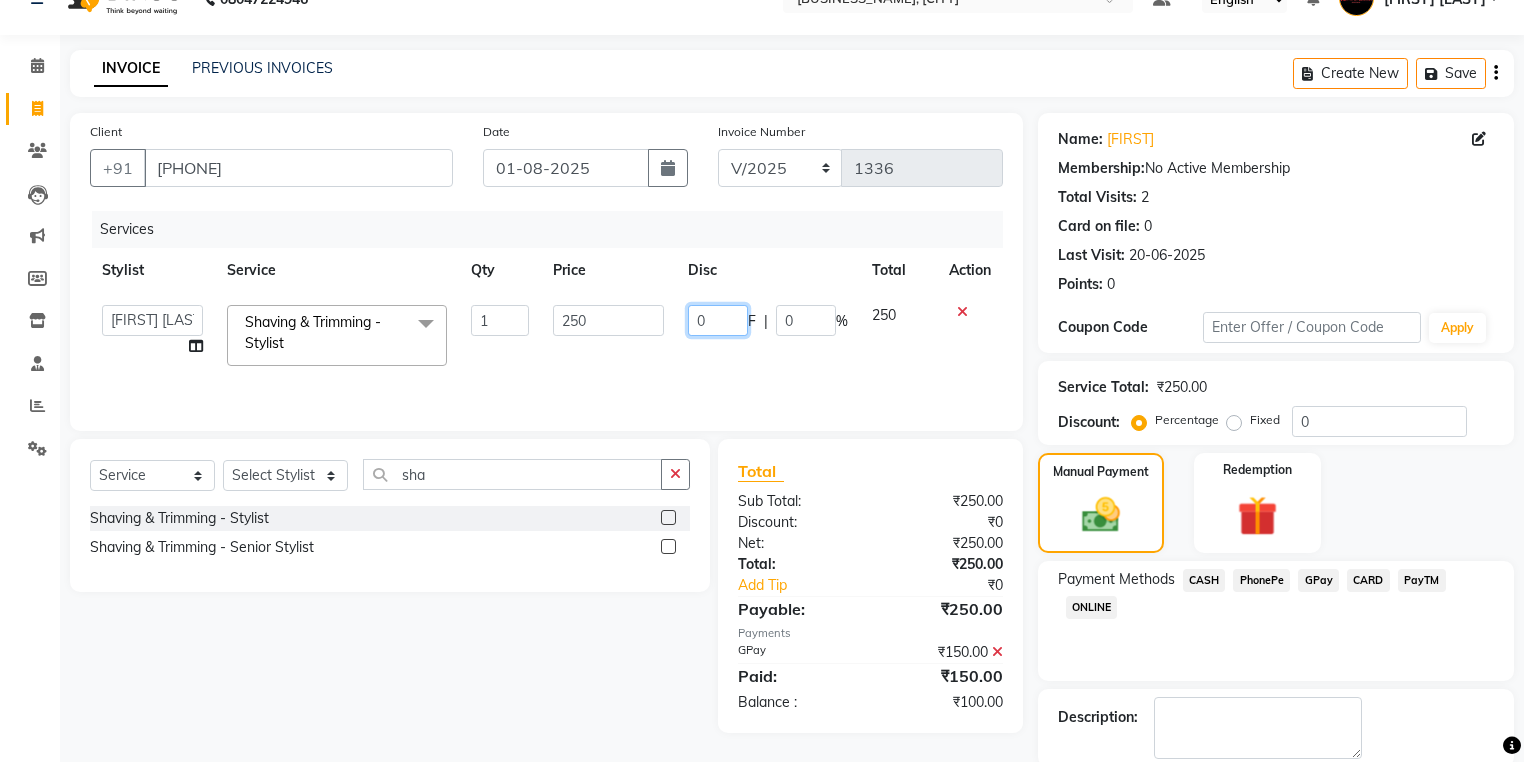 click on "0" 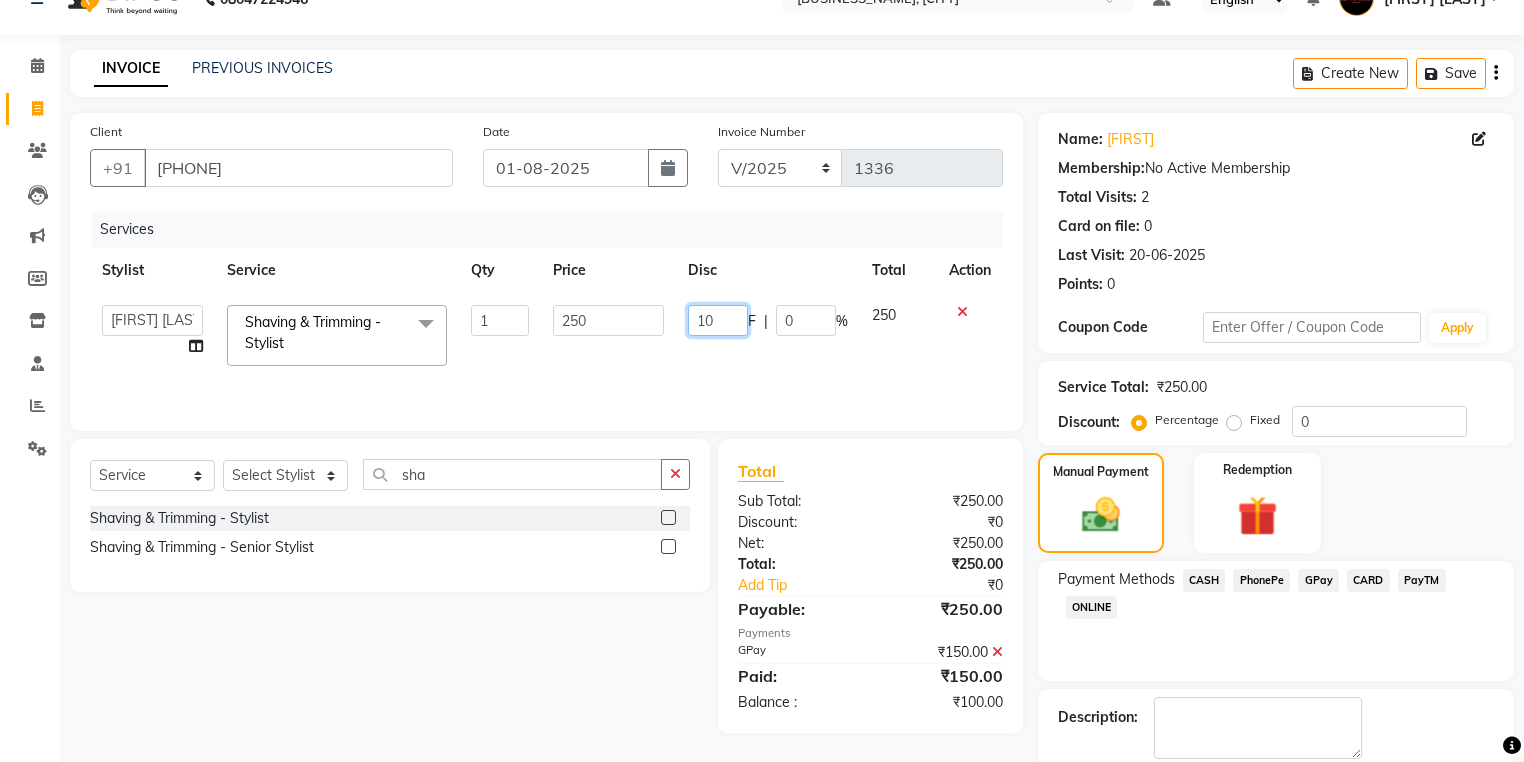 type on "100" 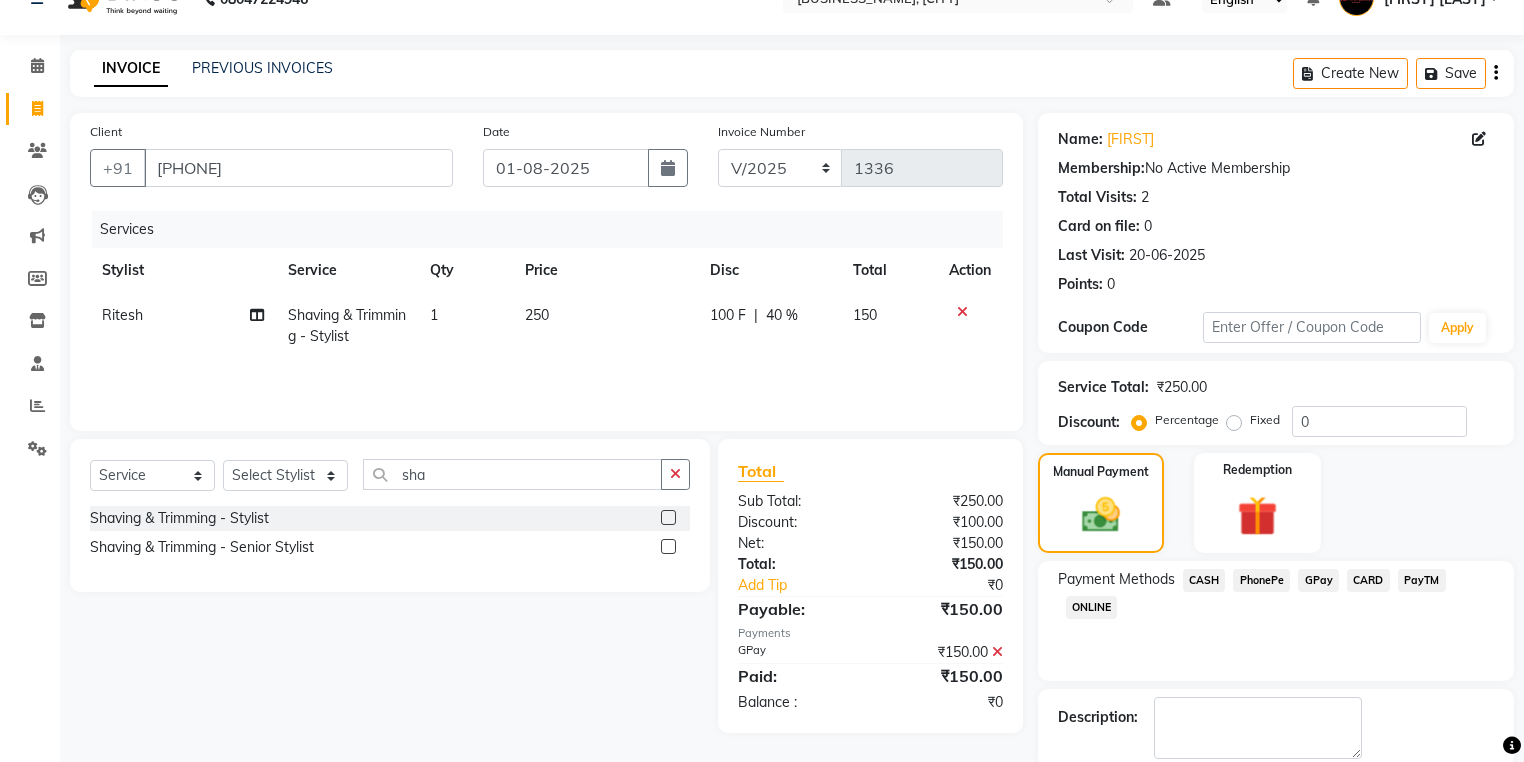 click on "Services Stylist Service Qty Price Disc Total Action [FIRST] [LAST] - Stylist 1 250 100 F | 40 % 150" 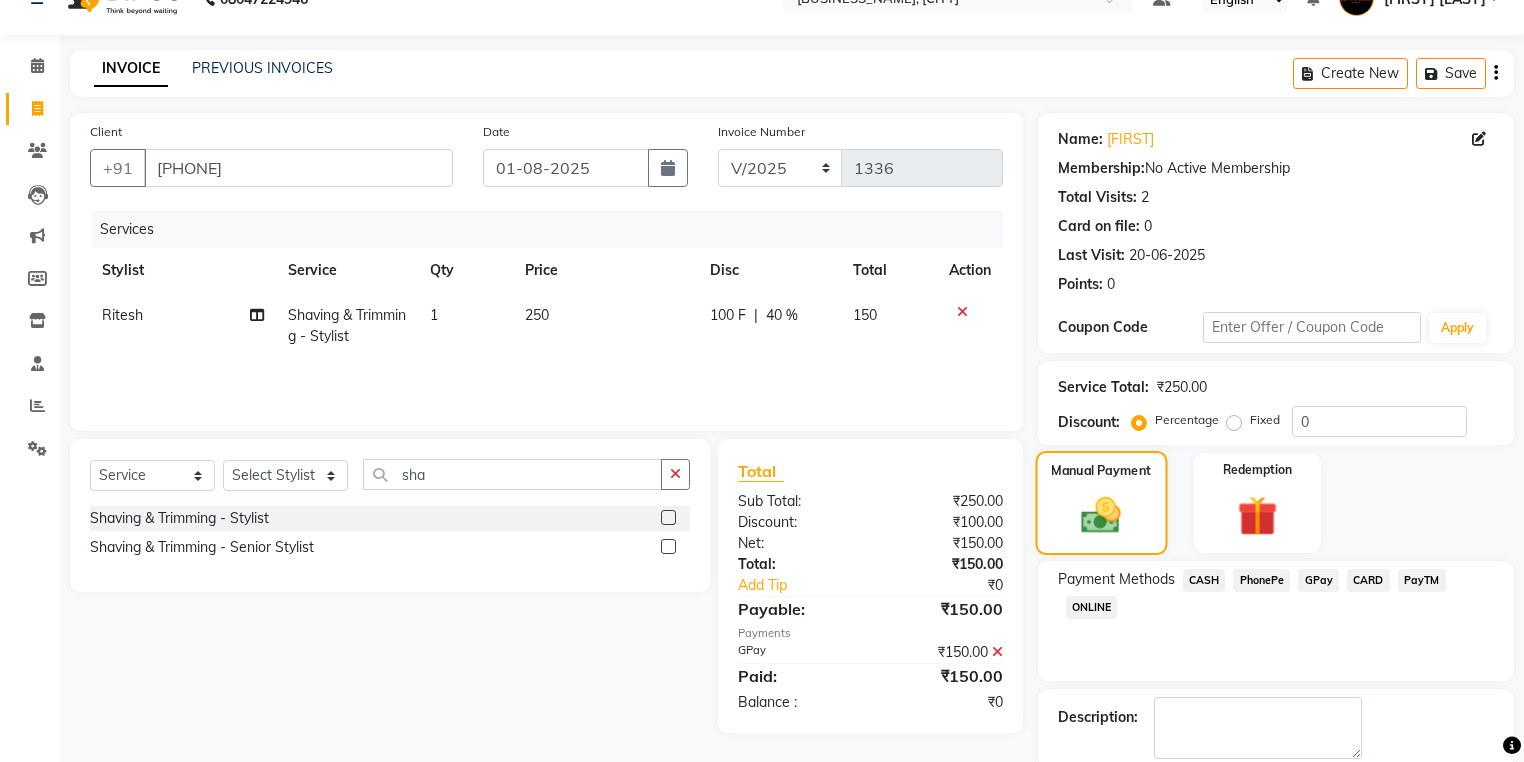 click on "Manual Payment" 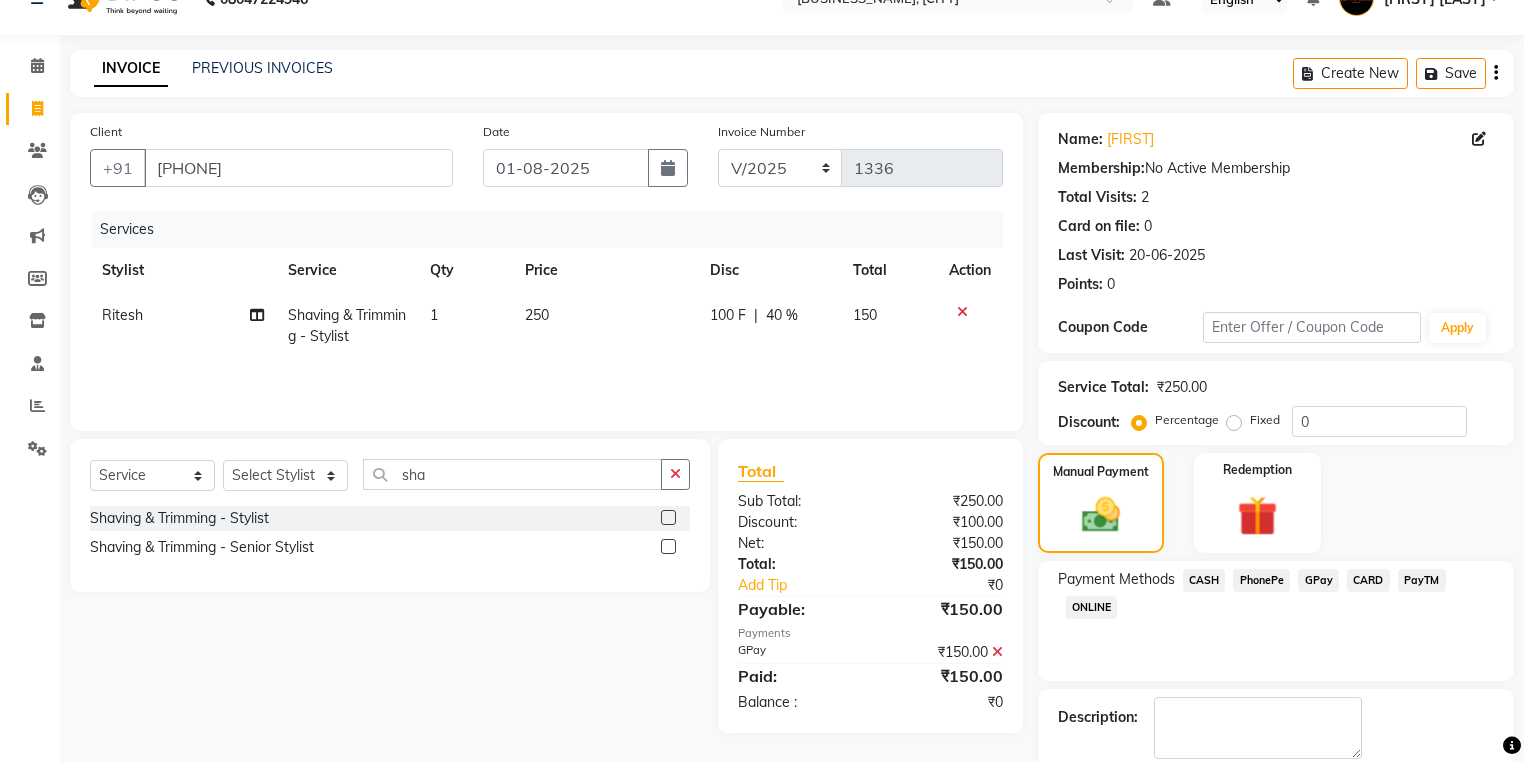 click on "GPay" 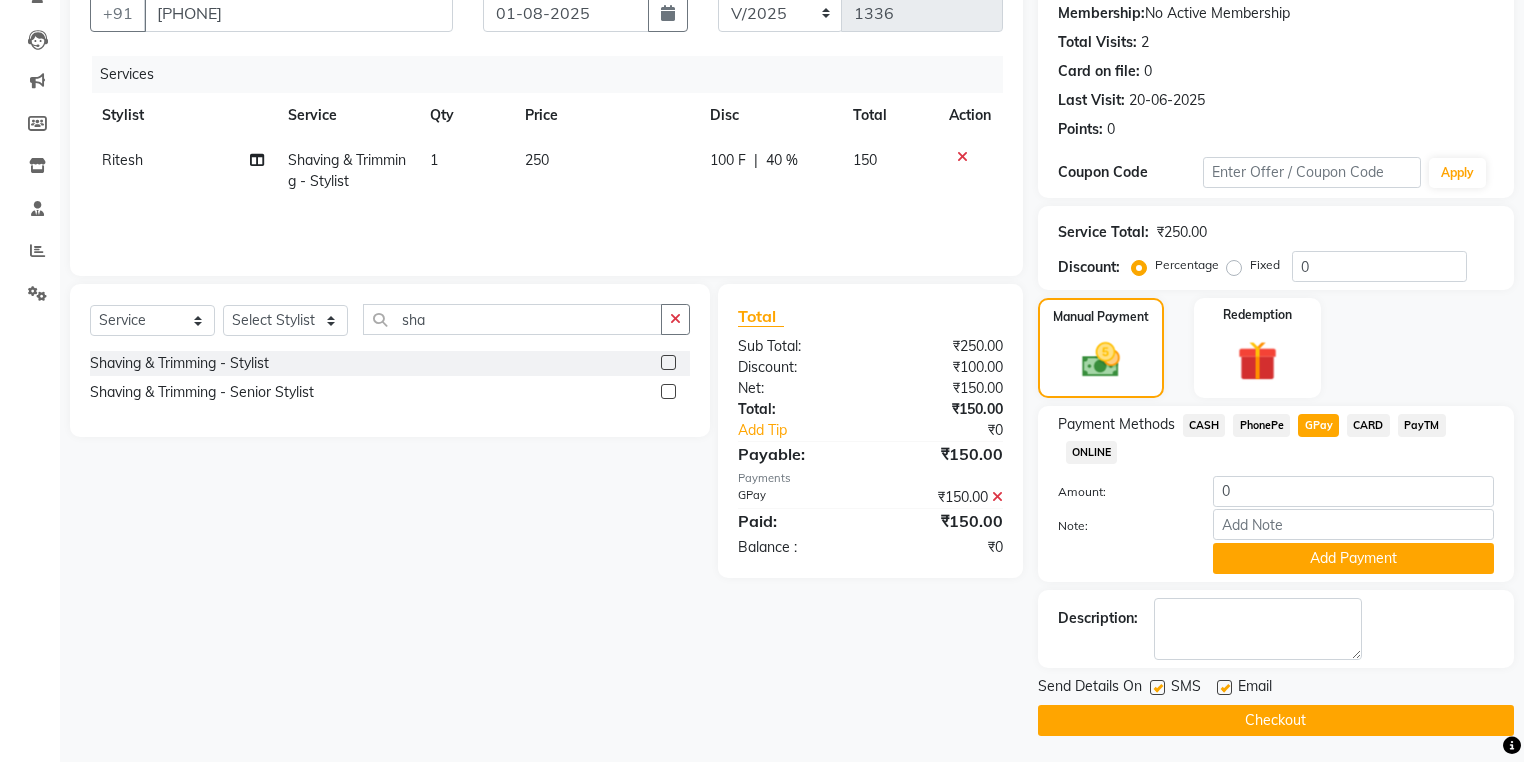 scroll, scrollTop: 196, scrollLeft: 0, axis: vertical 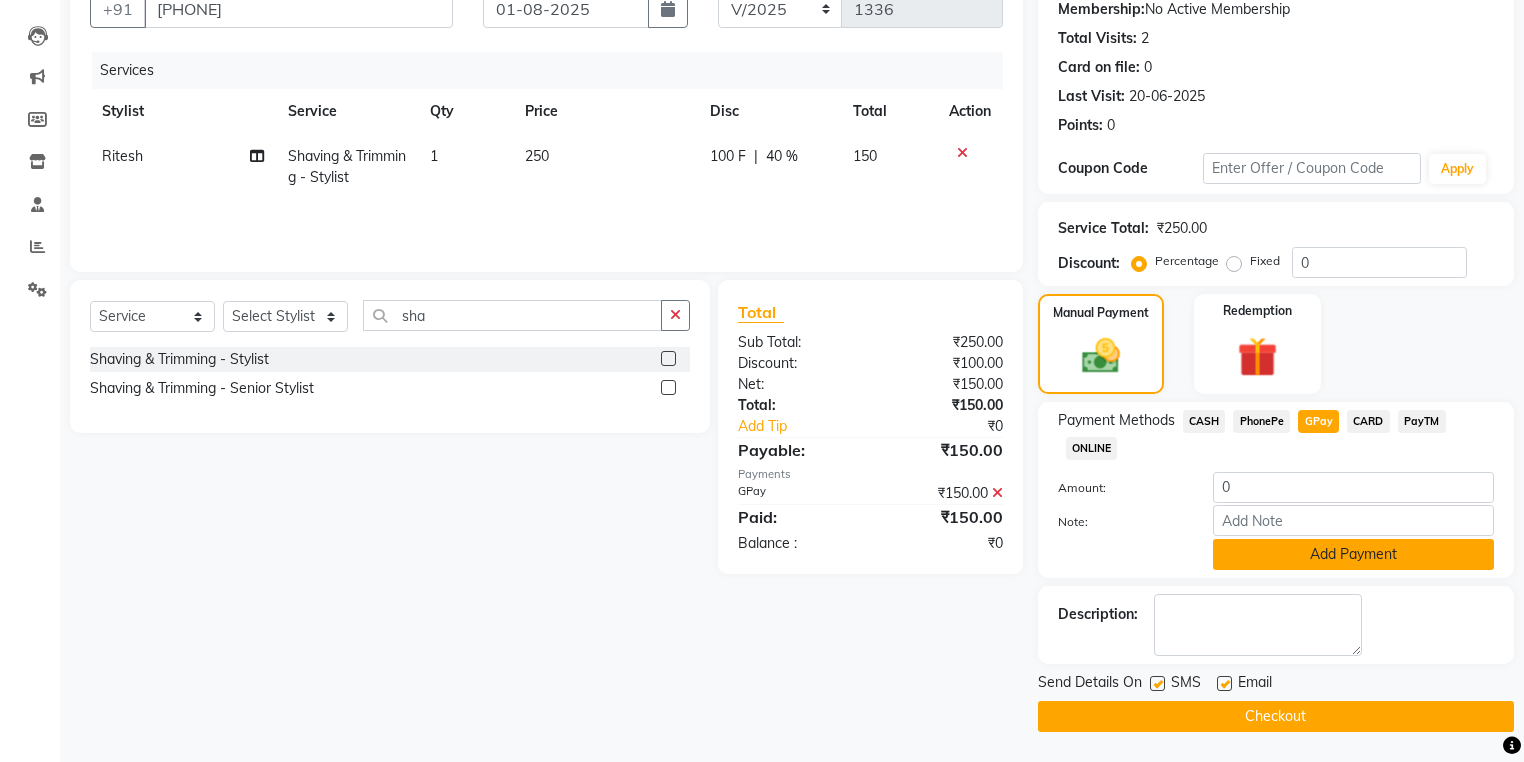 click on "Add Payment" 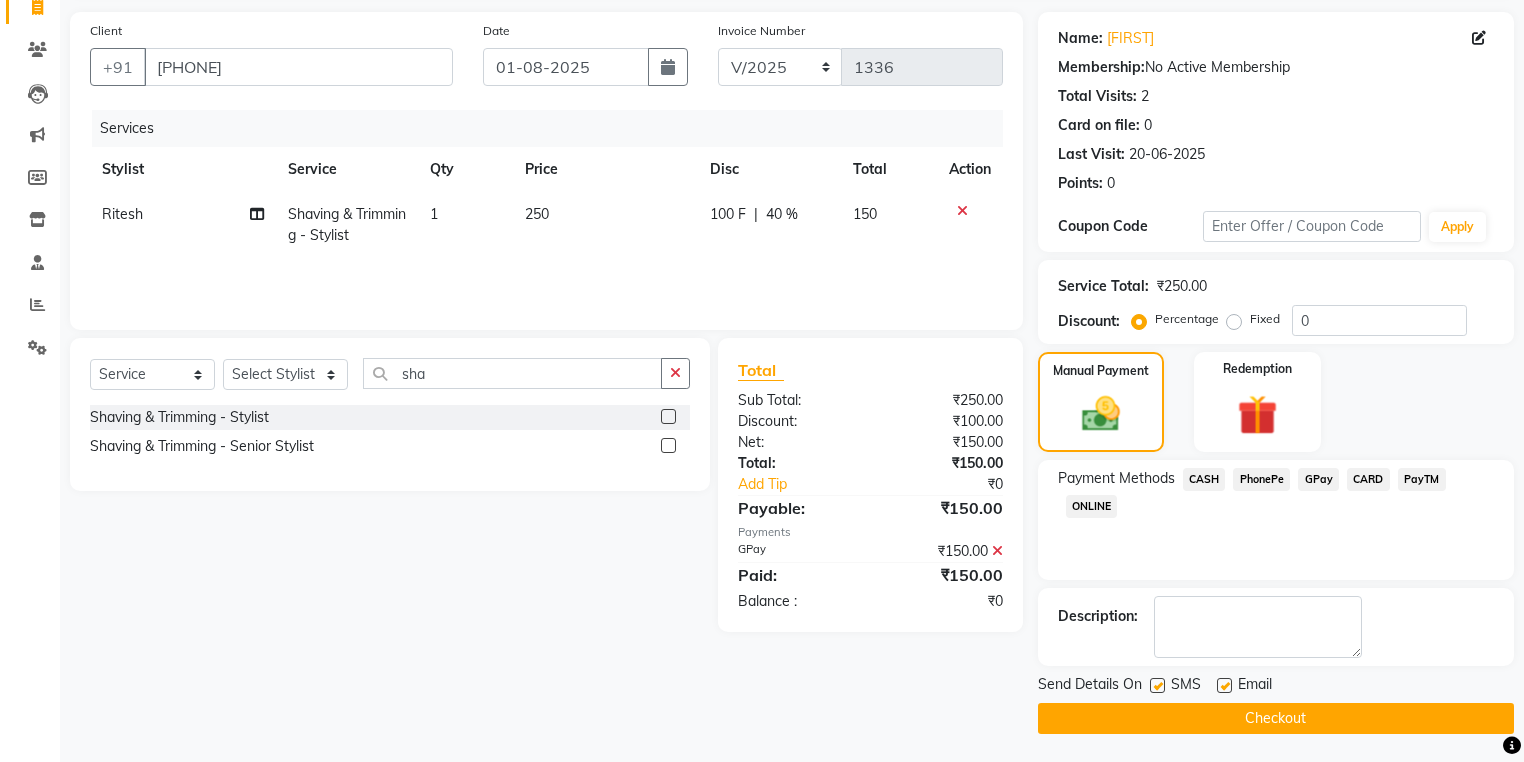 click 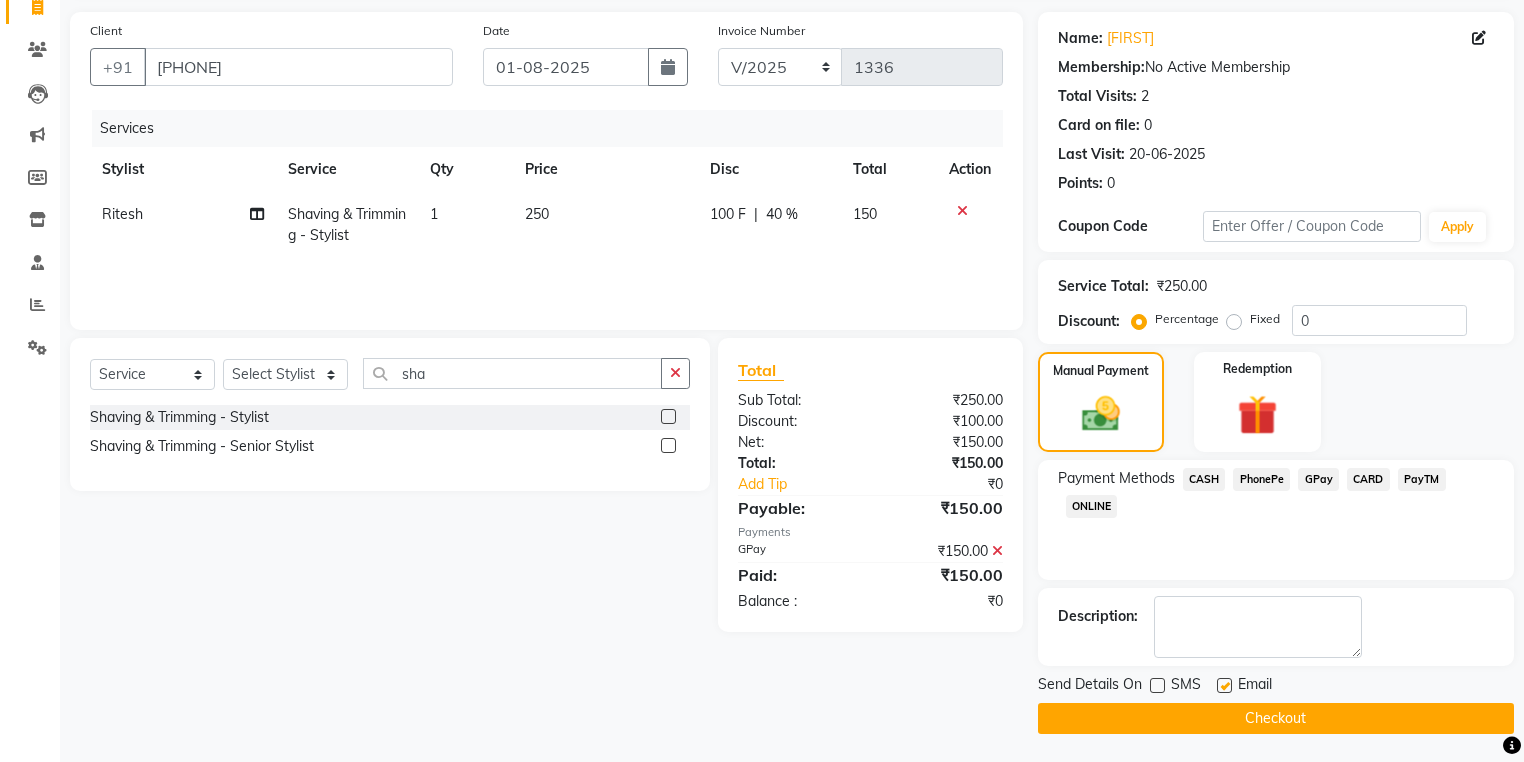 click on "Checkout" 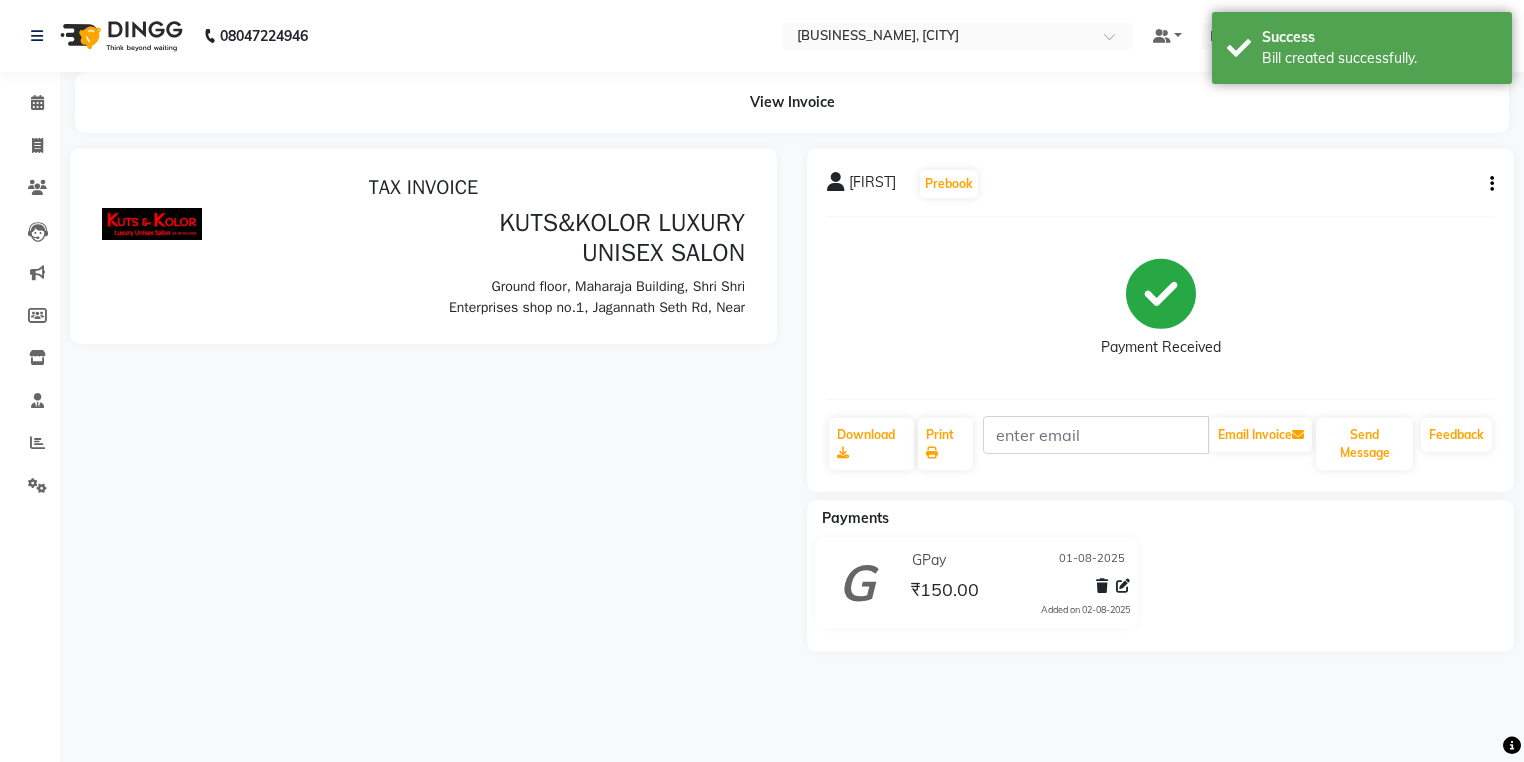 scroll, scrollTop: 0, scrollLeft: 0, axis: both 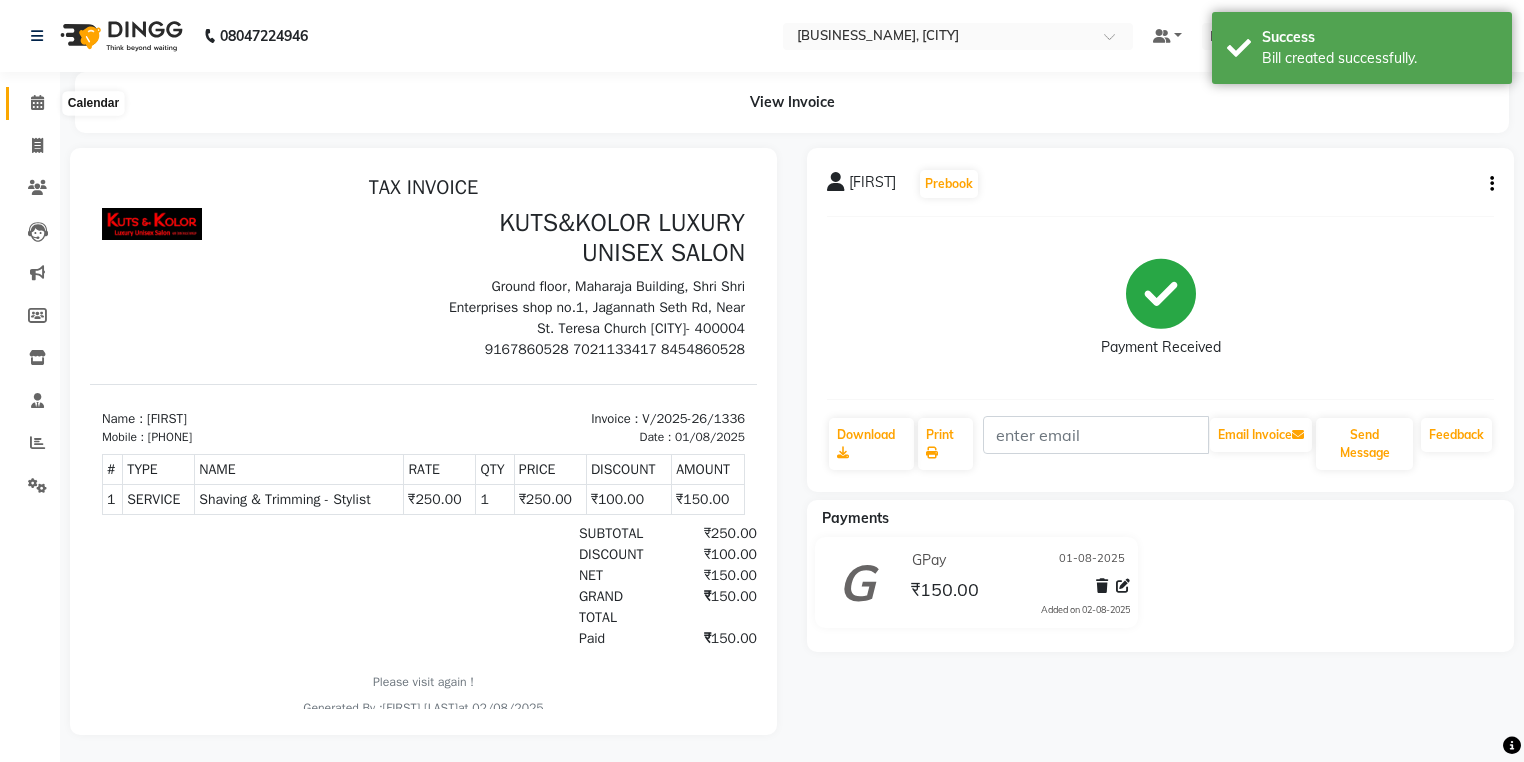 click 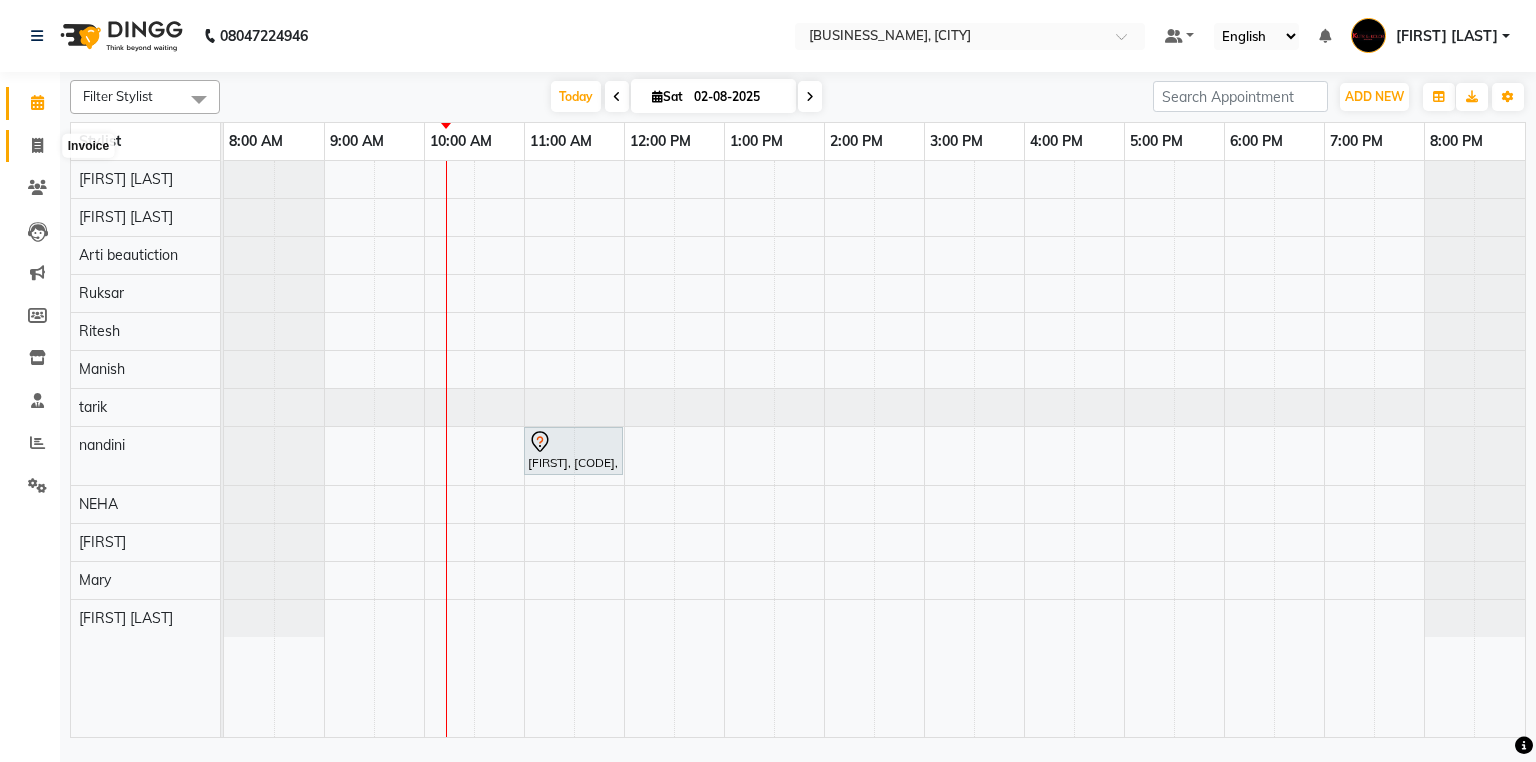 click 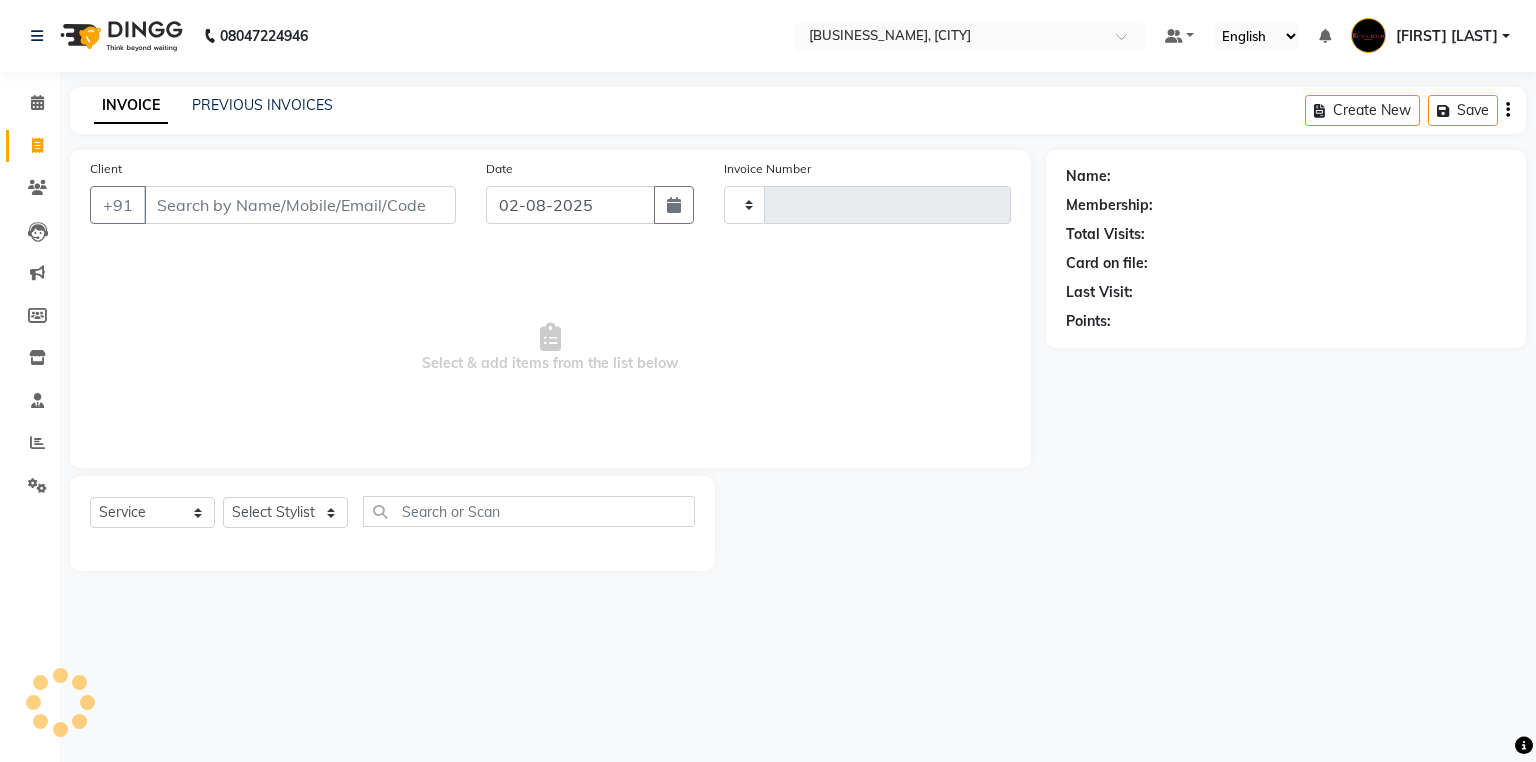 type on "1337" 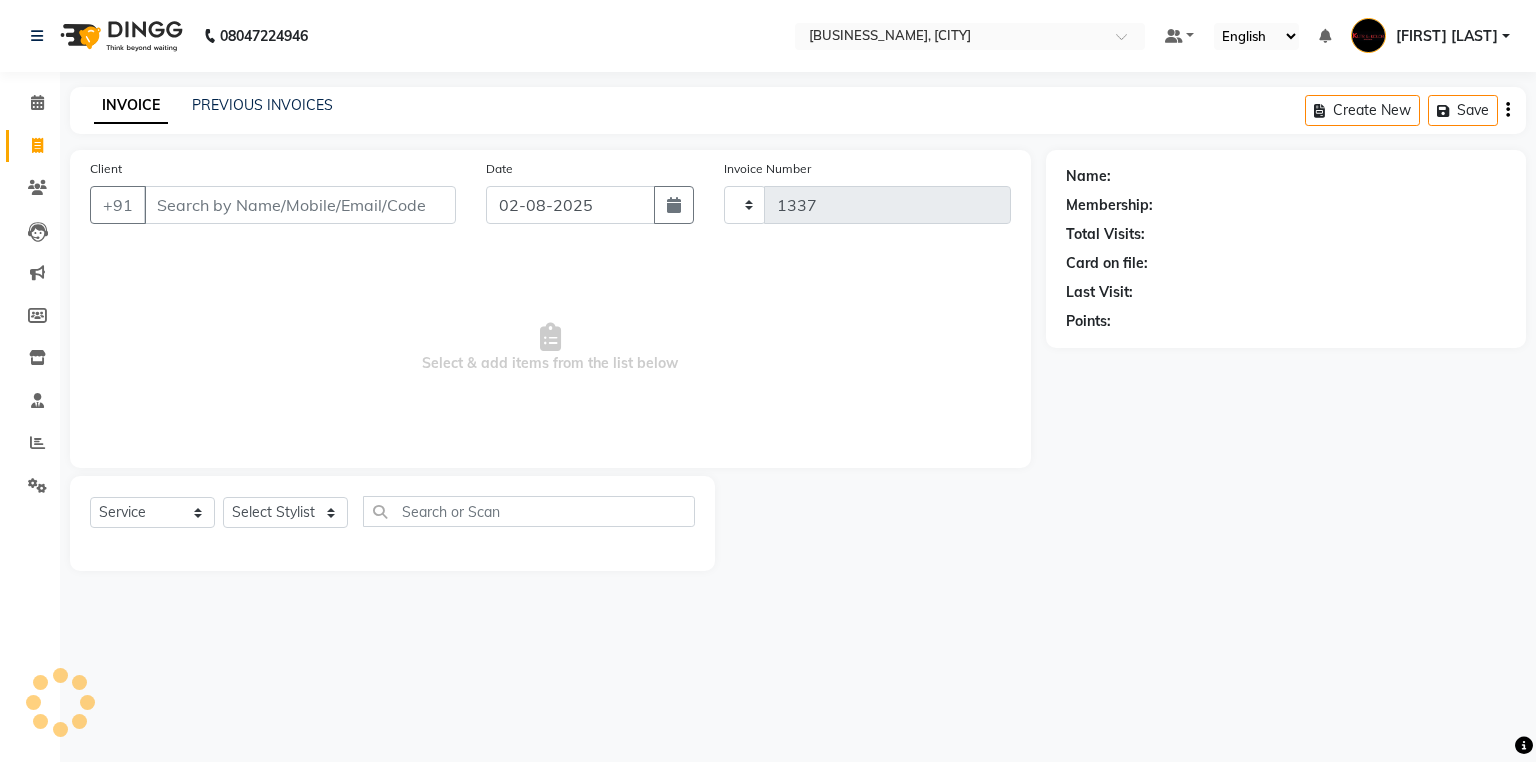 select on "7374" 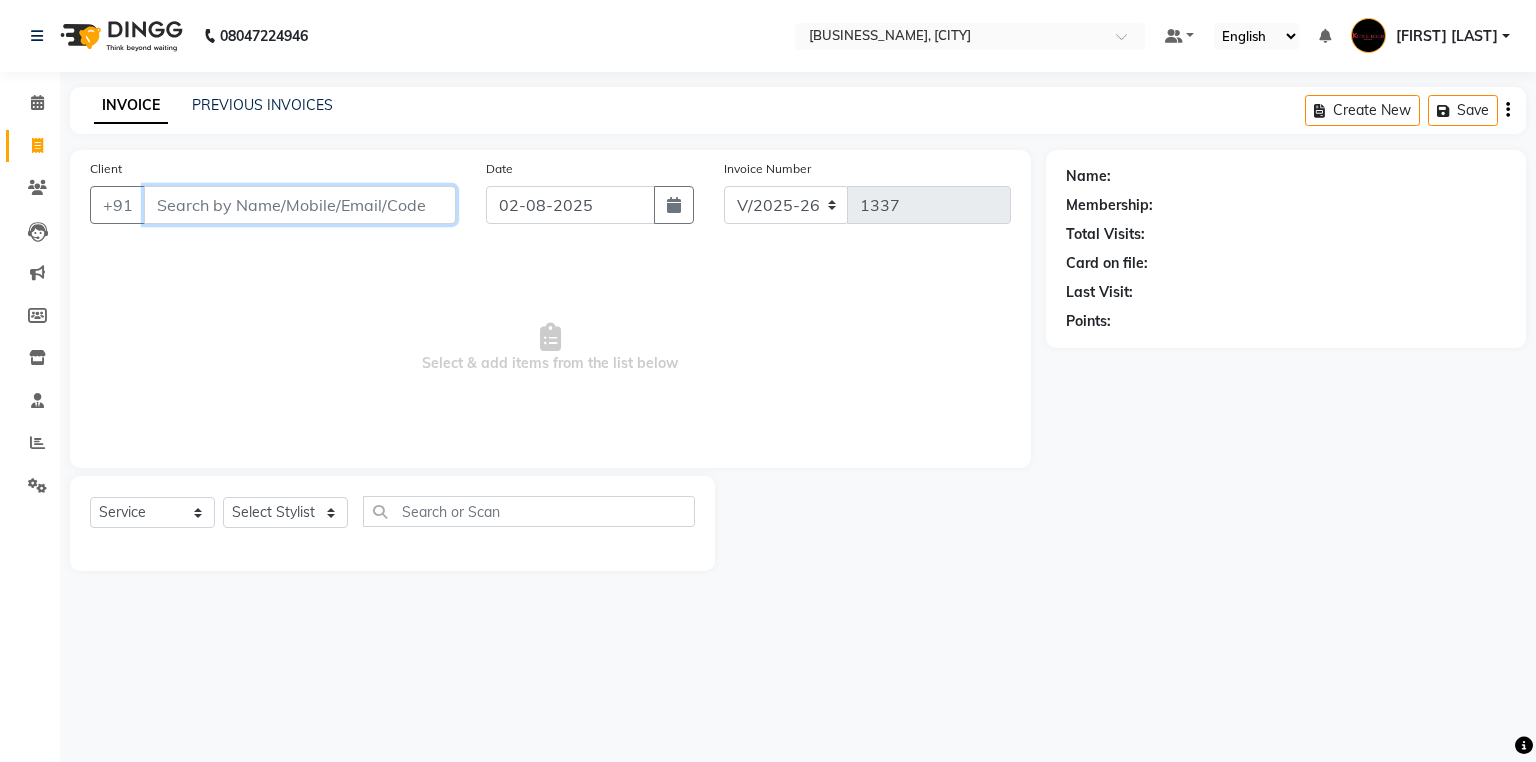click on "Client" at bounding box center [300, 205] 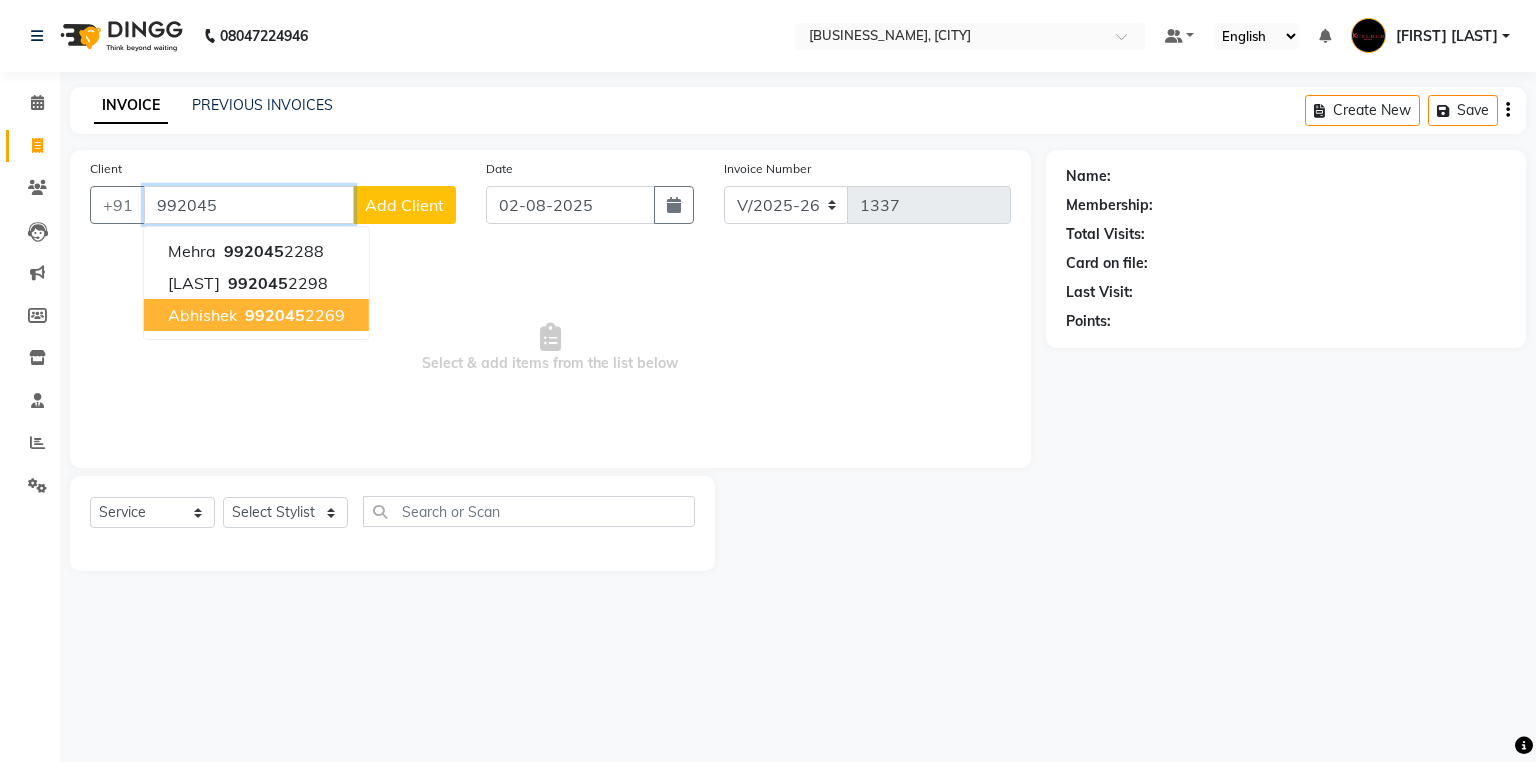 click on "Abhishek" at bounding box center [202, 315] 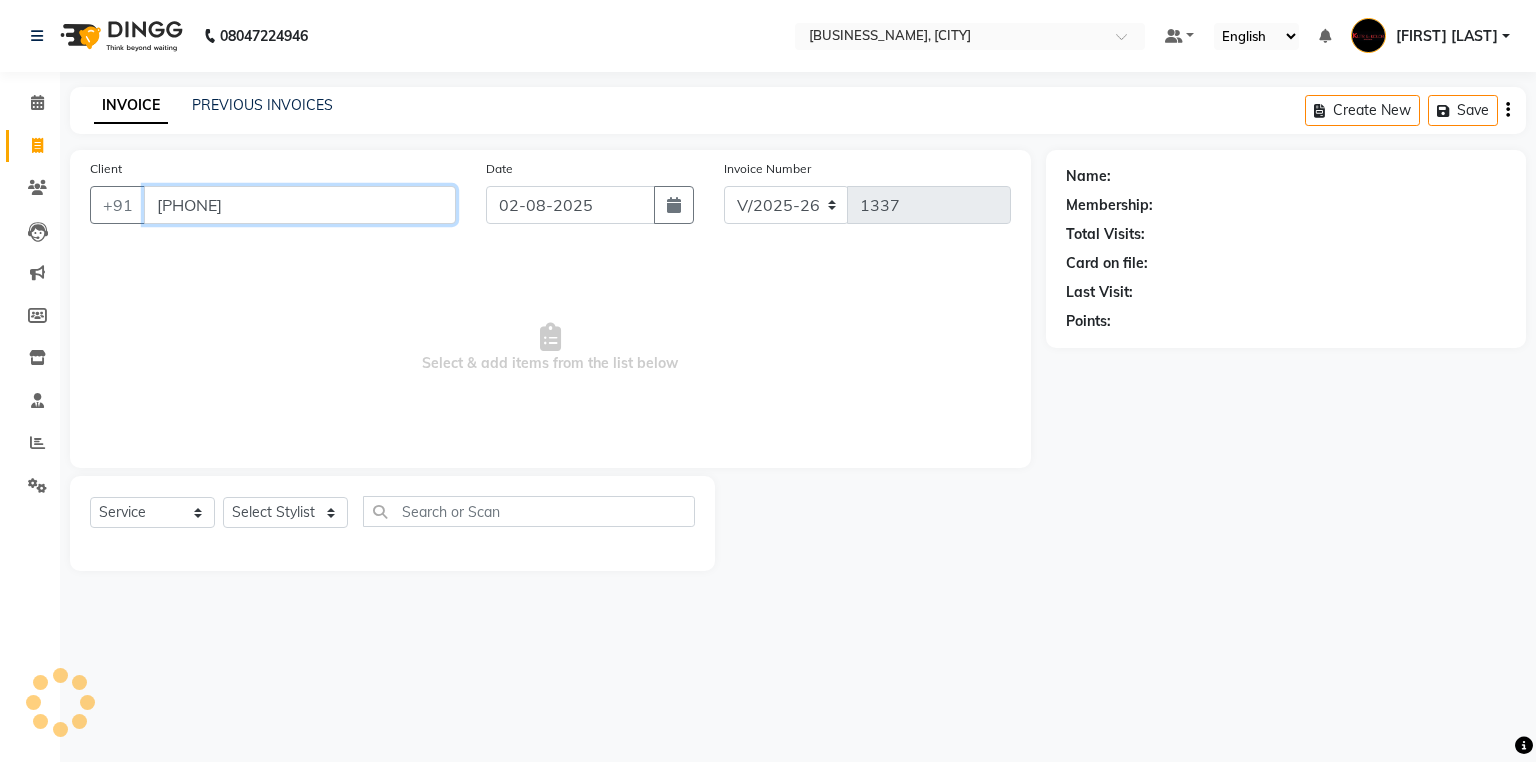 type on "[PHONE]" 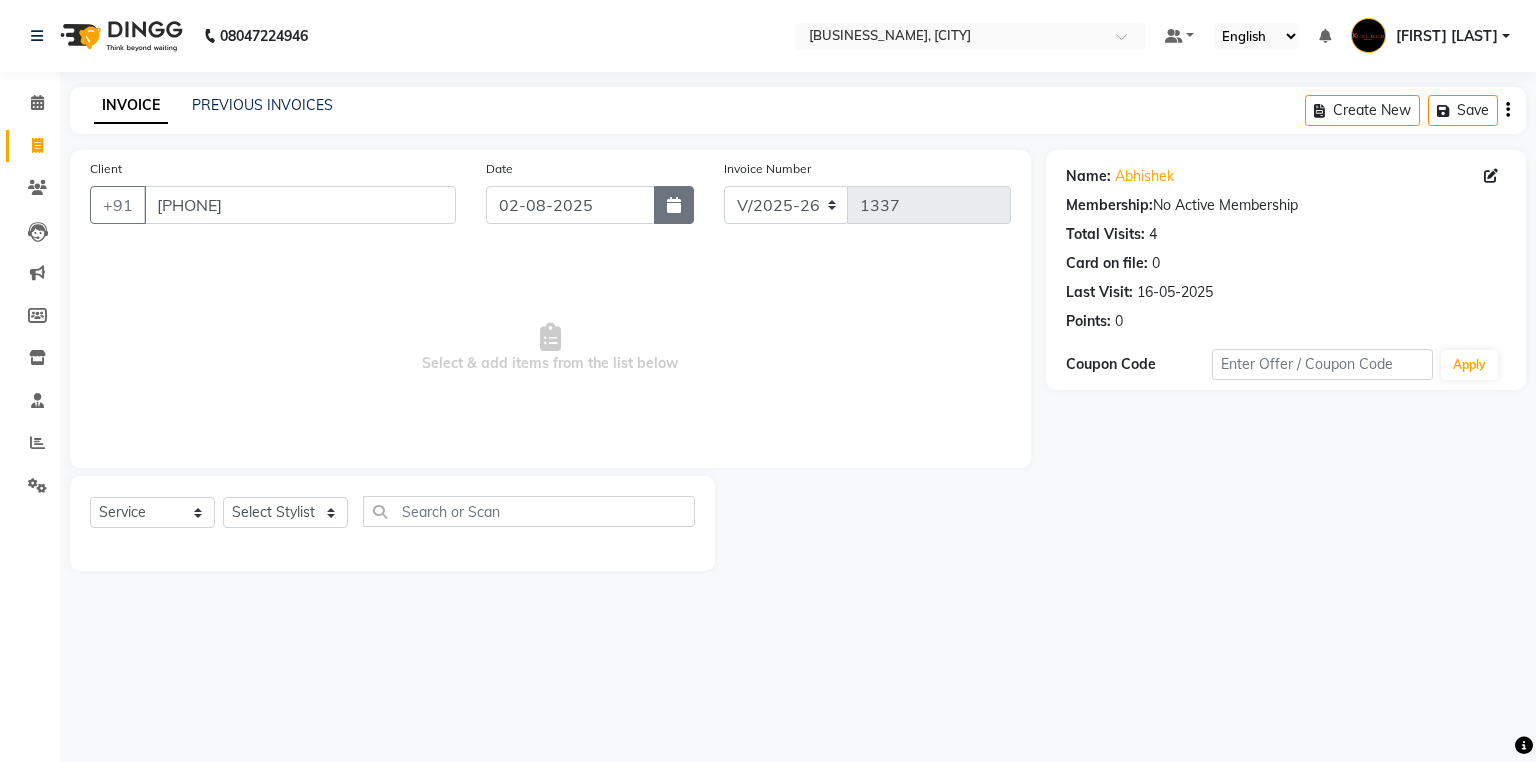 click 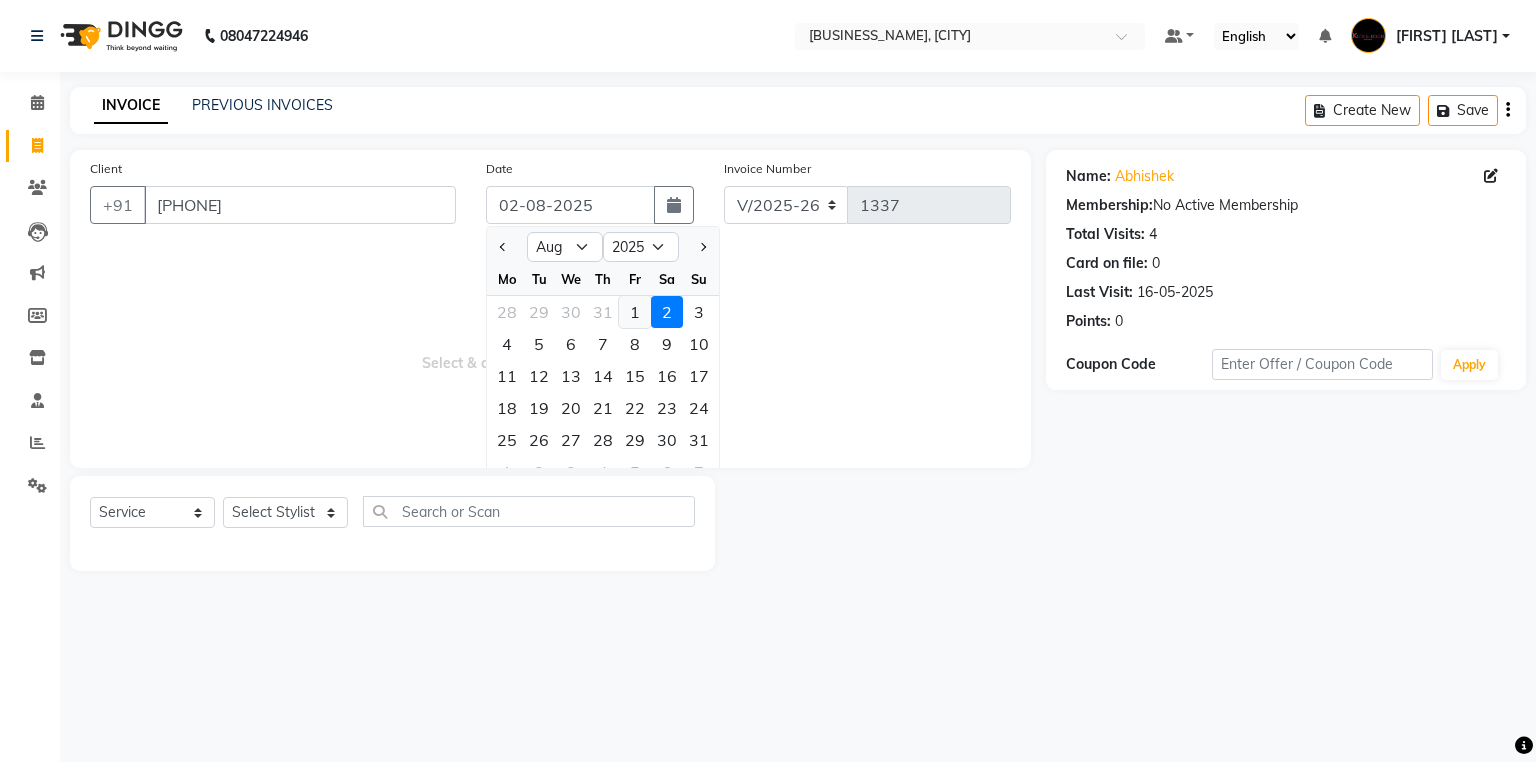 click on "1" 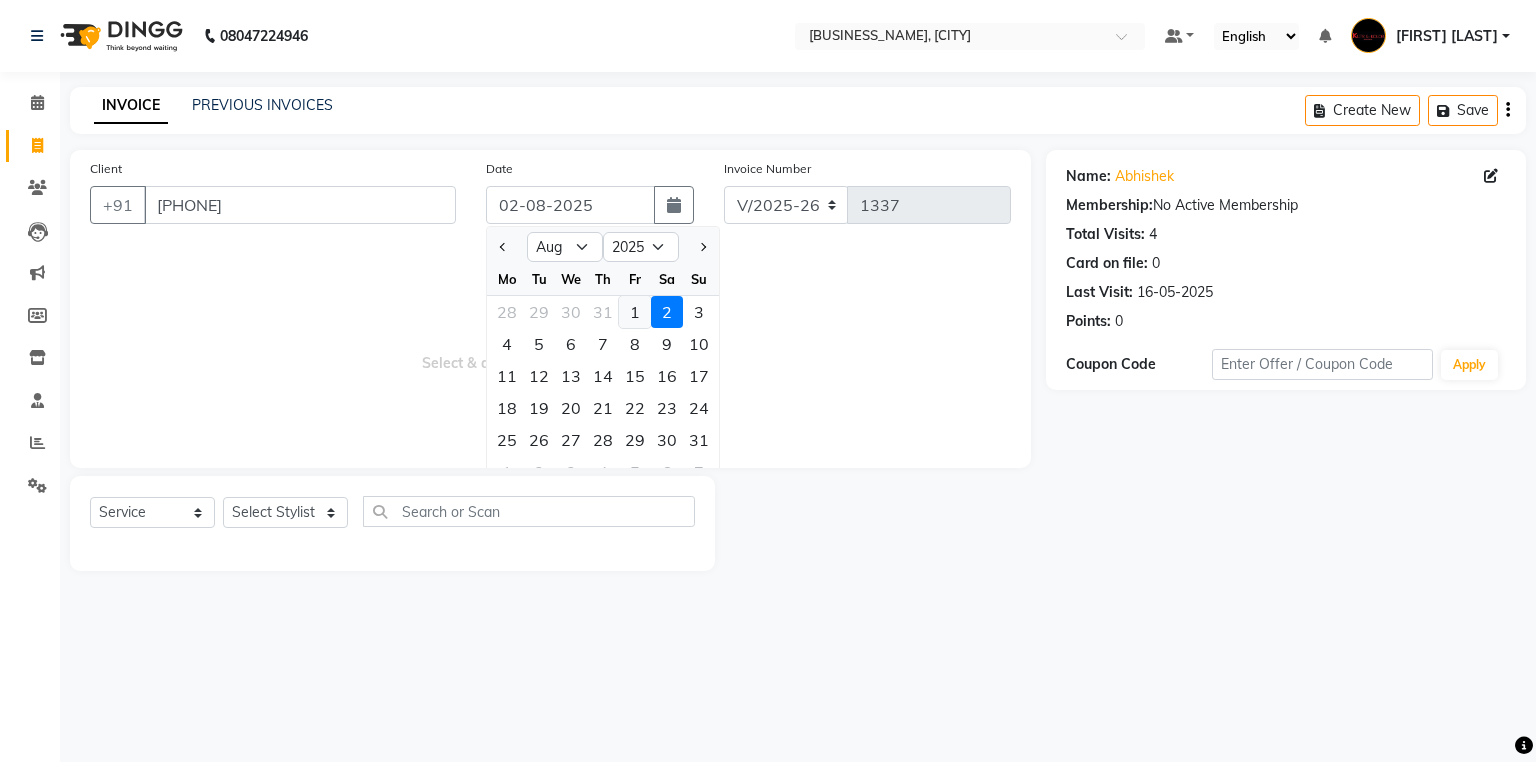 type on "01-08-2025" 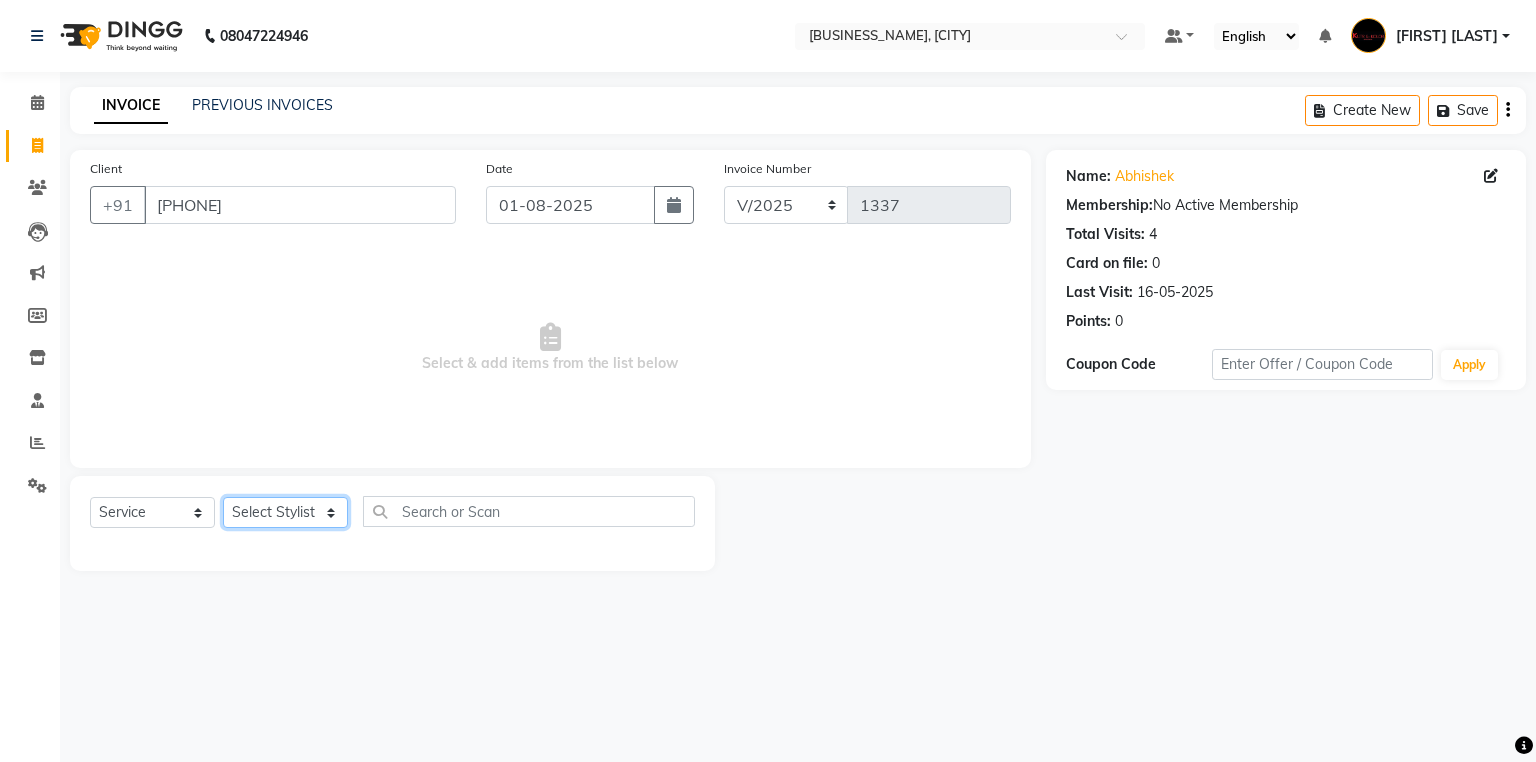 click on "Select Stylist [FIRST] [LAST] [FIRST] [ROLE] [FIRST] [LAST] [FIRST] [FIRST] [FIRST] [FIRST] [FIRST] [FIRST] [FIRST] [FIRST] [FIRST] [FIRST] [FIRST]" 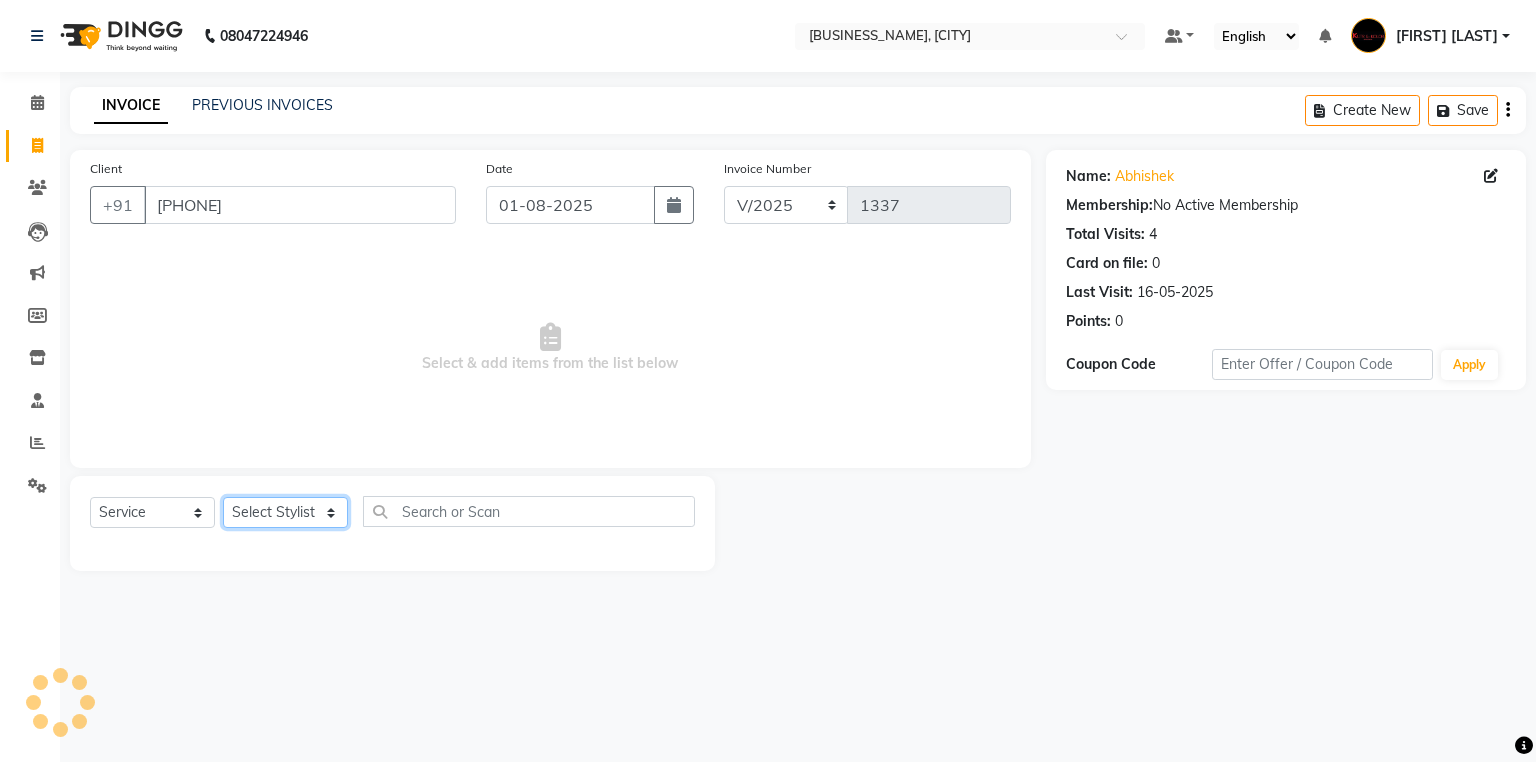 select on "[NUMBER]" 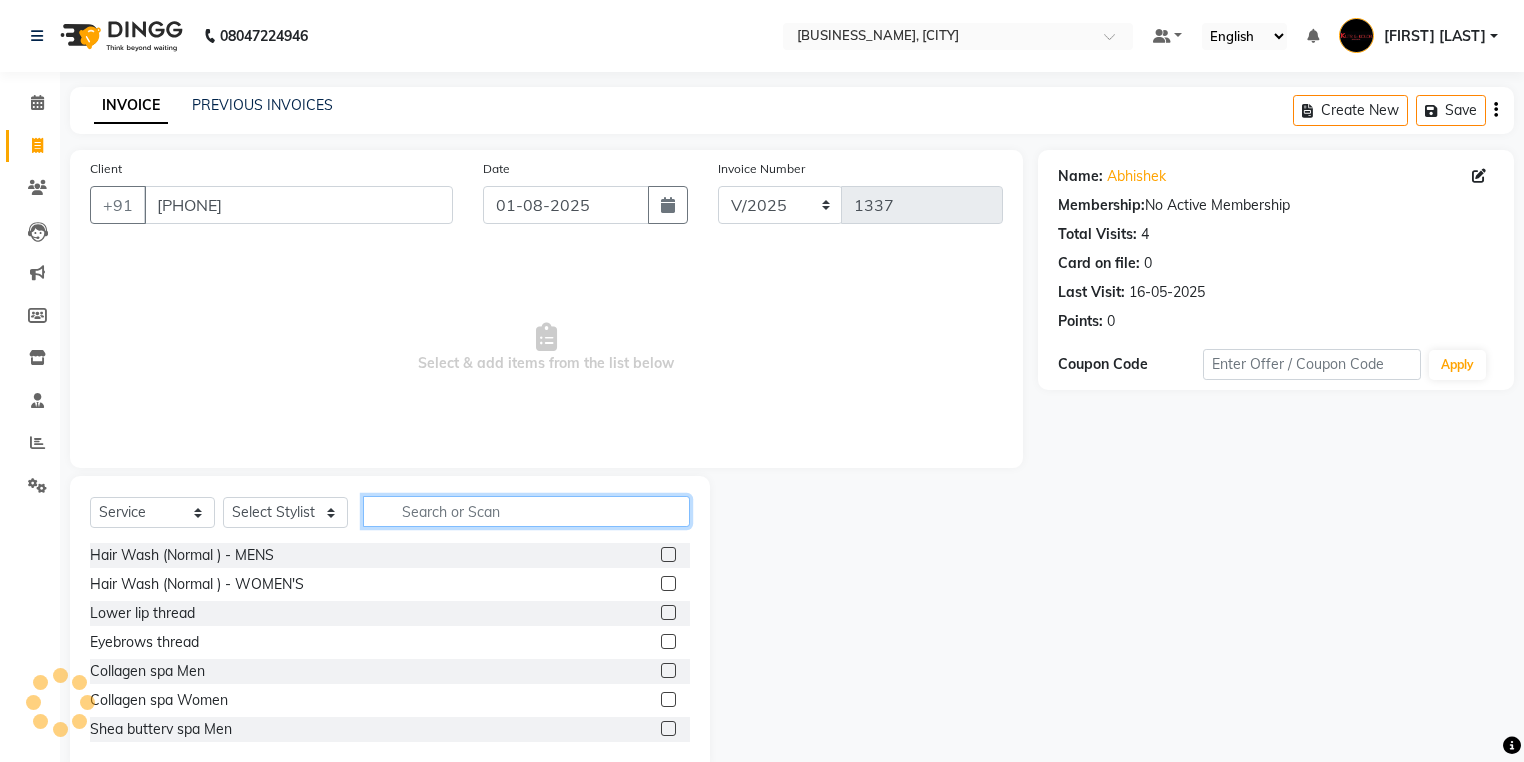 click 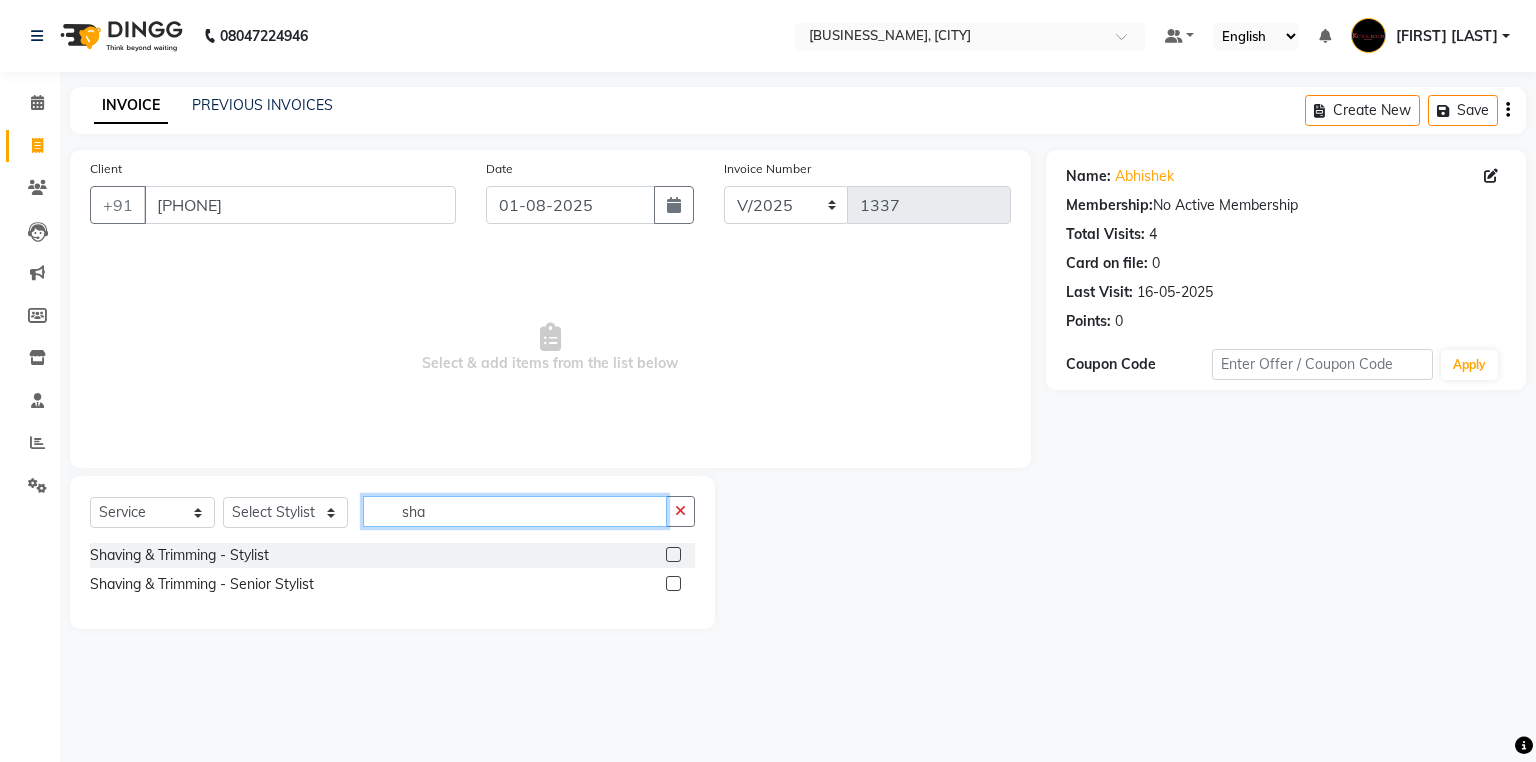 type on "sha" 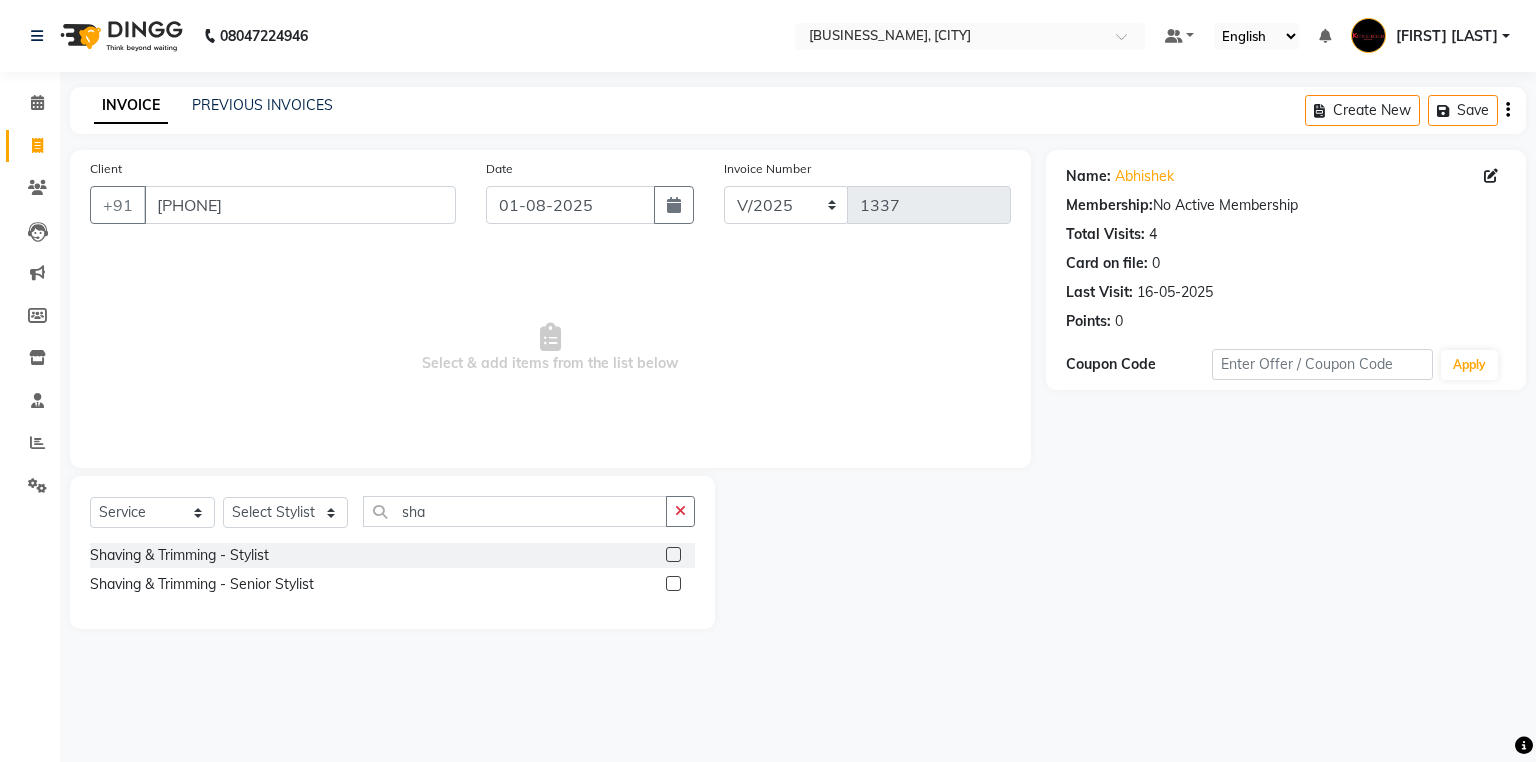 click 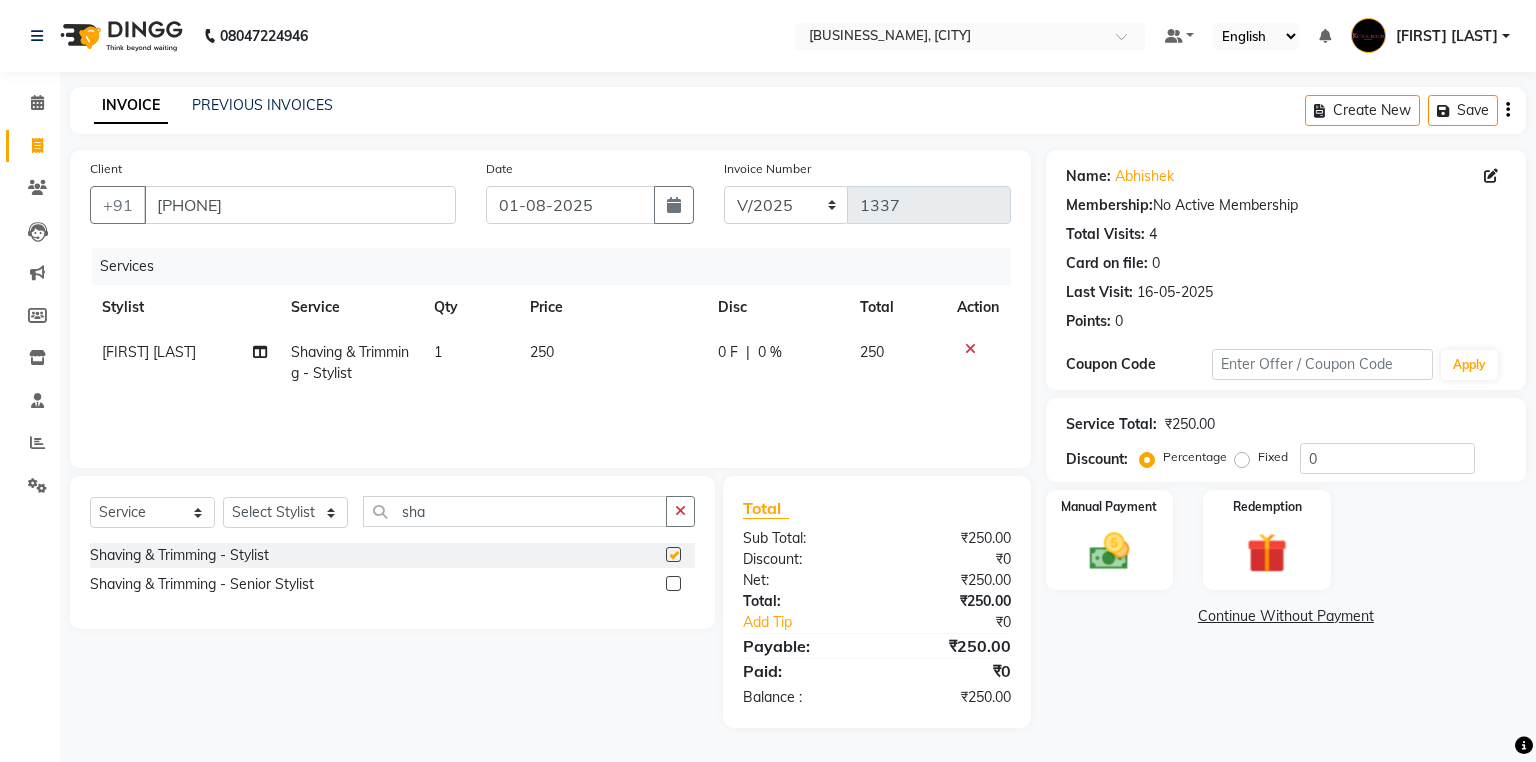 checkbox on "false" 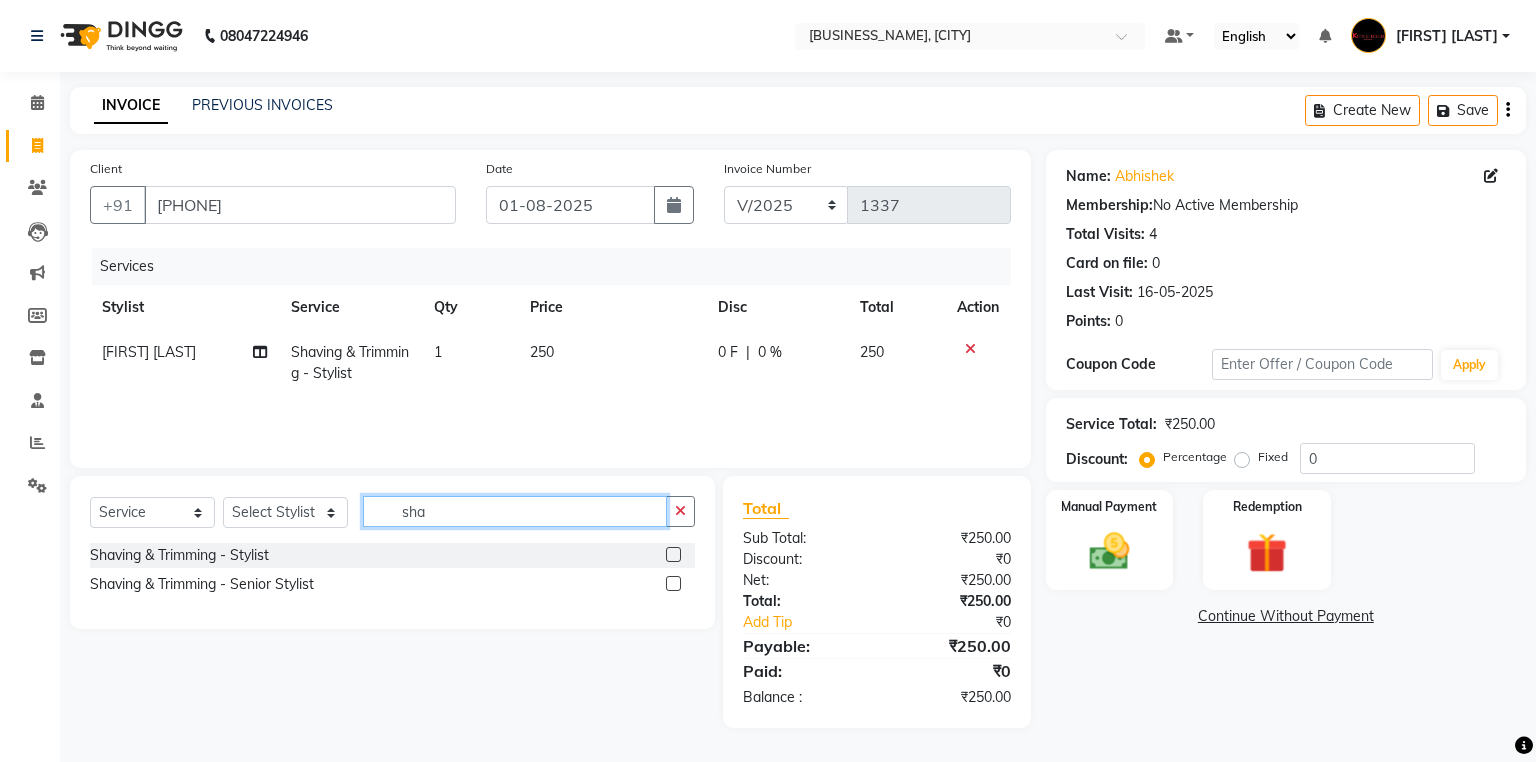 click on "sha" 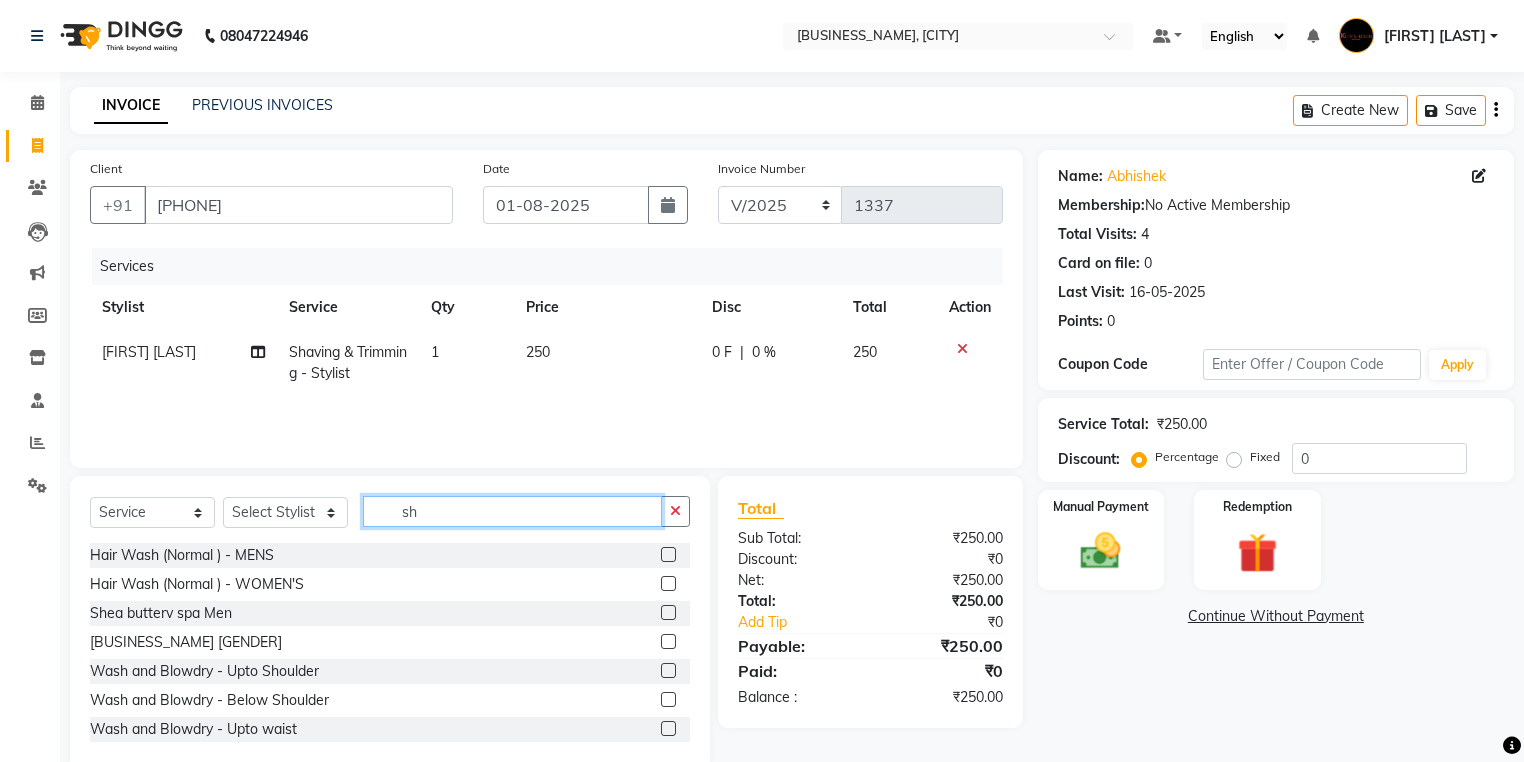 type on "s" 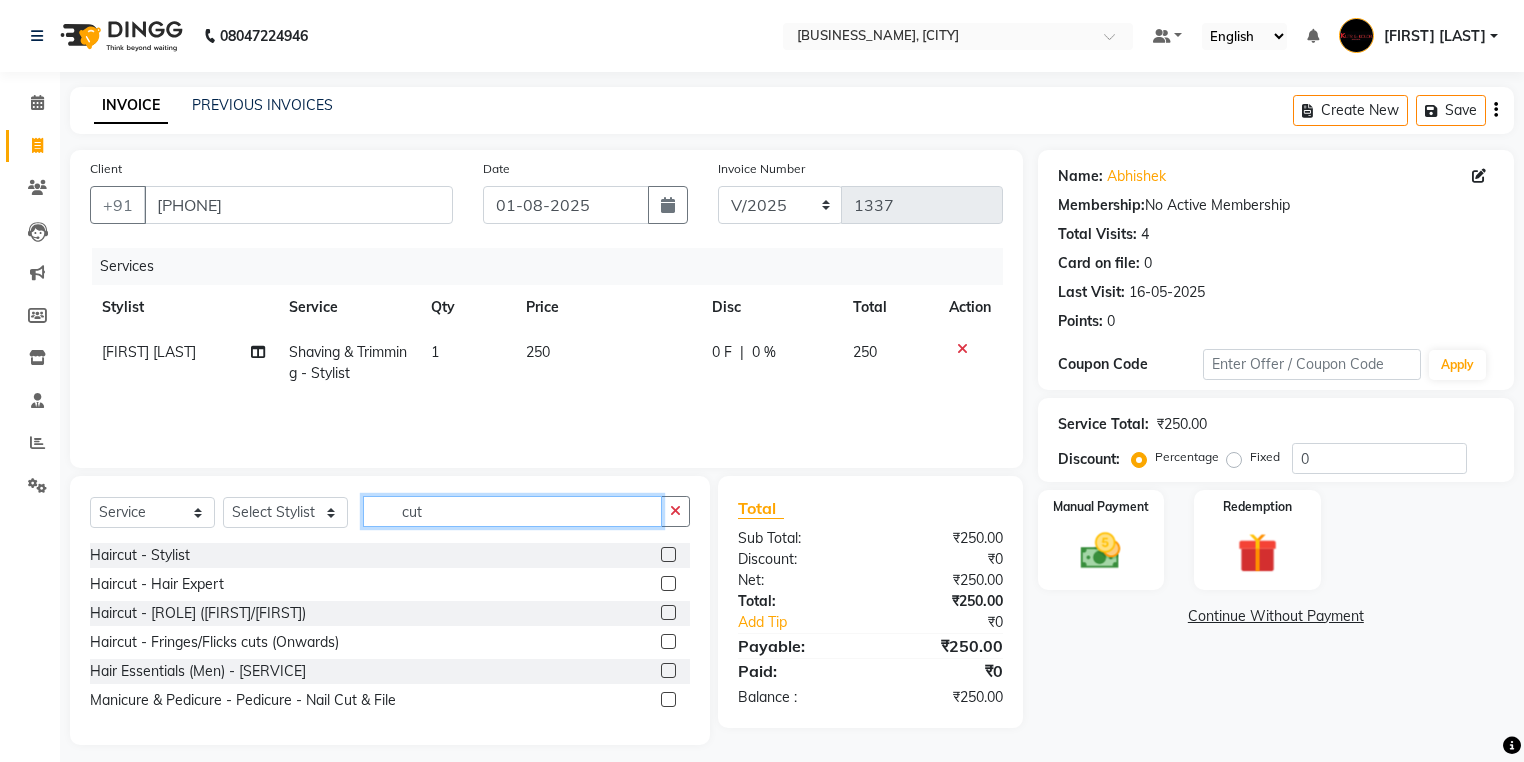 type on "cut" 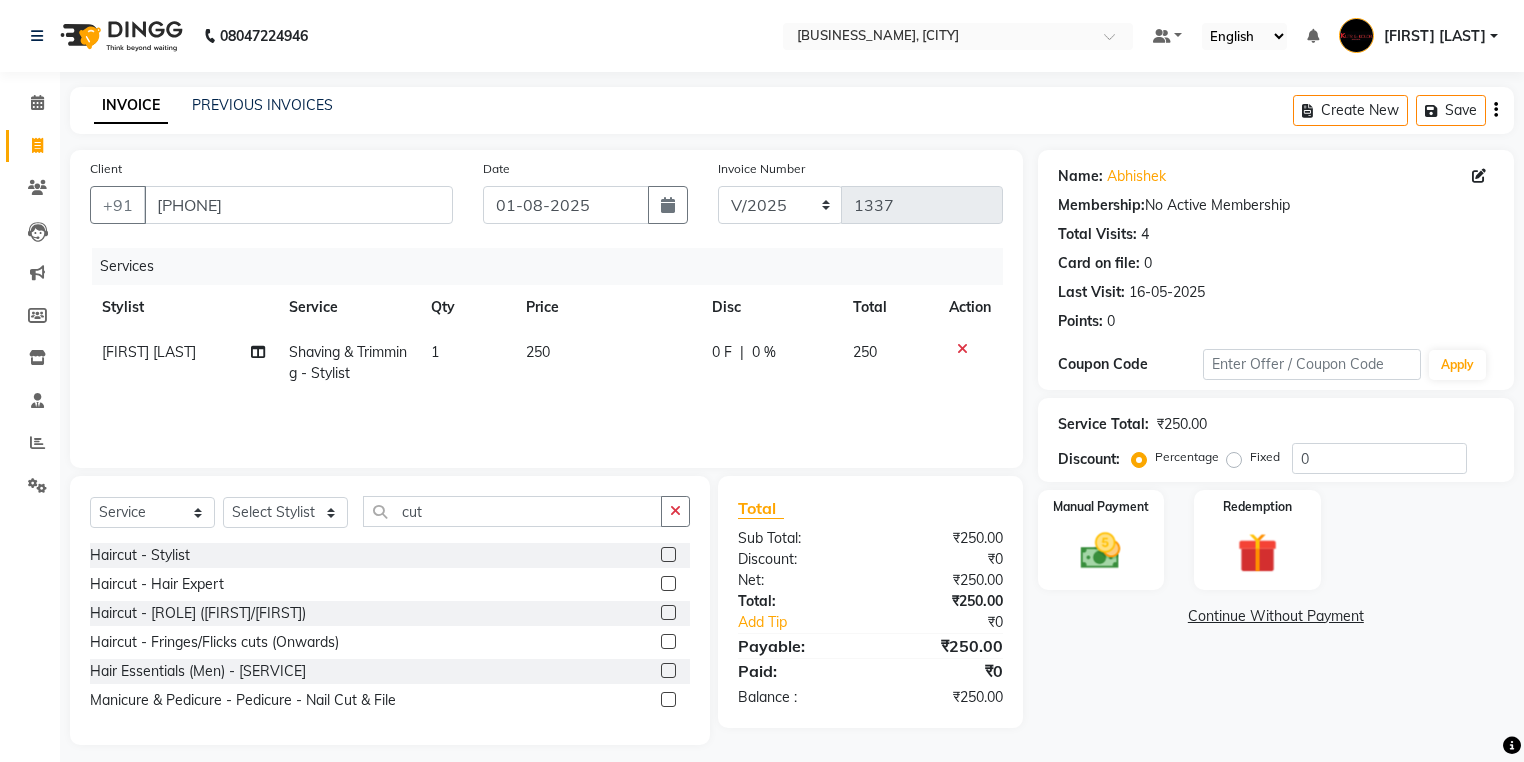 click 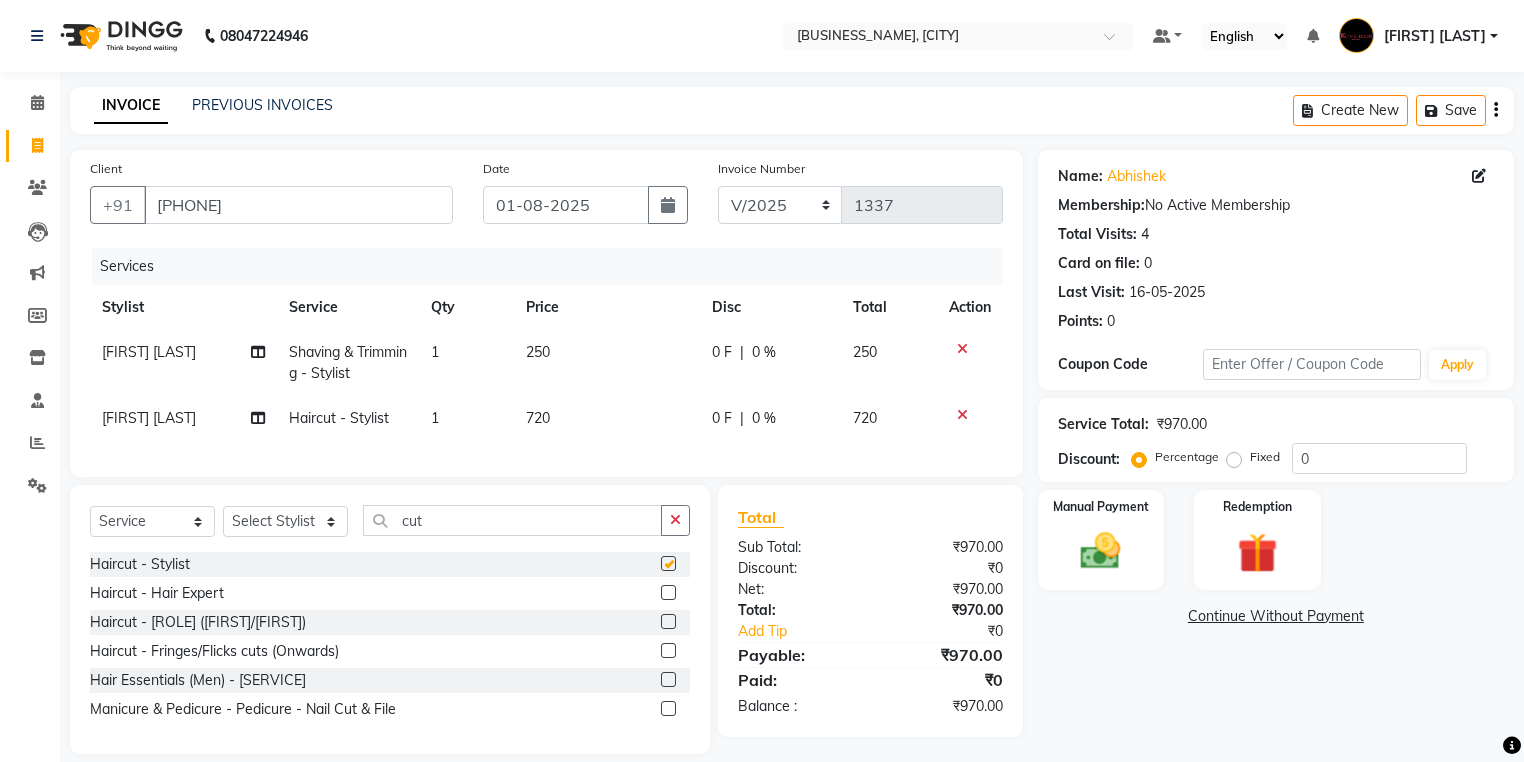 checkbox on "false" 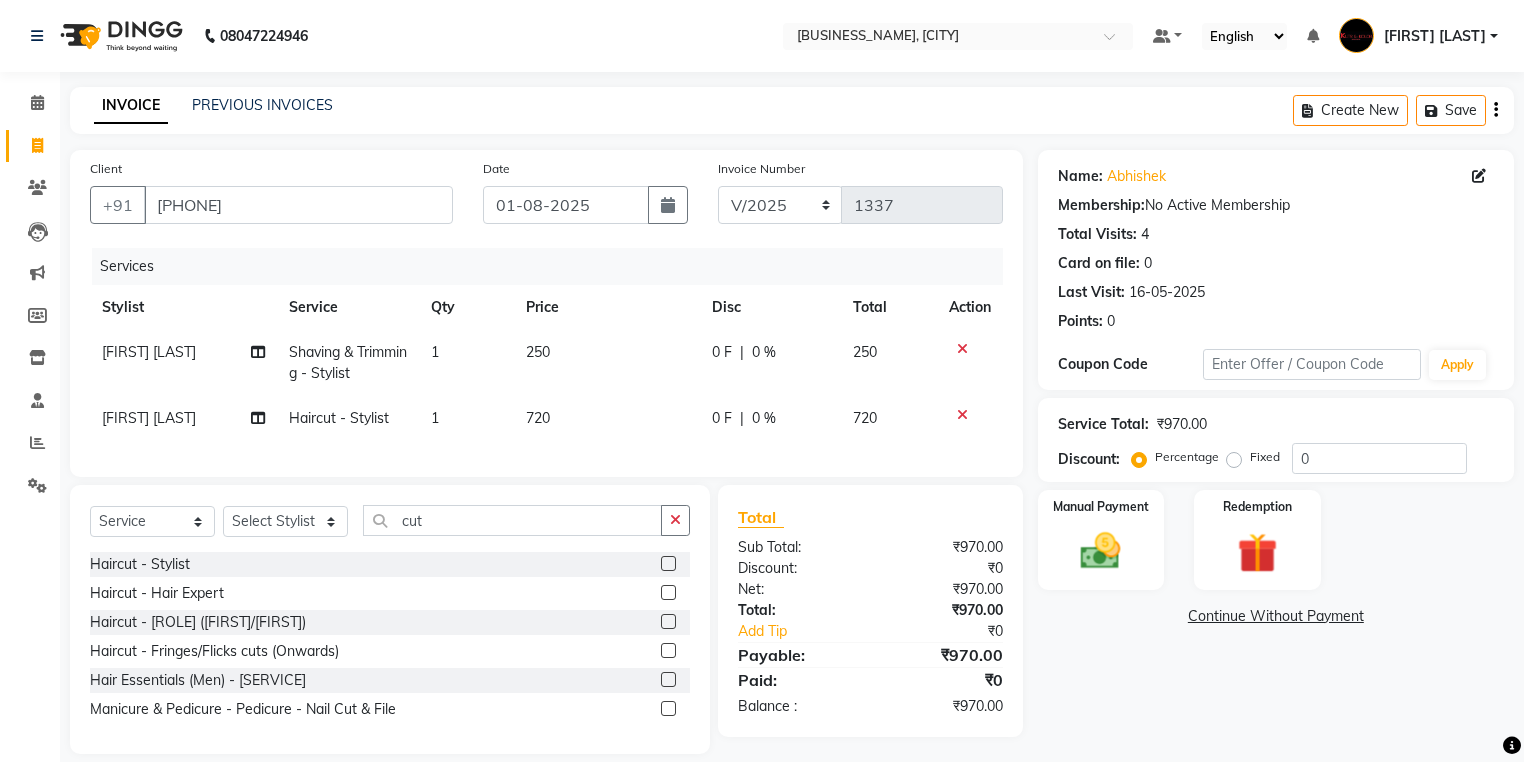 click 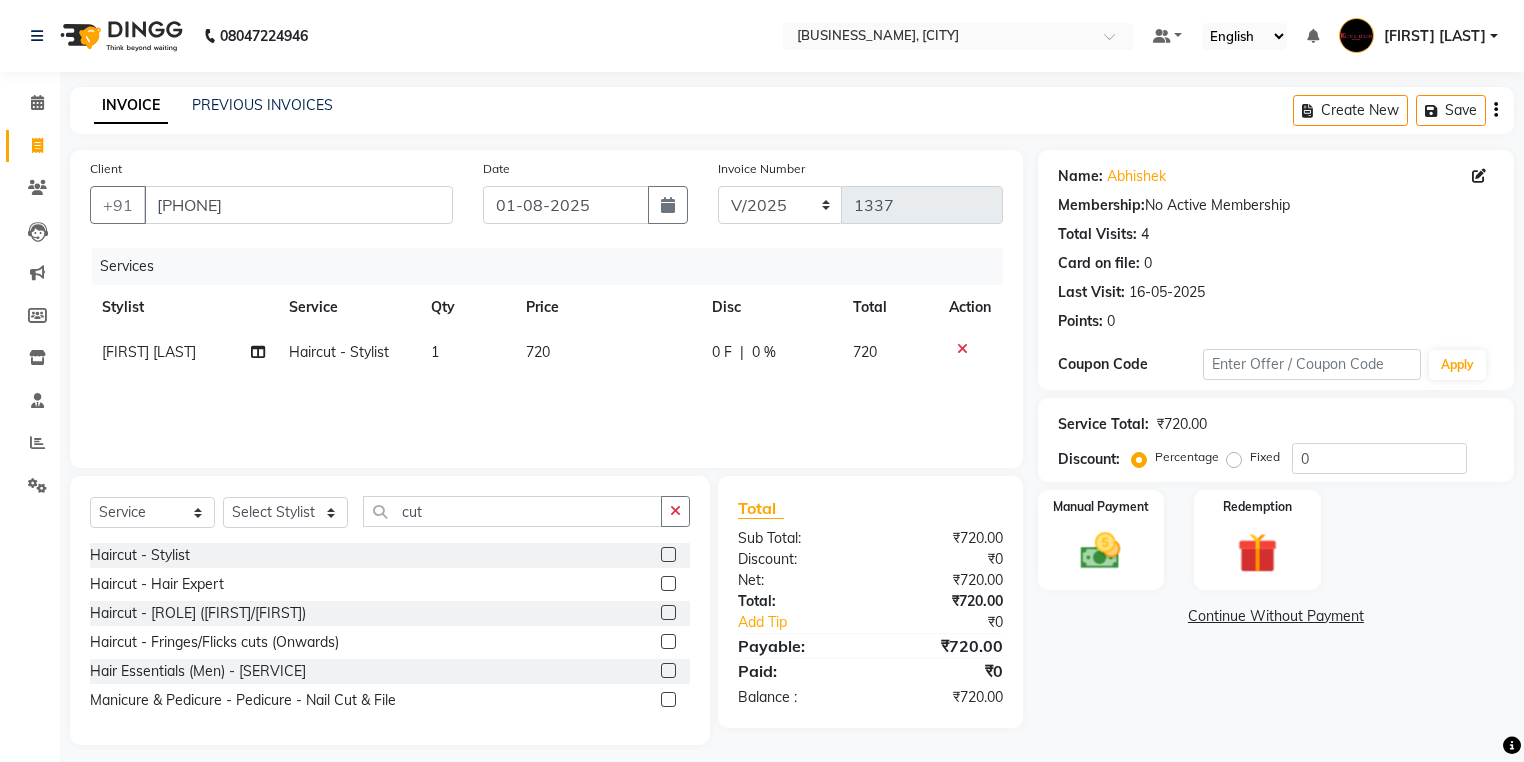 click on "720" 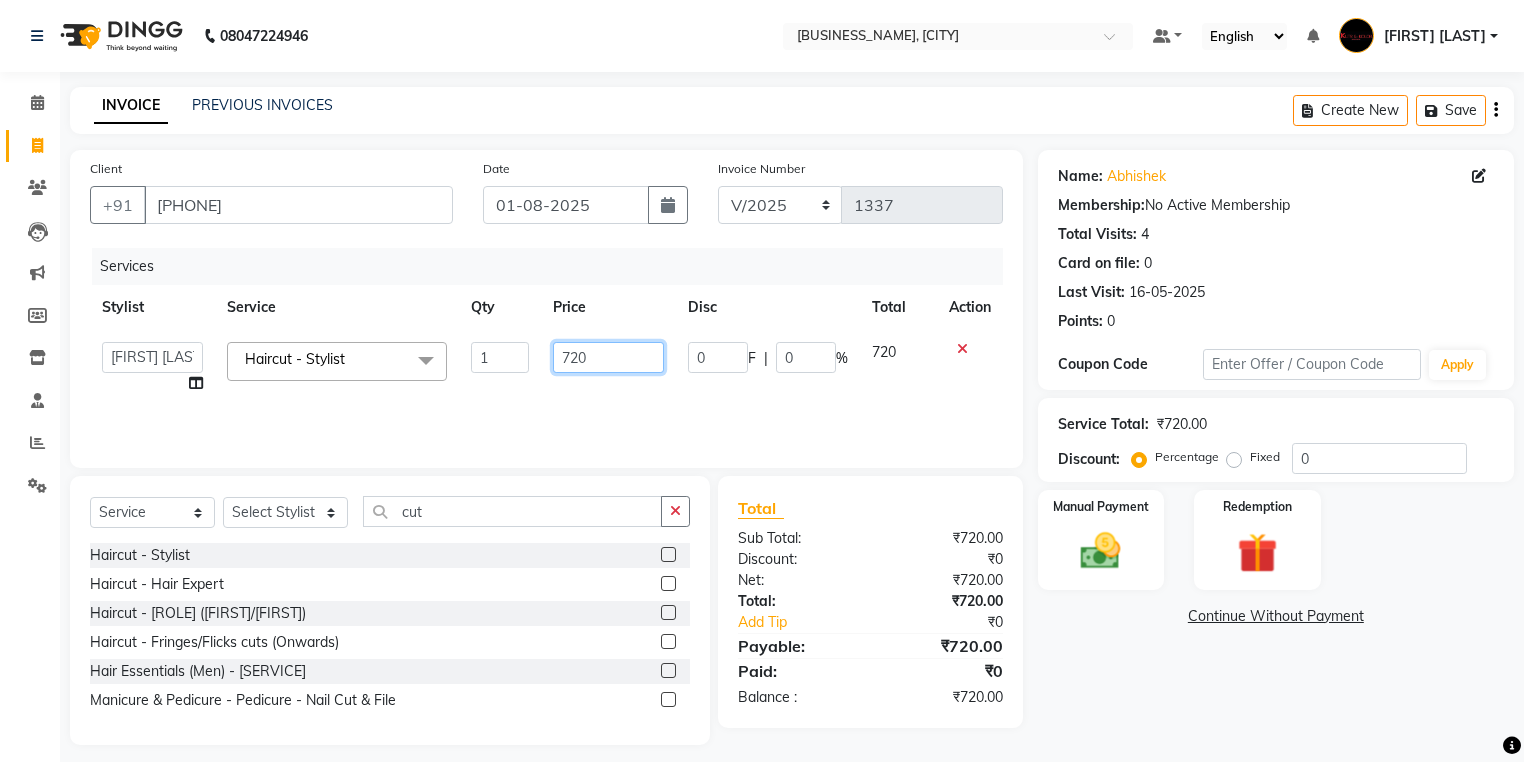 click on "720" 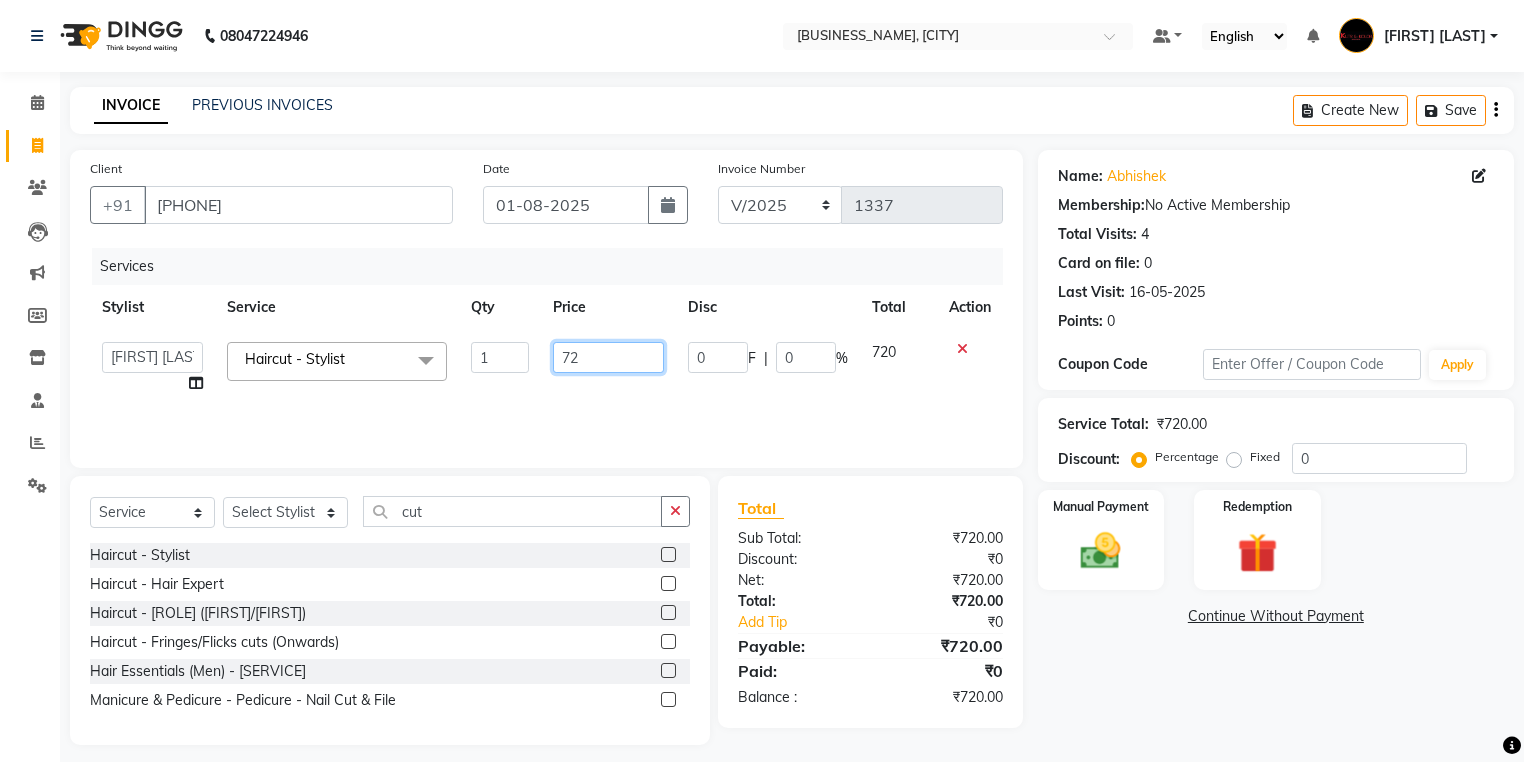 type on "7" 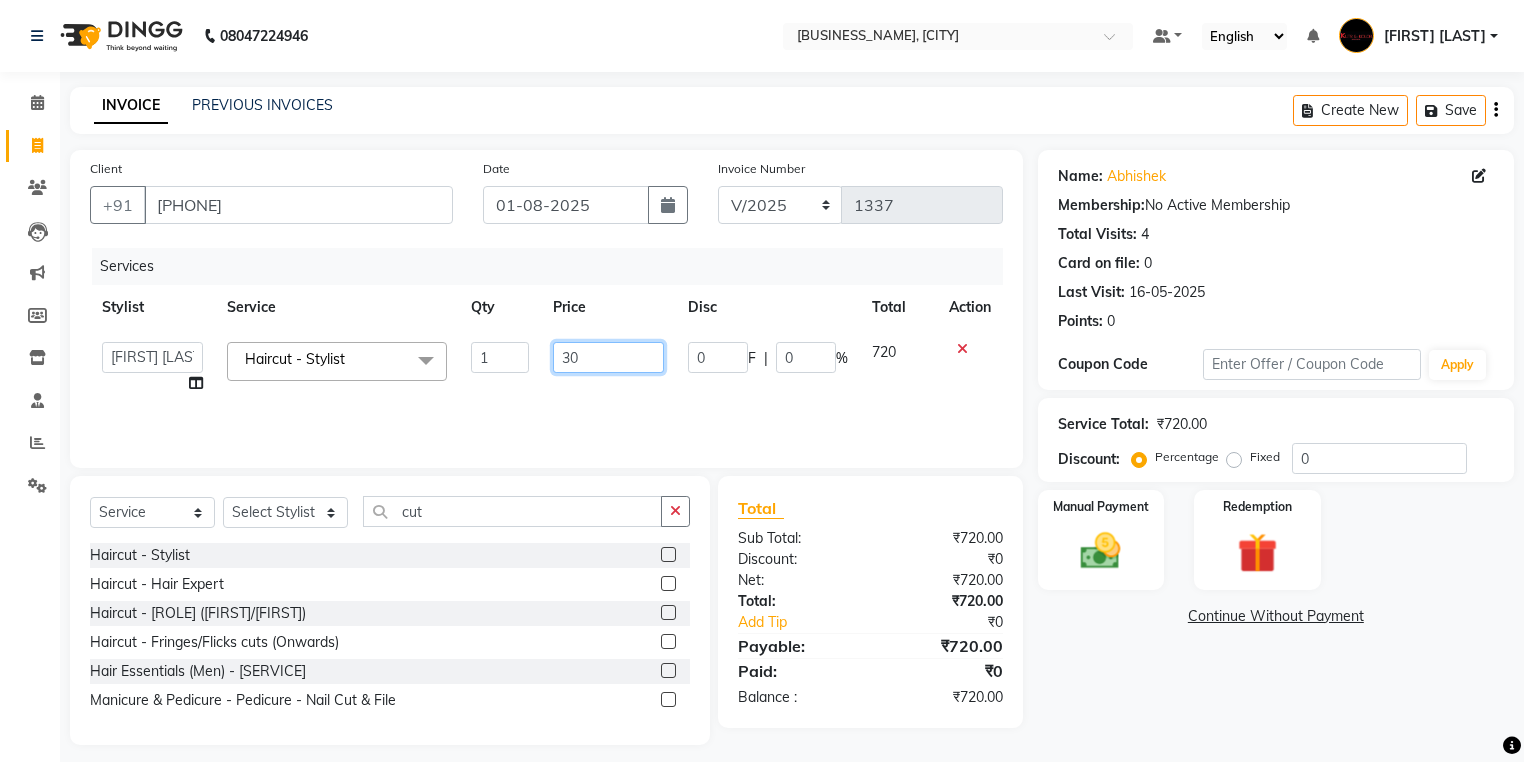 type on "300" 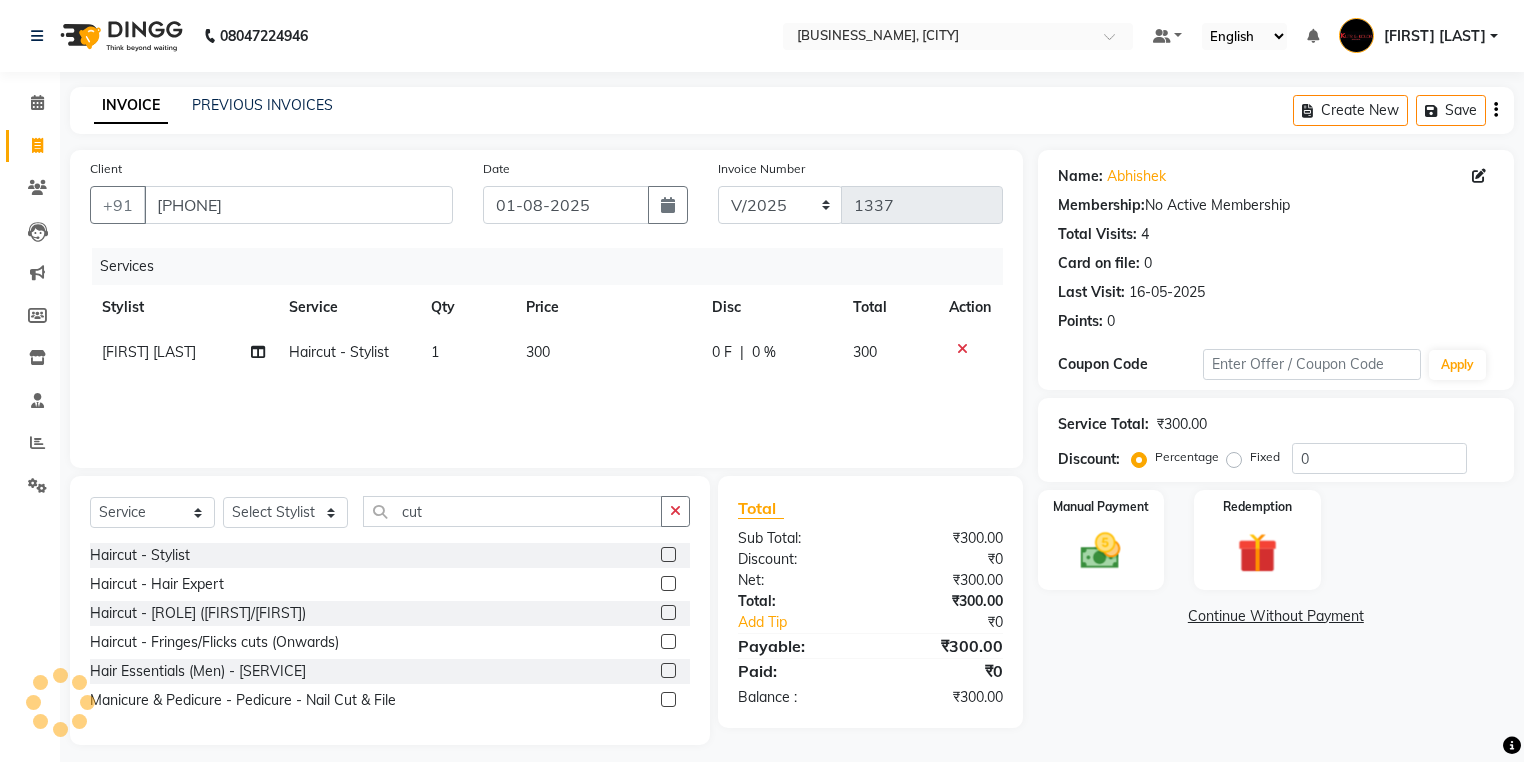 click on "Total Sub Total: ₹300.00 Discount: ₹0 Net: ₹300.00 Total: ₹300.00 Add Tip ₹0 Payable: ₹300.00 Paid: ₹0 Balance   : ₹300.00" 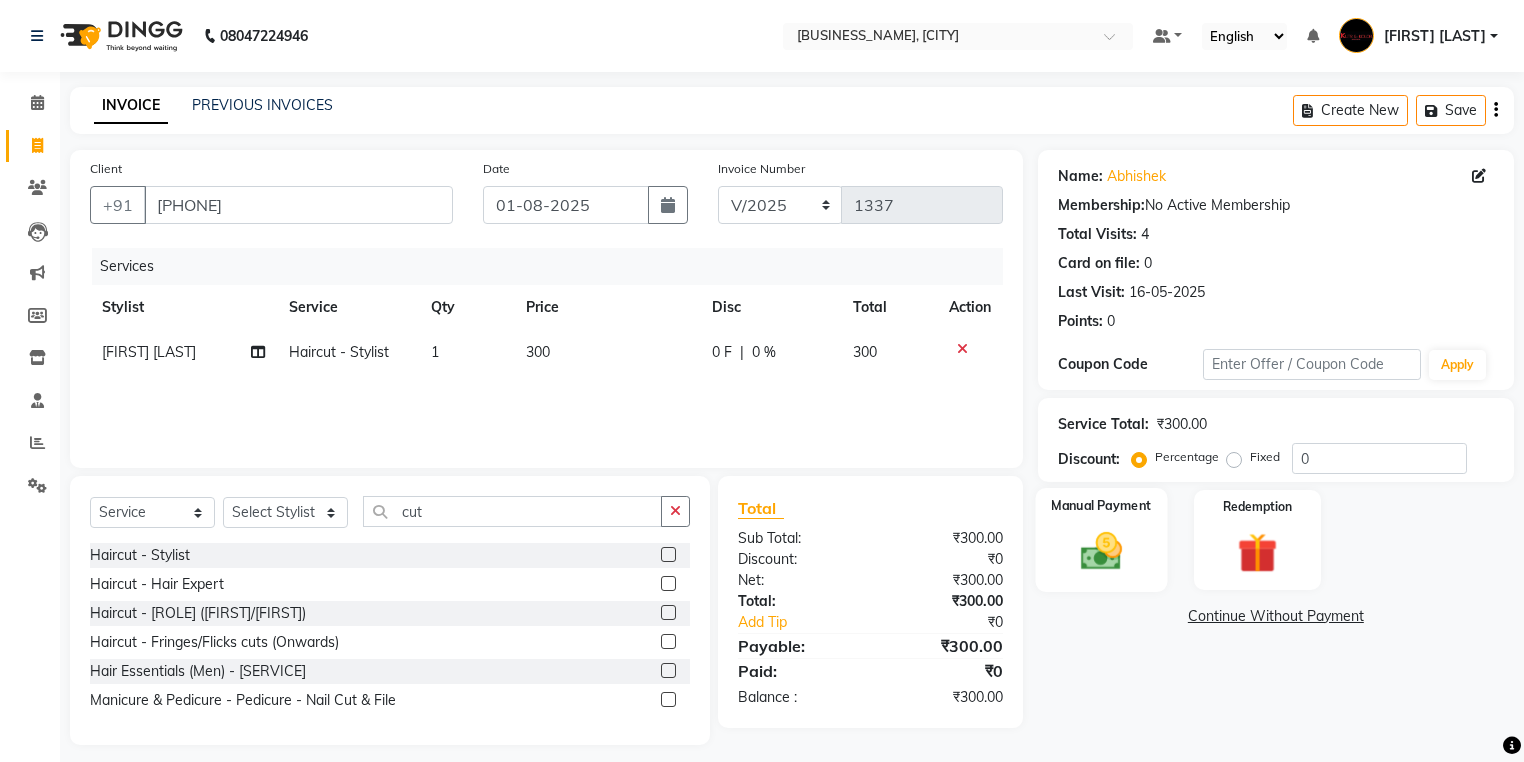 click 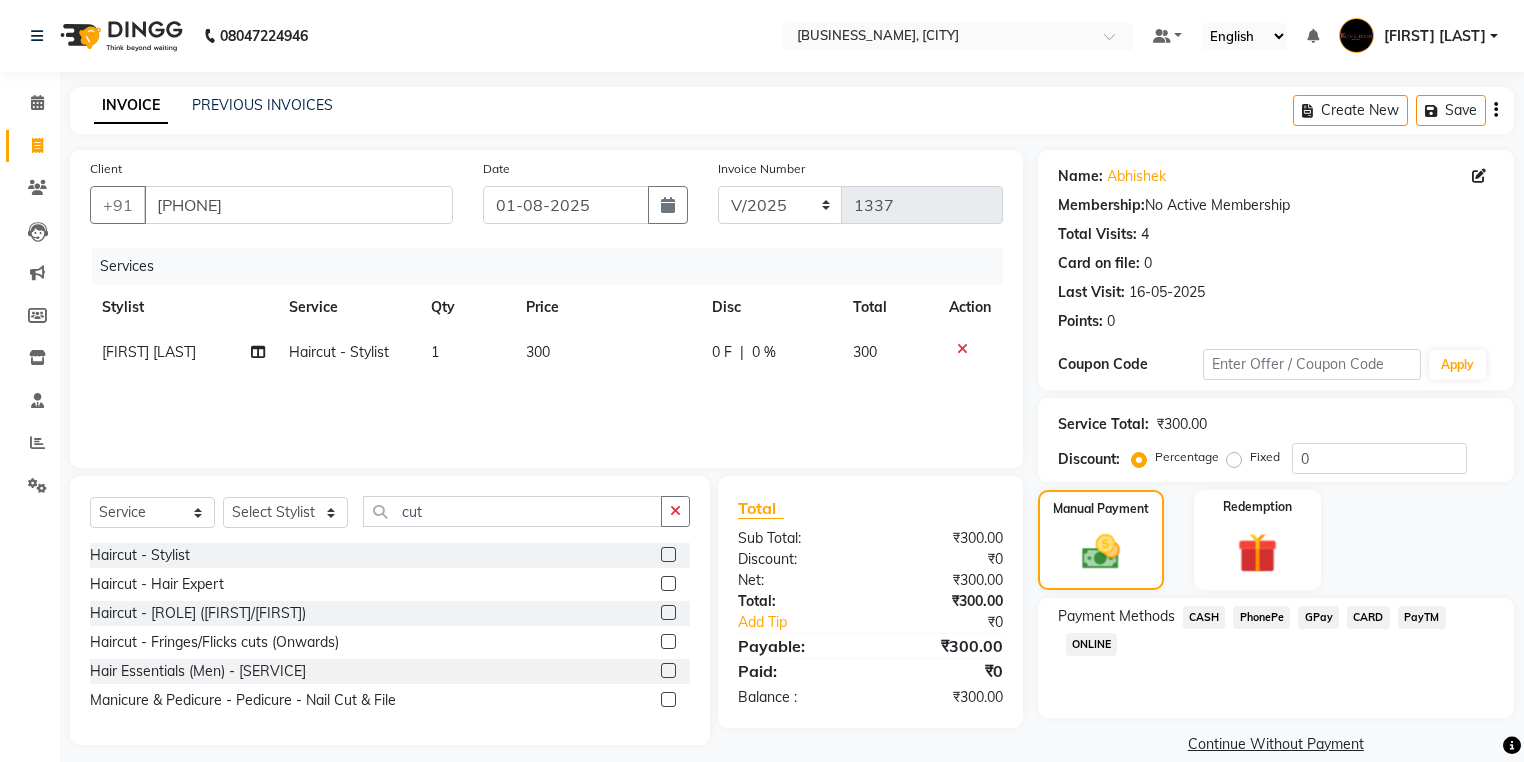 click on "GPay" 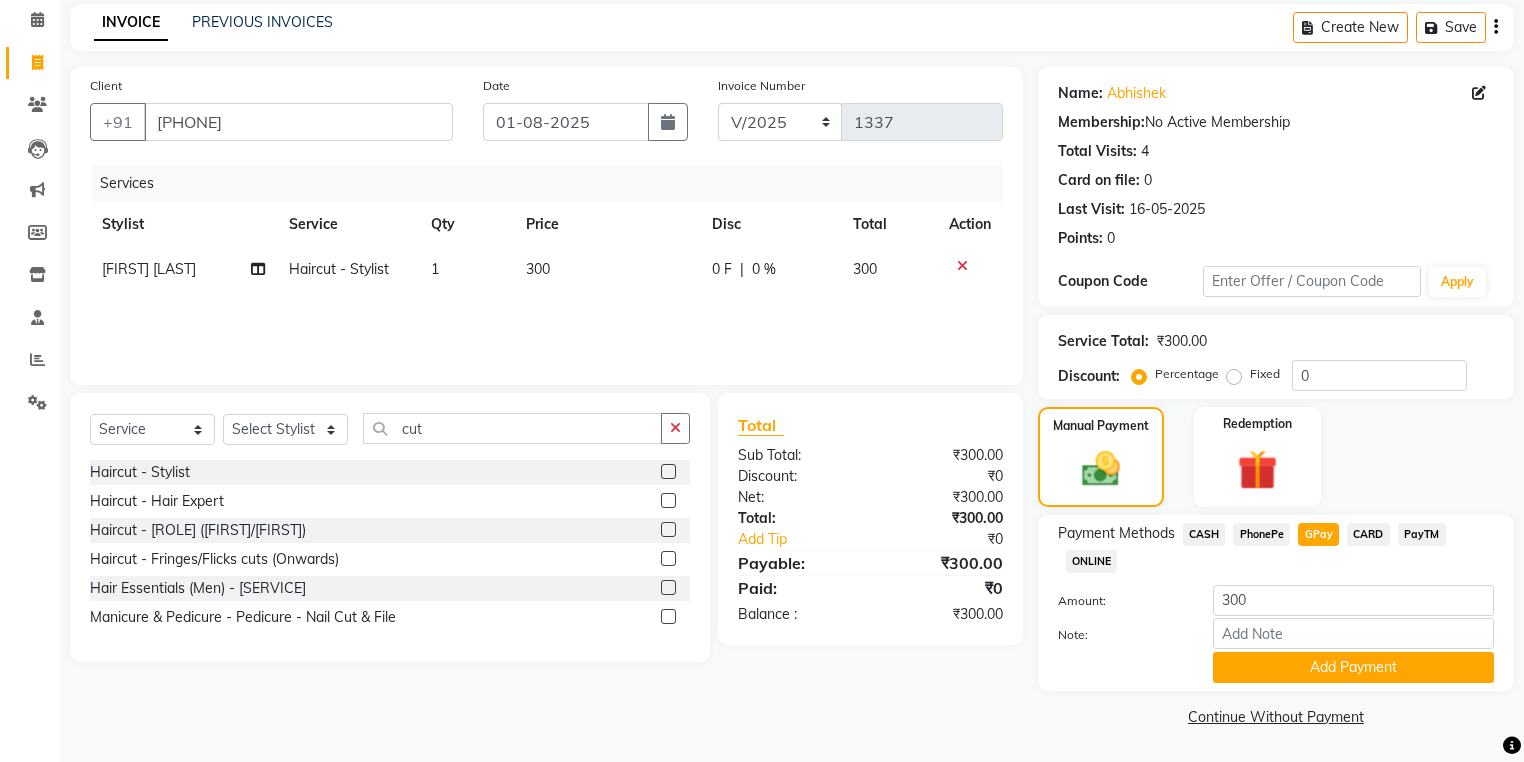 scroll, scrollTop: 84, scrollLeft: 0, axis: vertical 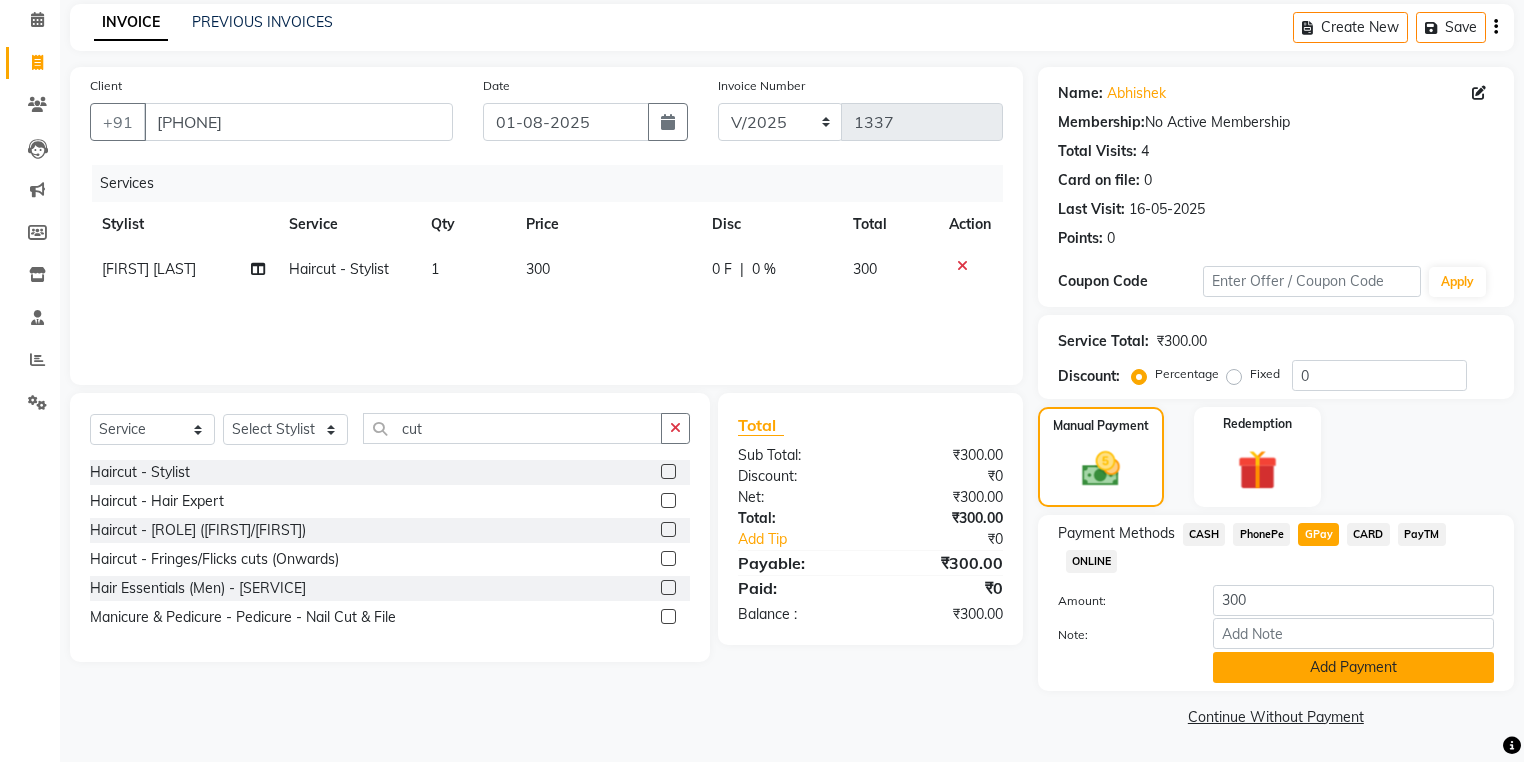 click on "Add Payment" 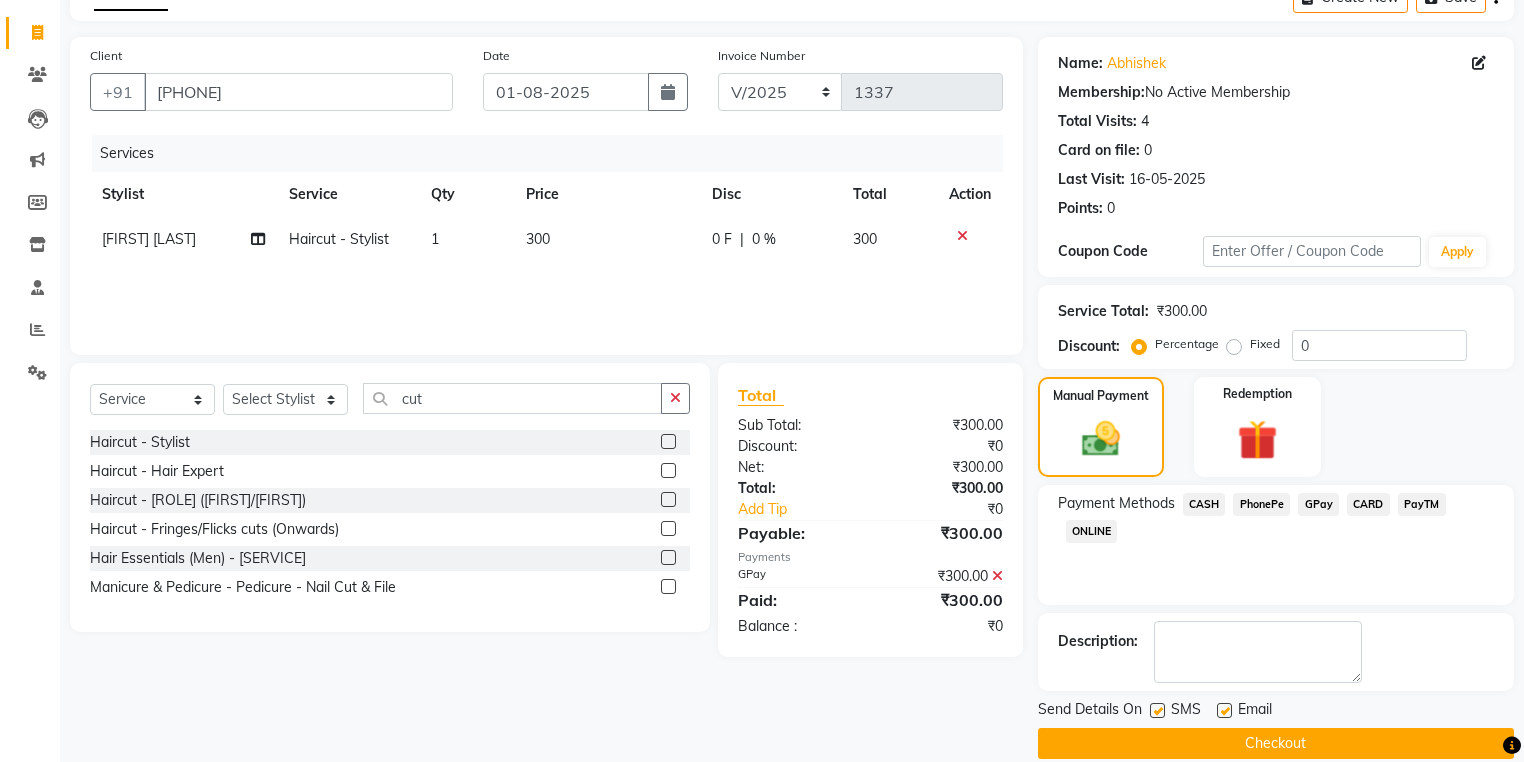 scroll, scrollTop: 138, scrollLeft: 0, axis: vertical 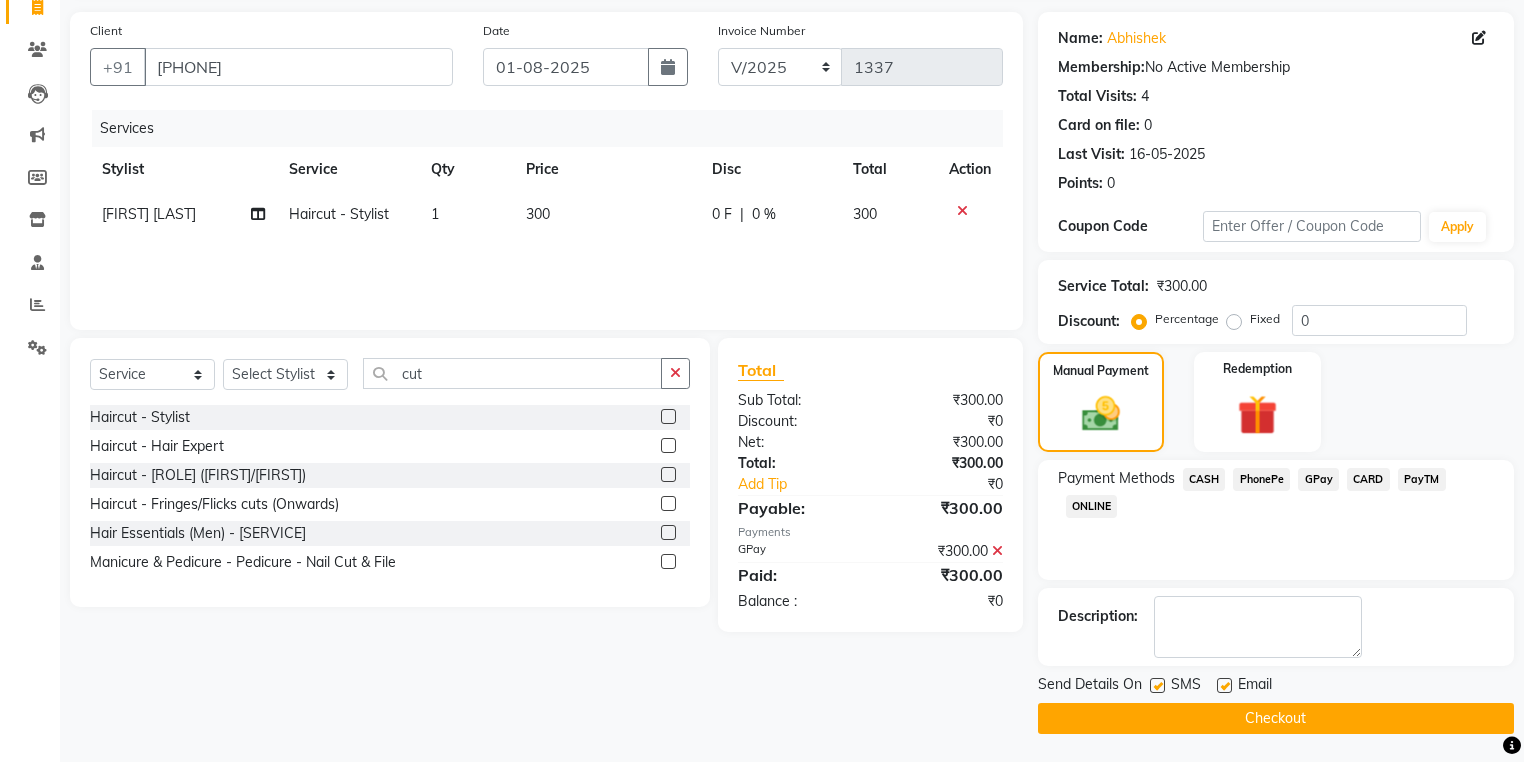 click 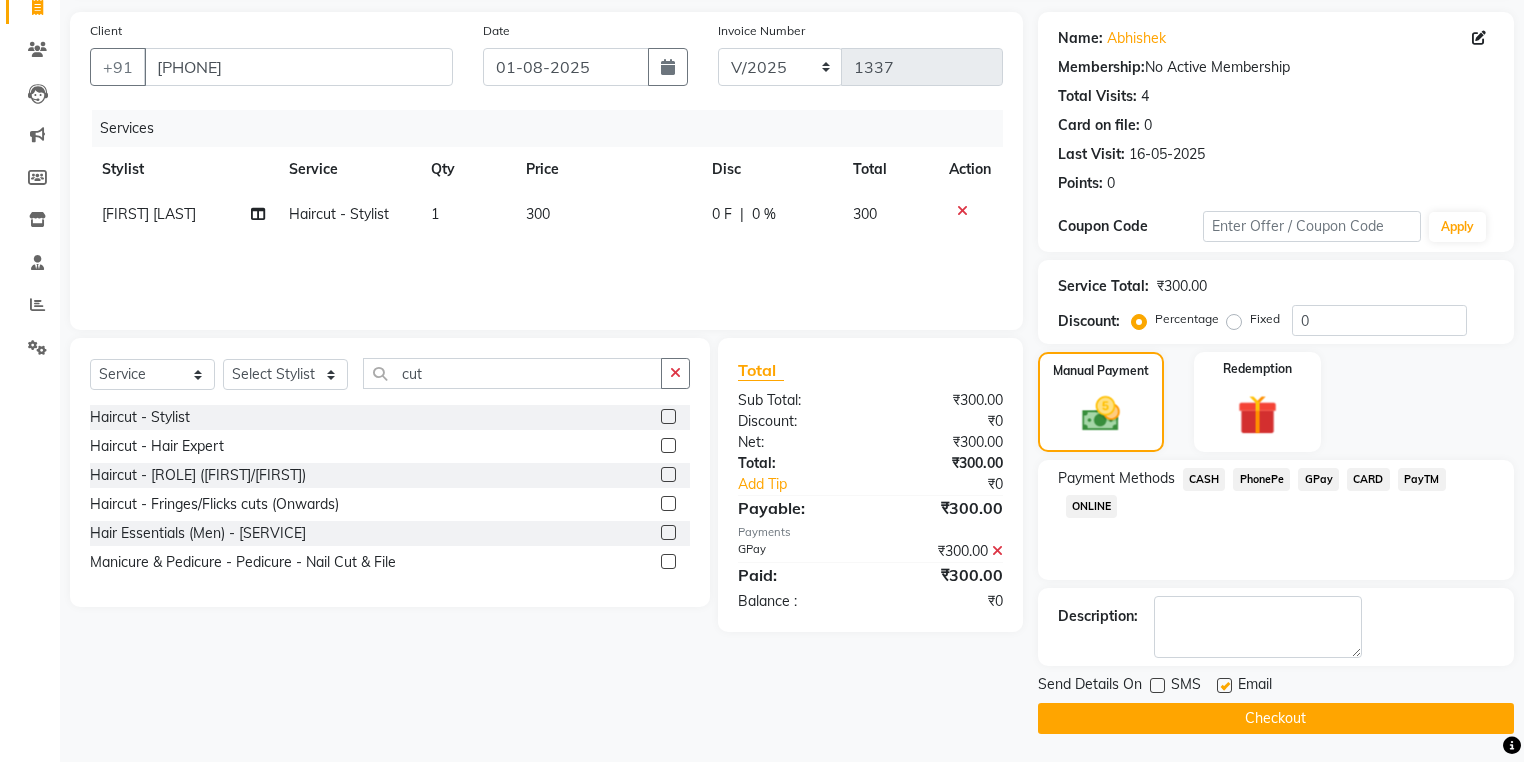 click on "Checkout" 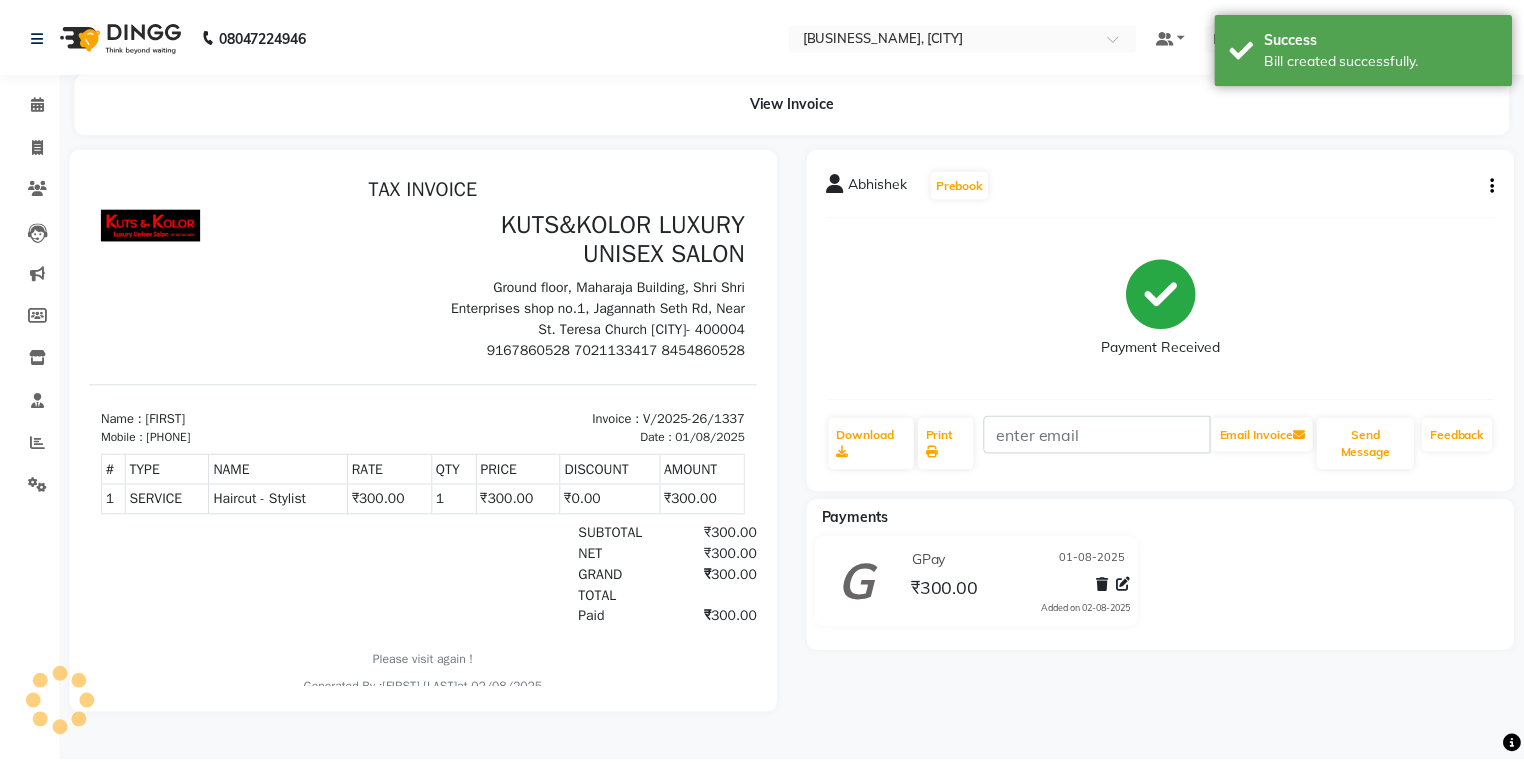 scroll, scrollTop: 0, scrollLeft: 0, axis: both 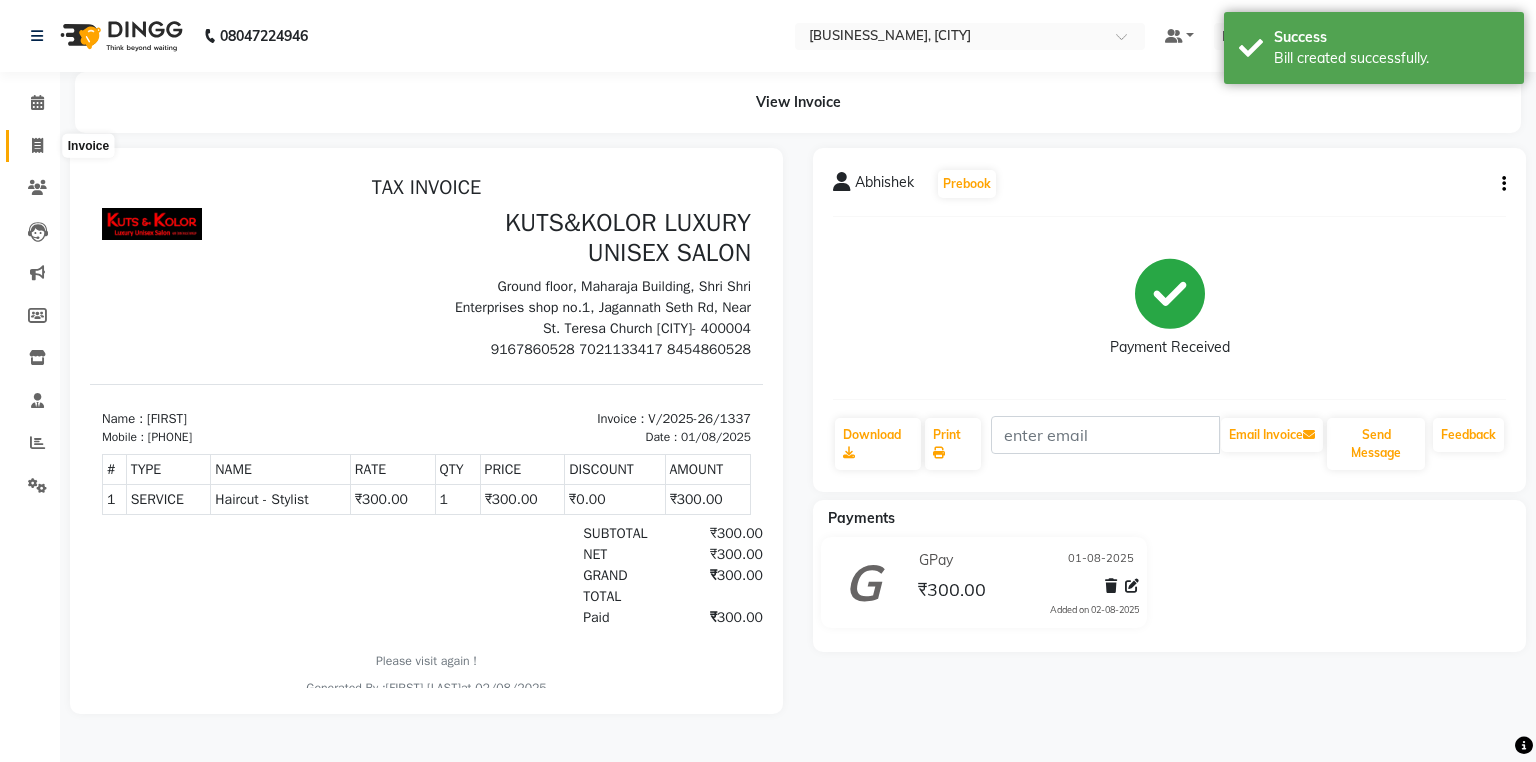click 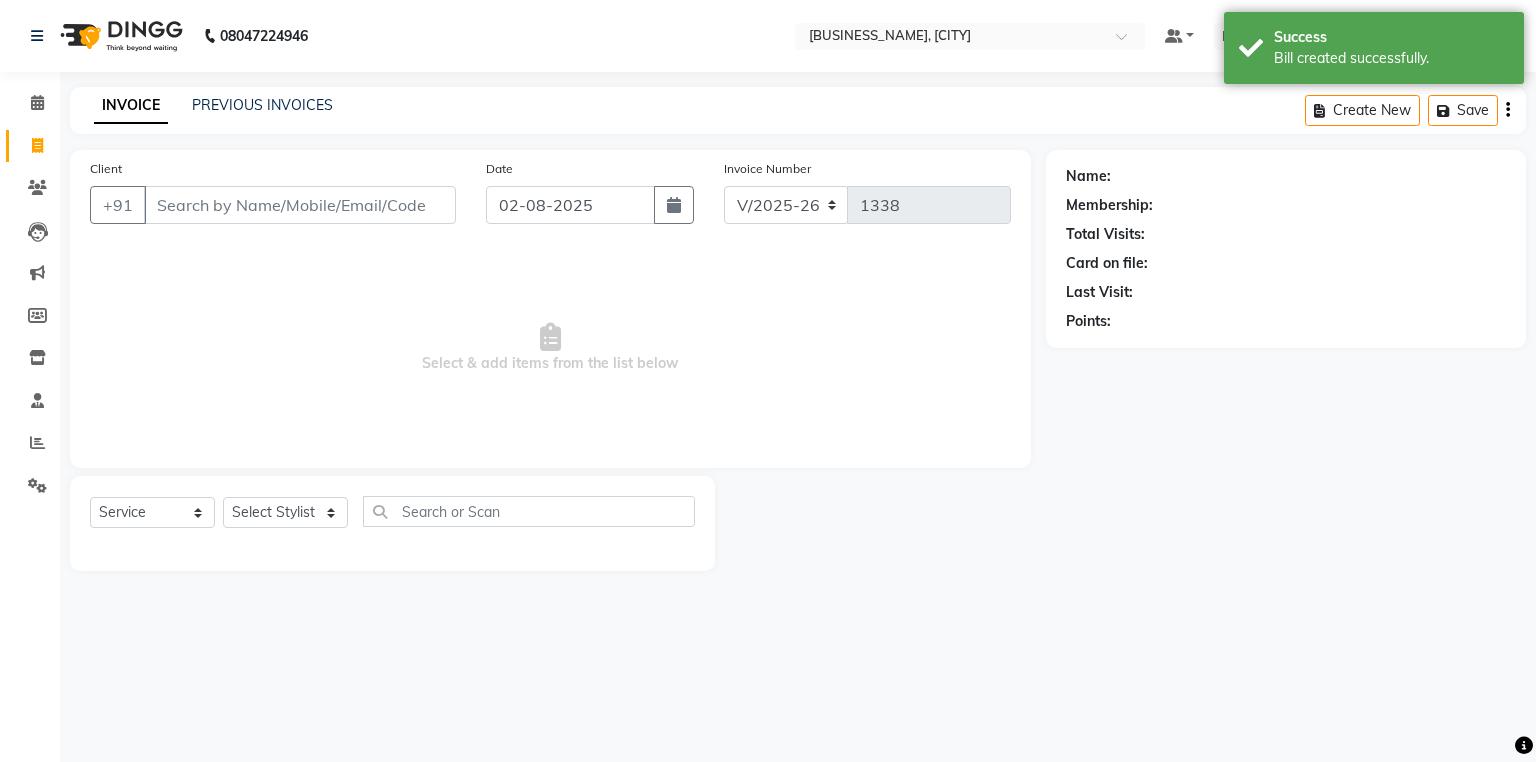 click on "INVOICE PREVIOUS INVOICES Create New   Save" 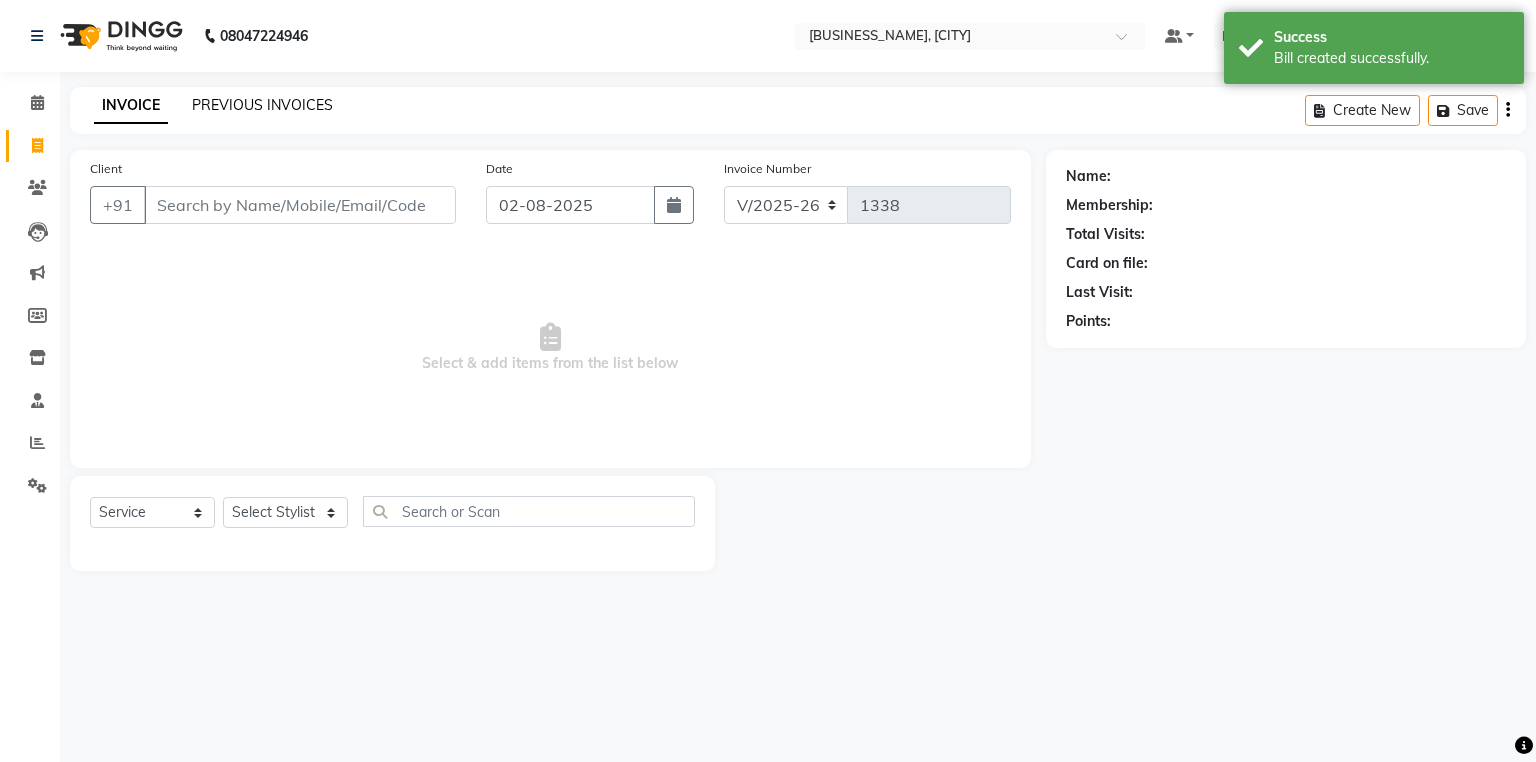 click on "PREVIOUS INVOICES" 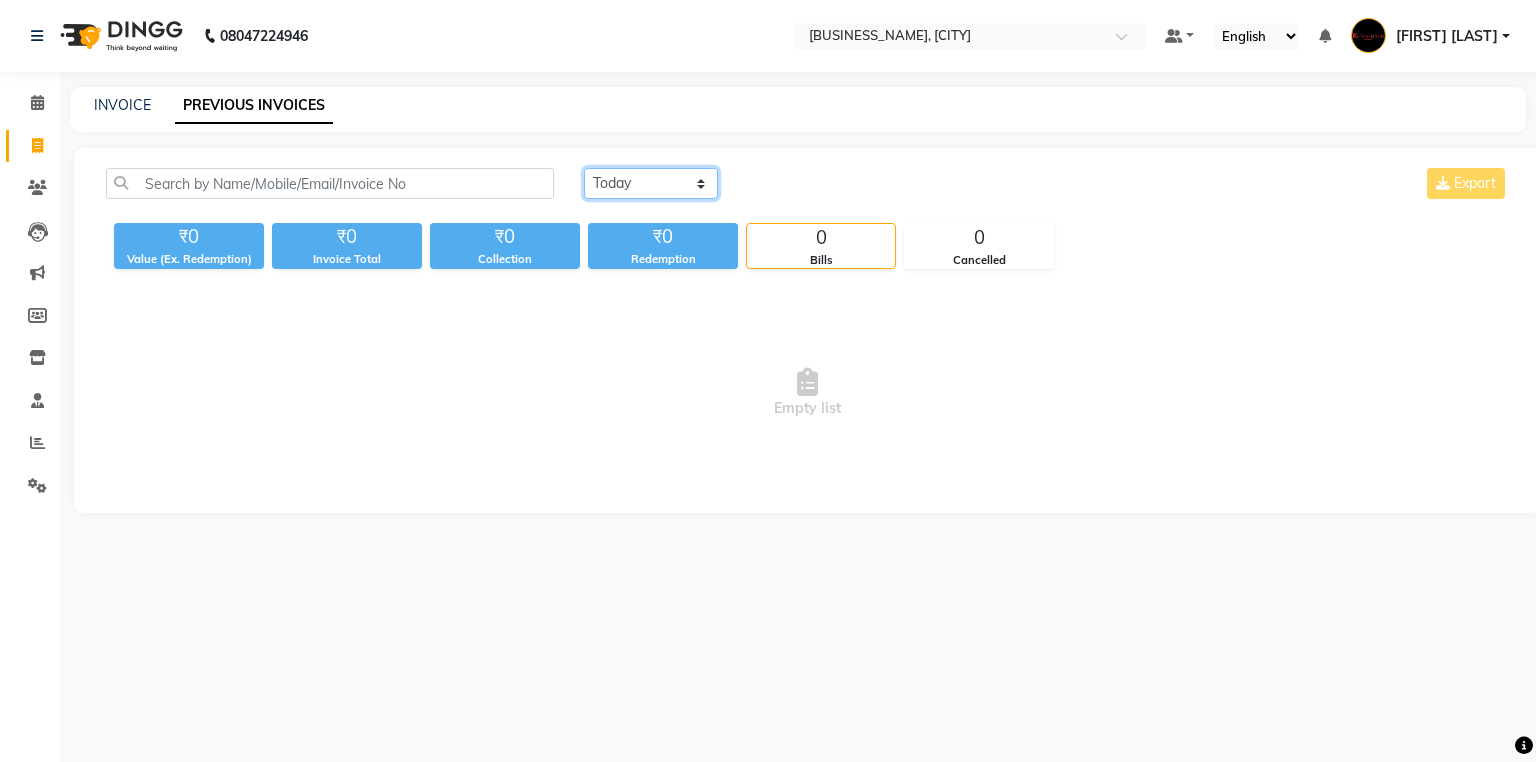 click on "Today Yesterday Custom Range" 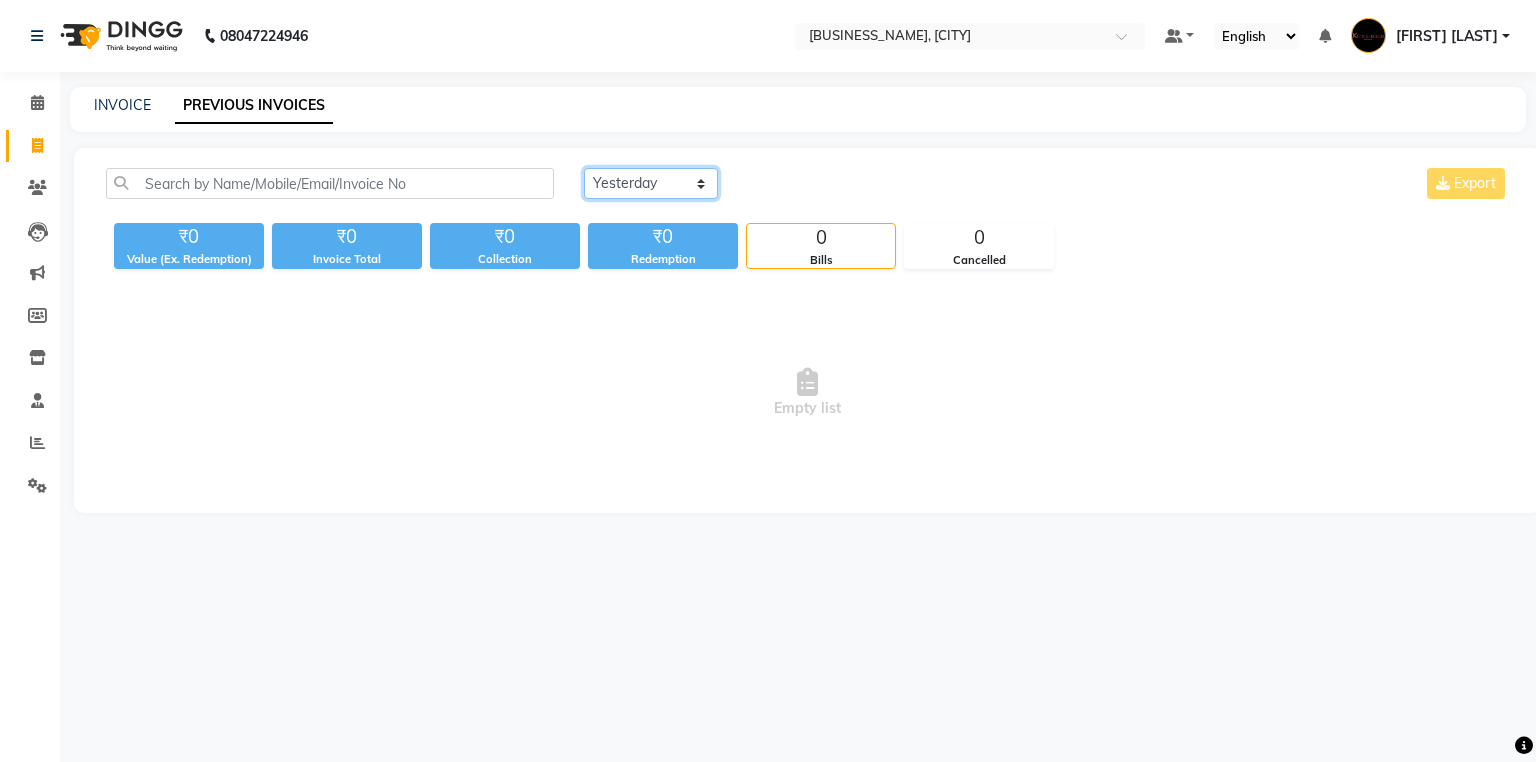 click on "Today Yesterday Custom Range" 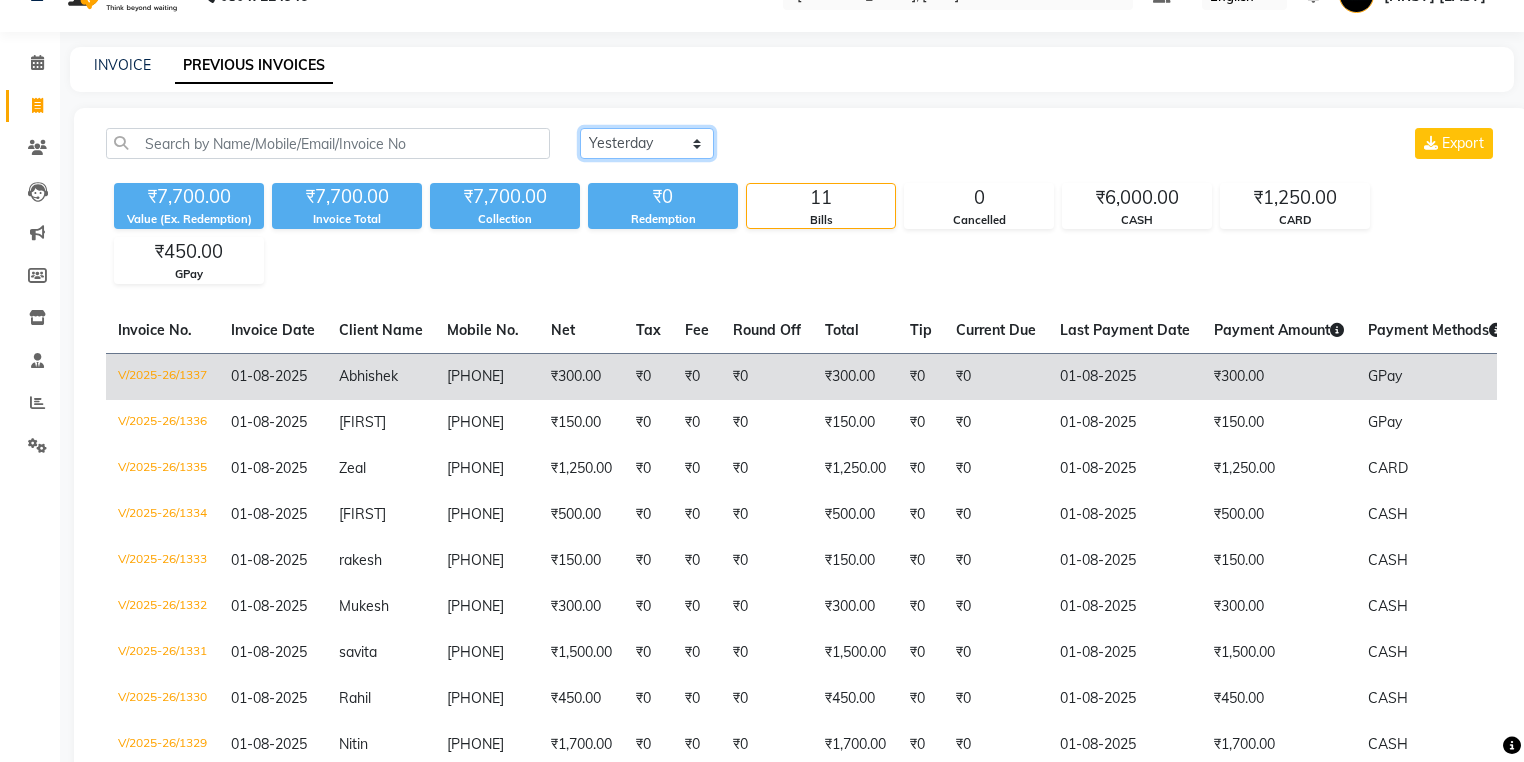 scroll, scrollTop: 0, scrollLeft: 0, axis: both 